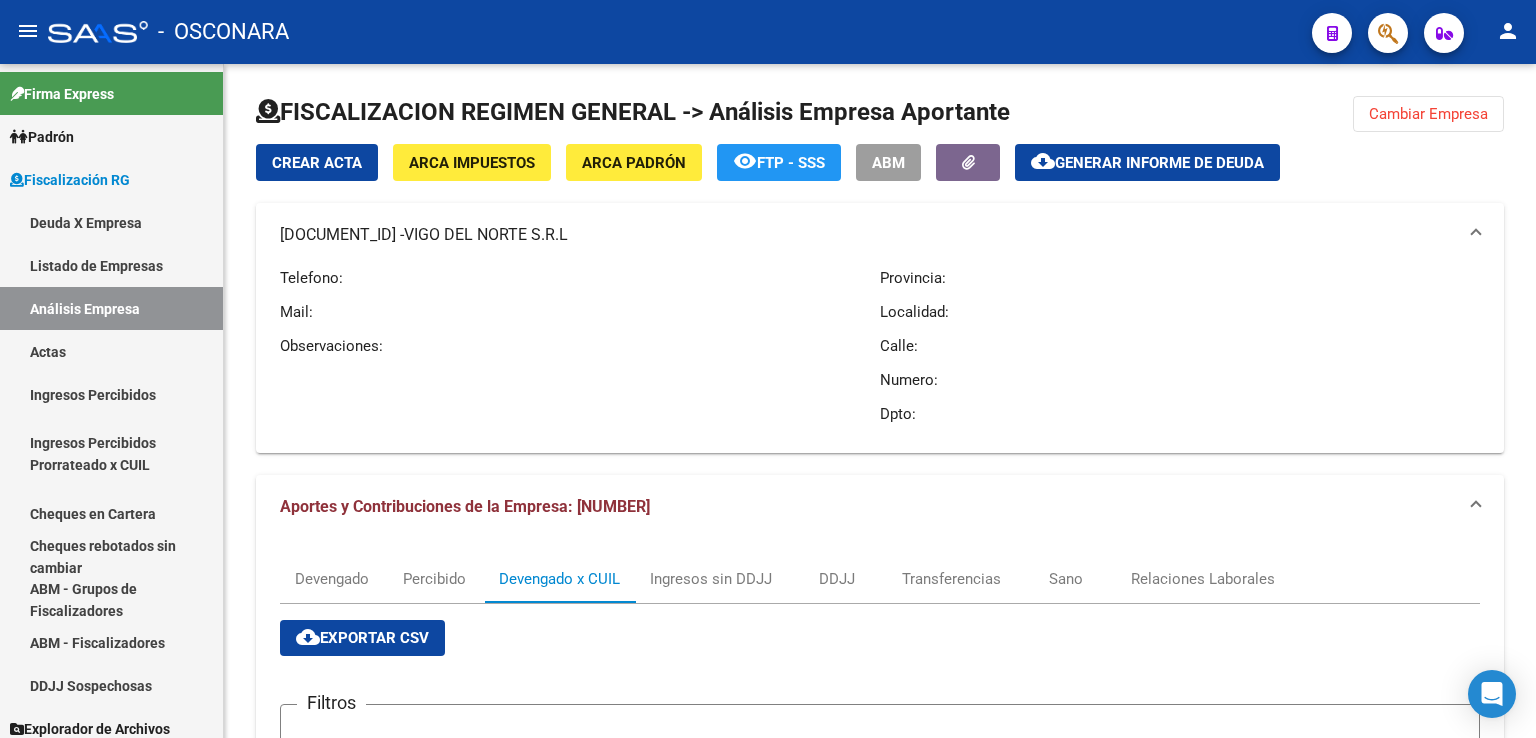 scroll, scrollTop: 0, scrollLeft: 0, axis: both 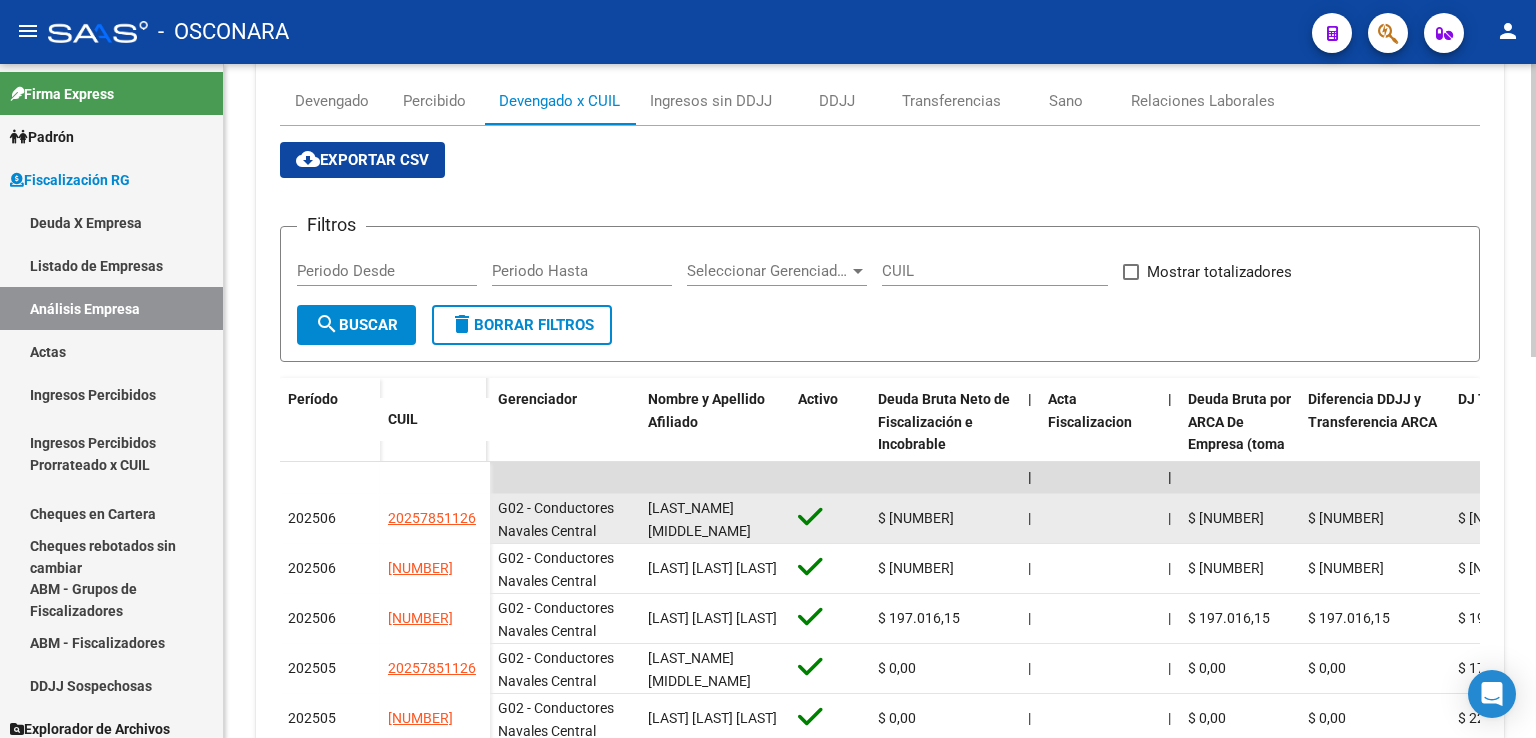 click on "[LAST_NAME] [MIDDLE_NAME] [LAST_NAME]" 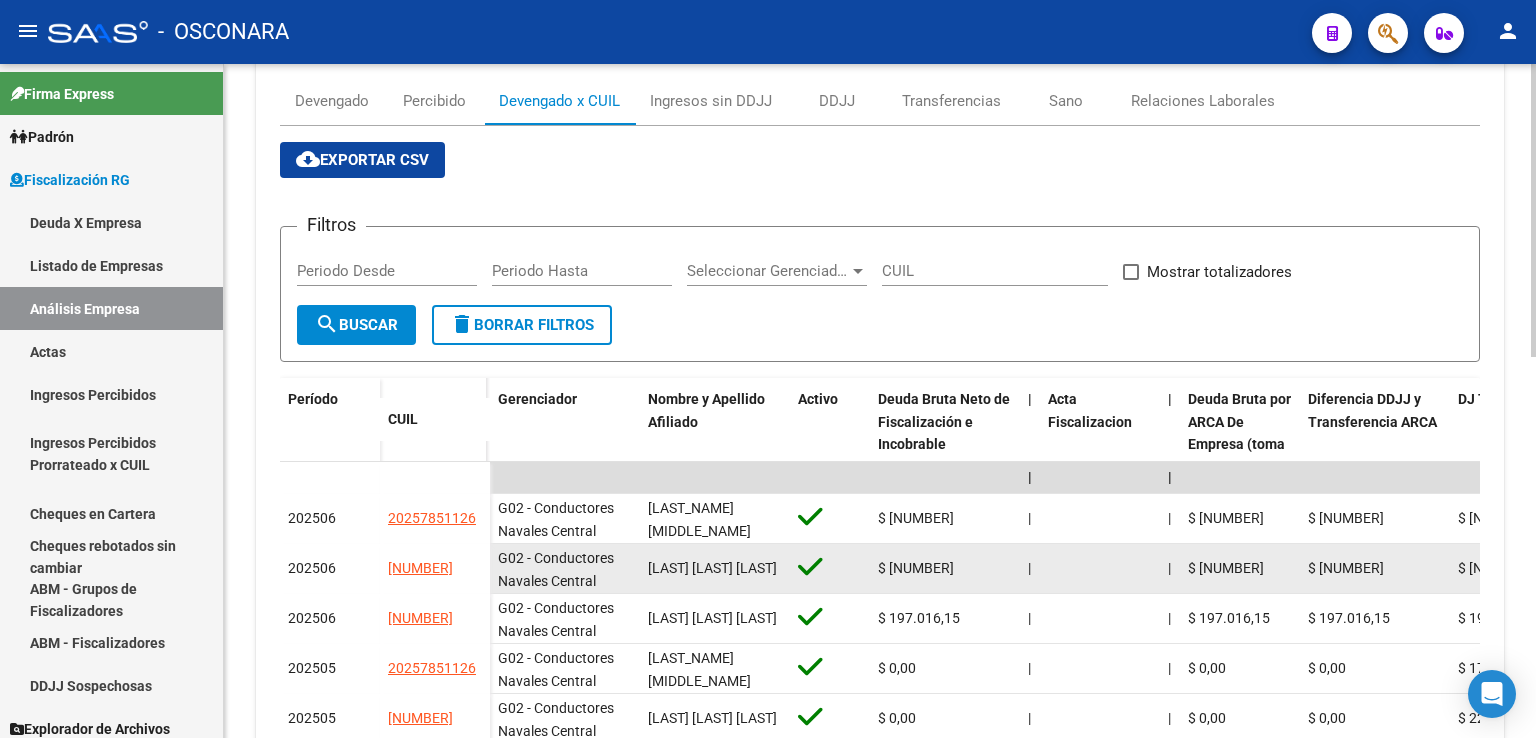 click on "[LAST] [LAST] [LAST]" 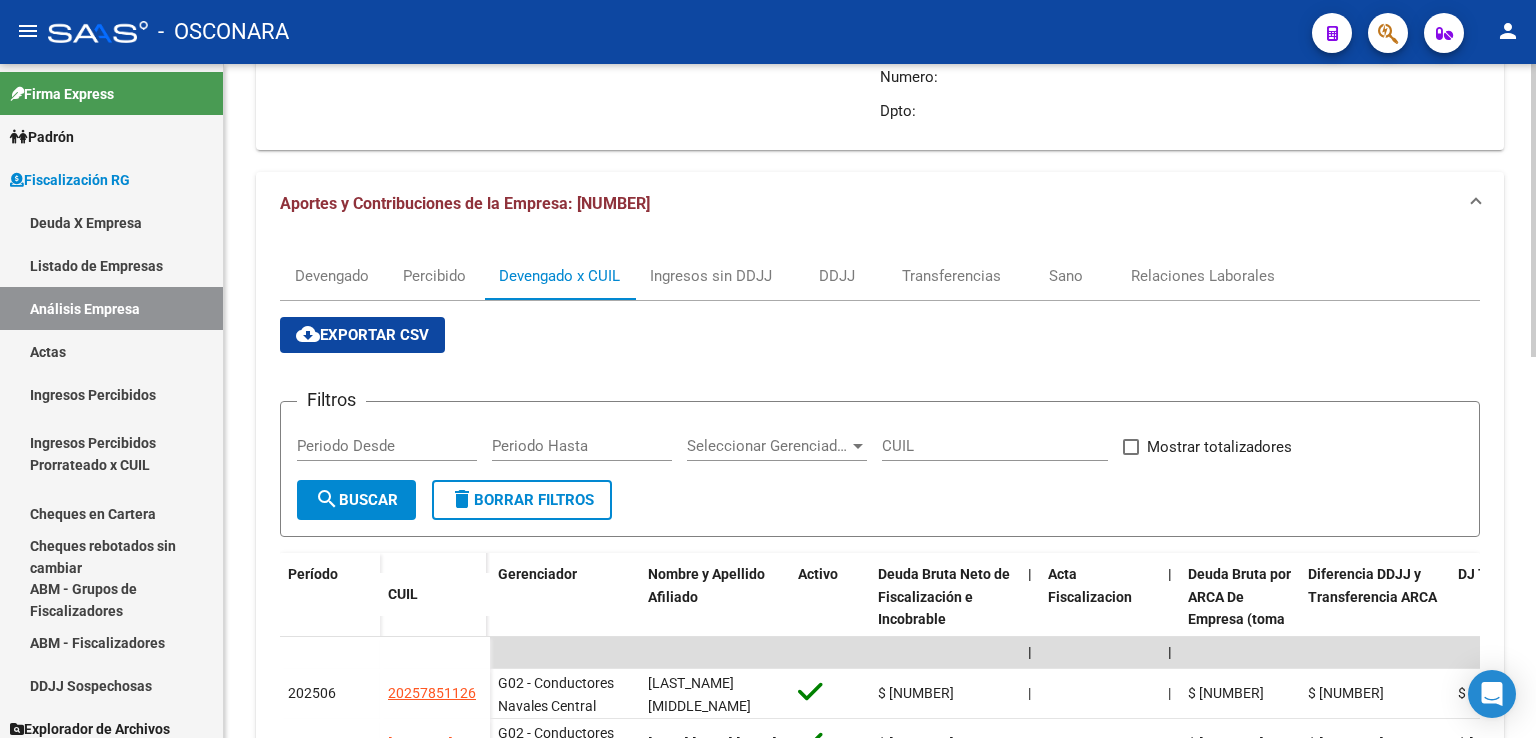 scroll, scrollTop: 0, scrollLeft: 0, axis: both 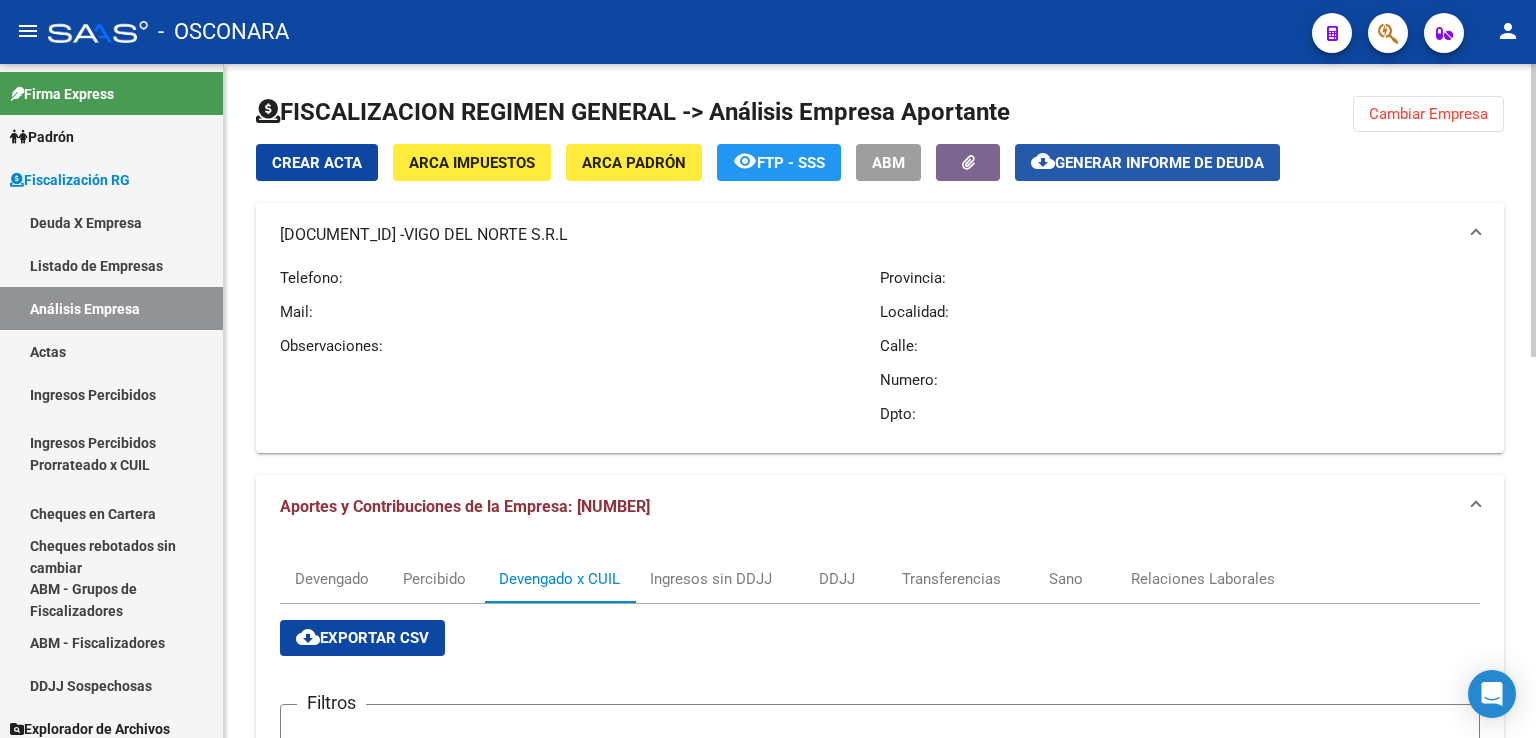 click on "Generar informe de deuda" 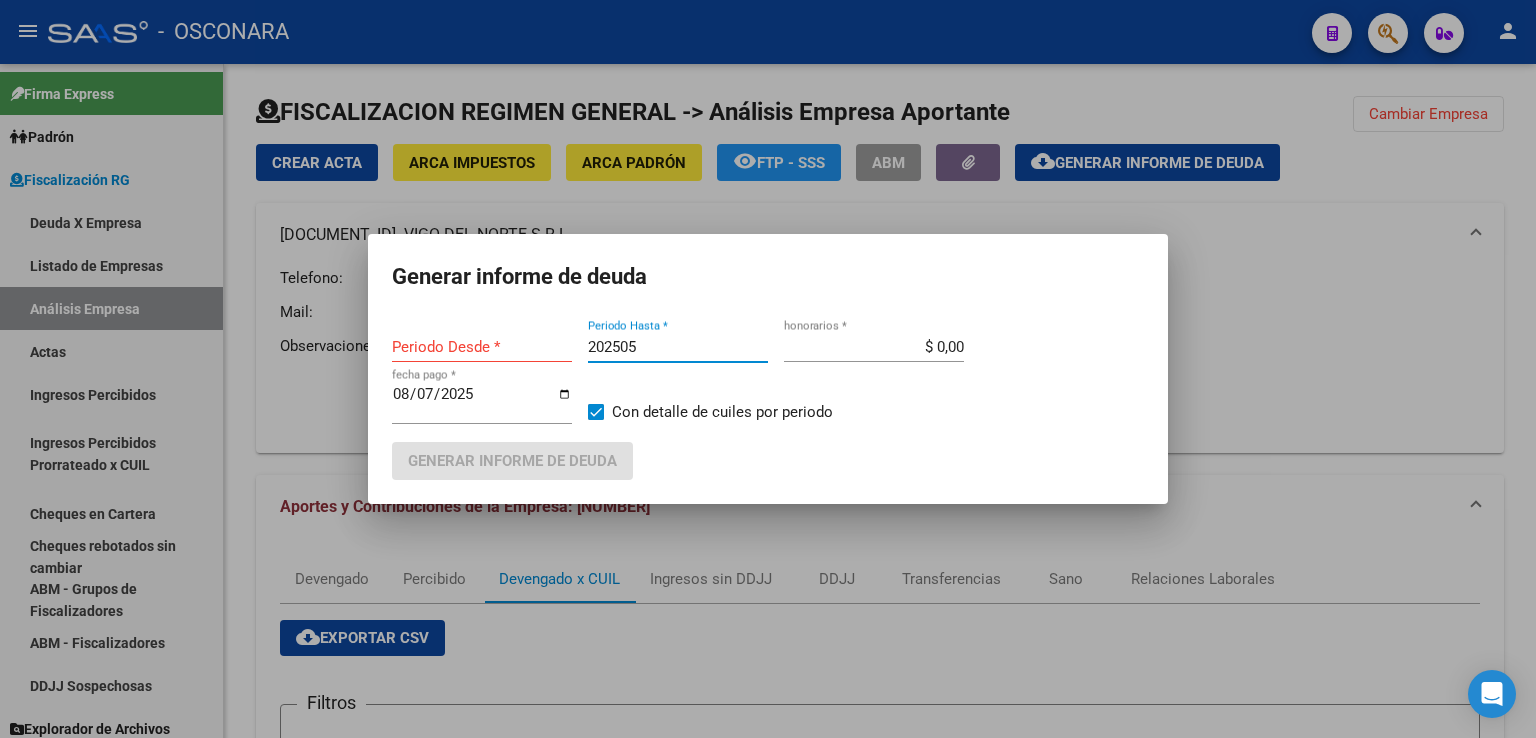 type on "201806" 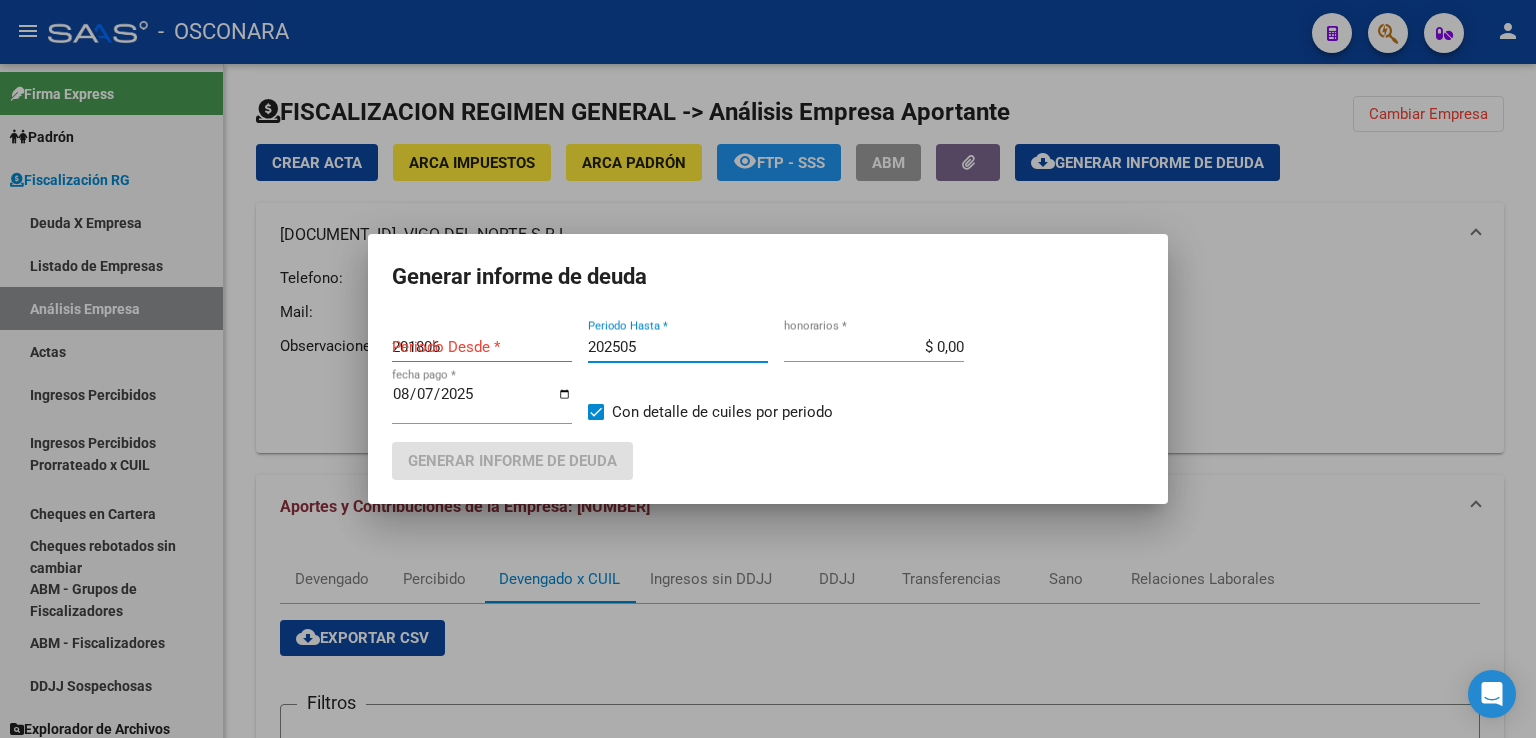click on "202505" at bounding box center [678, 347] 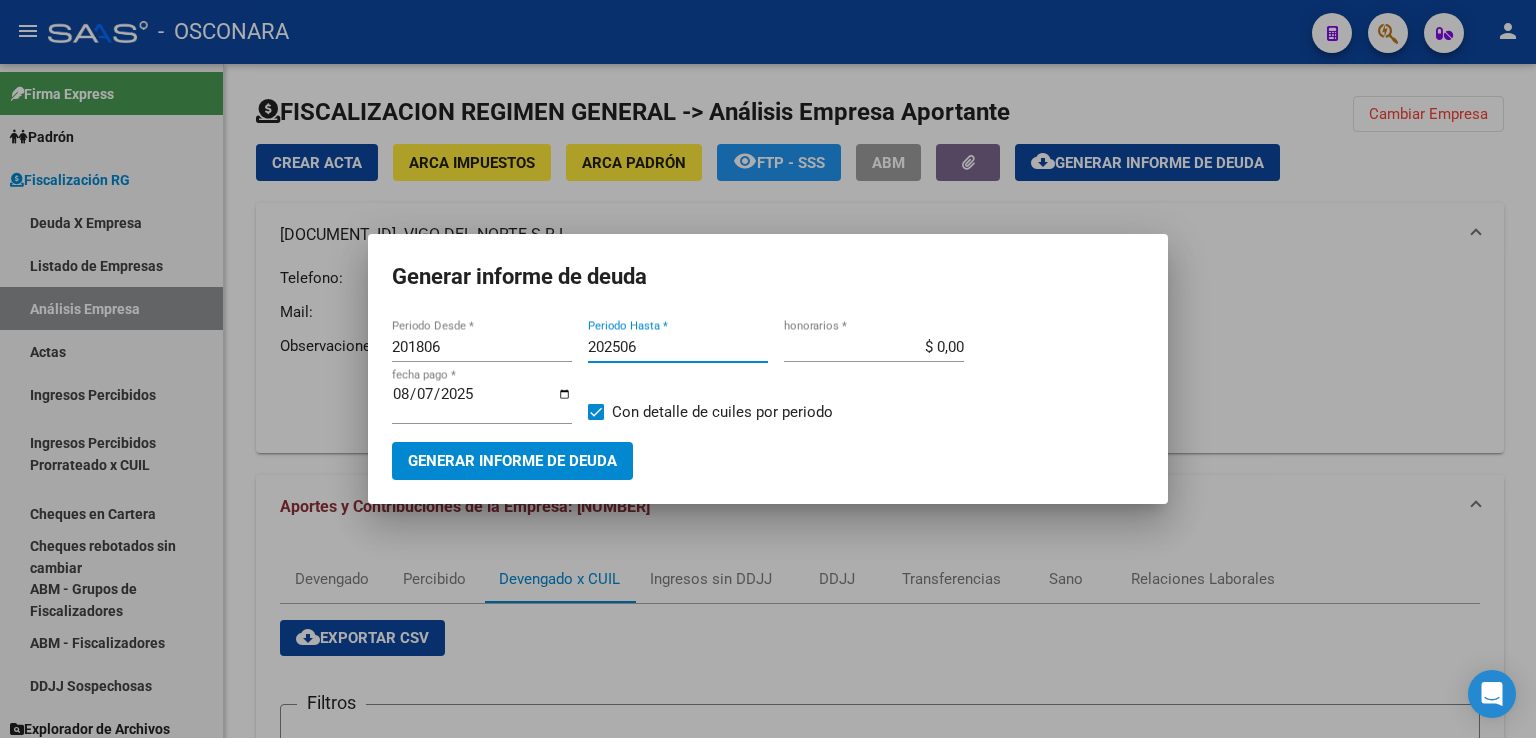type on "202506" 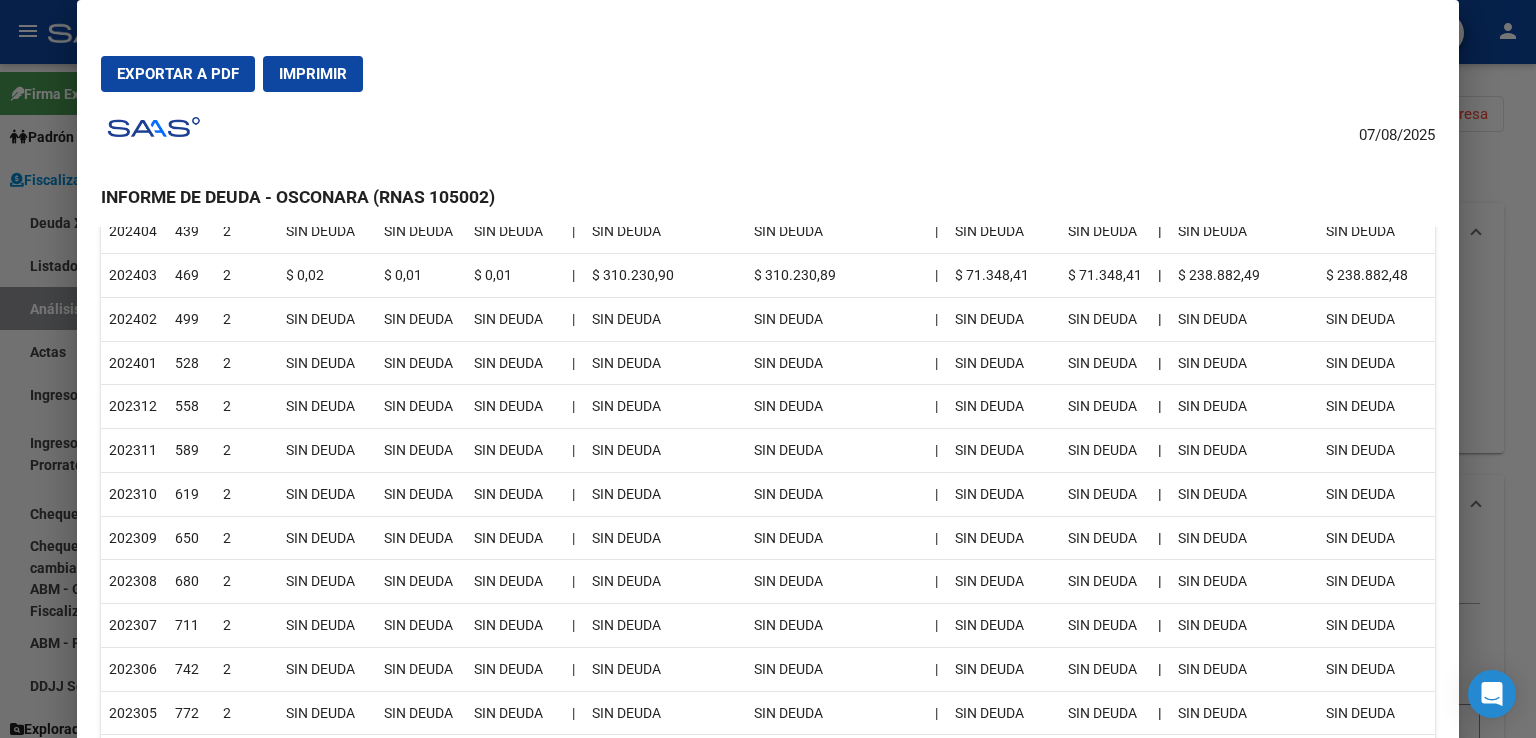 scroll, scrollTop: 1300, scrollLeft: 0, axis: vertical 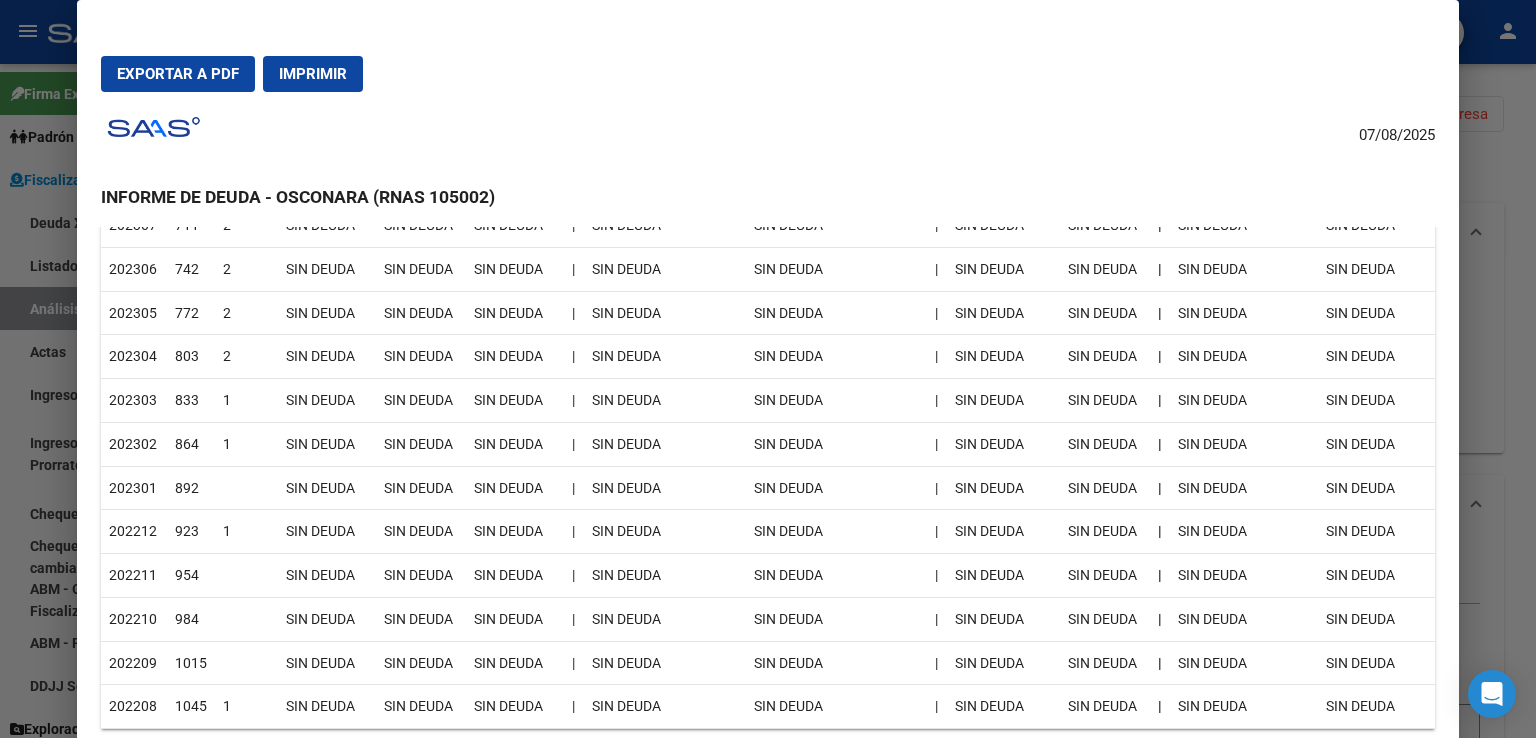 click at bounding box center (768, 369) 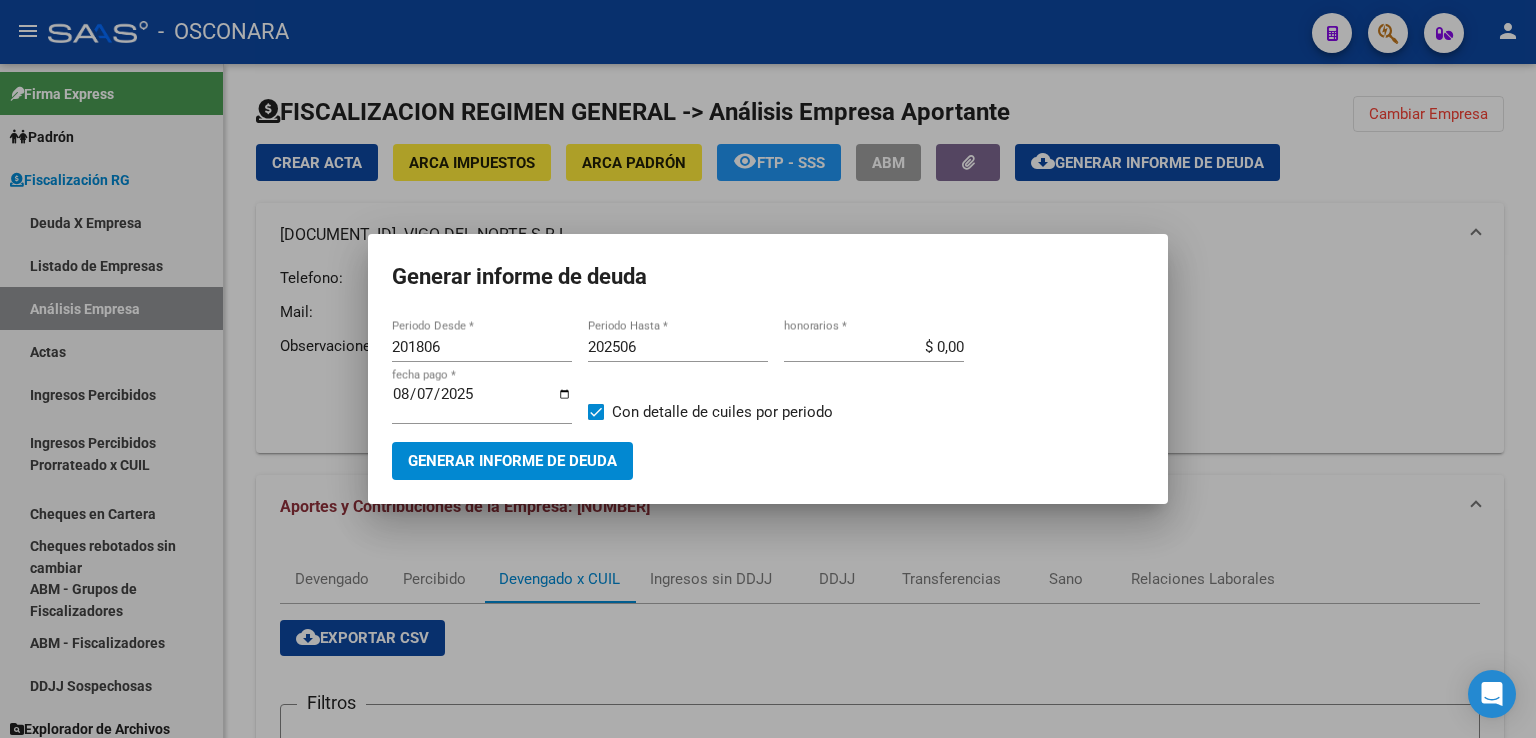 click at bounding box center [768, 369] 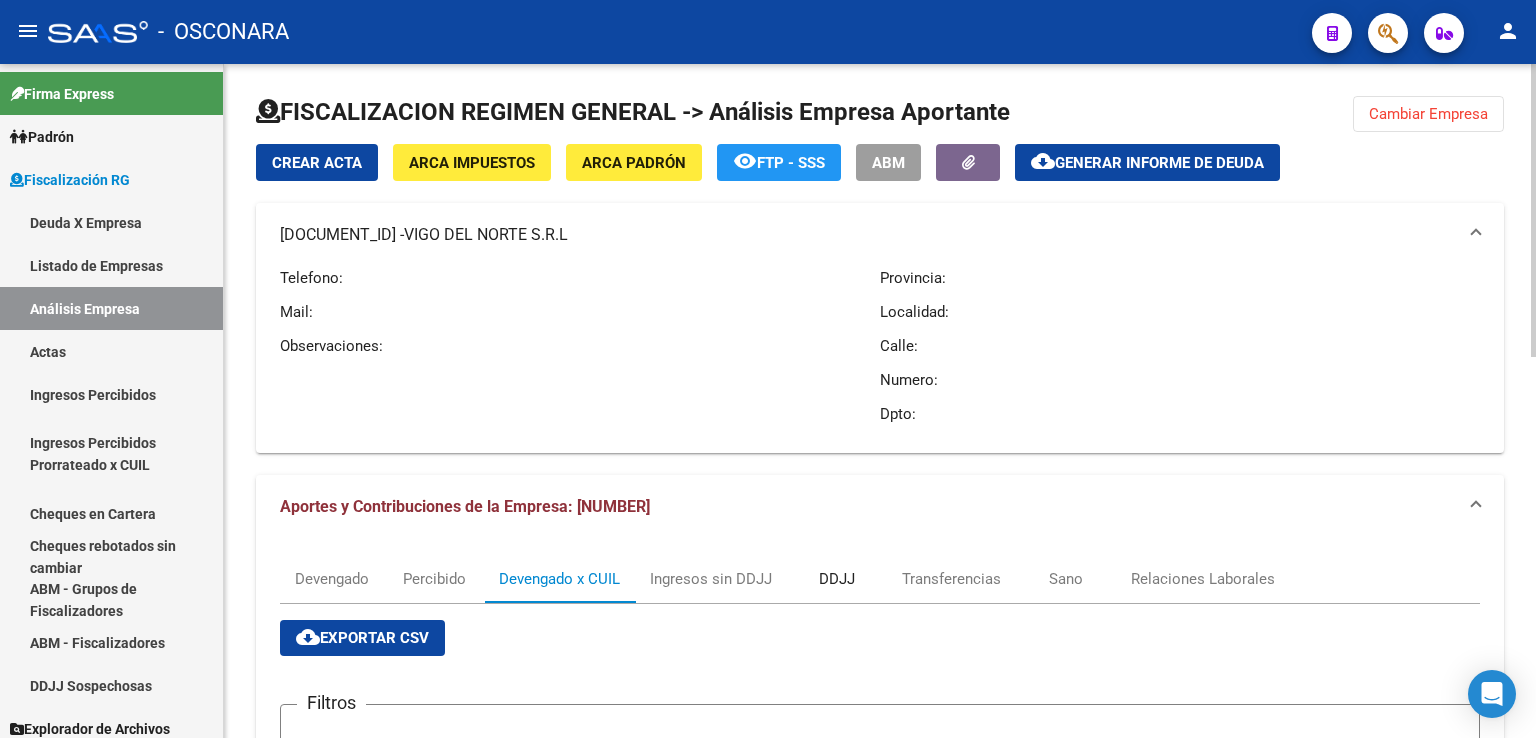 click on "DDJJ" at bounding box center (837, 579) 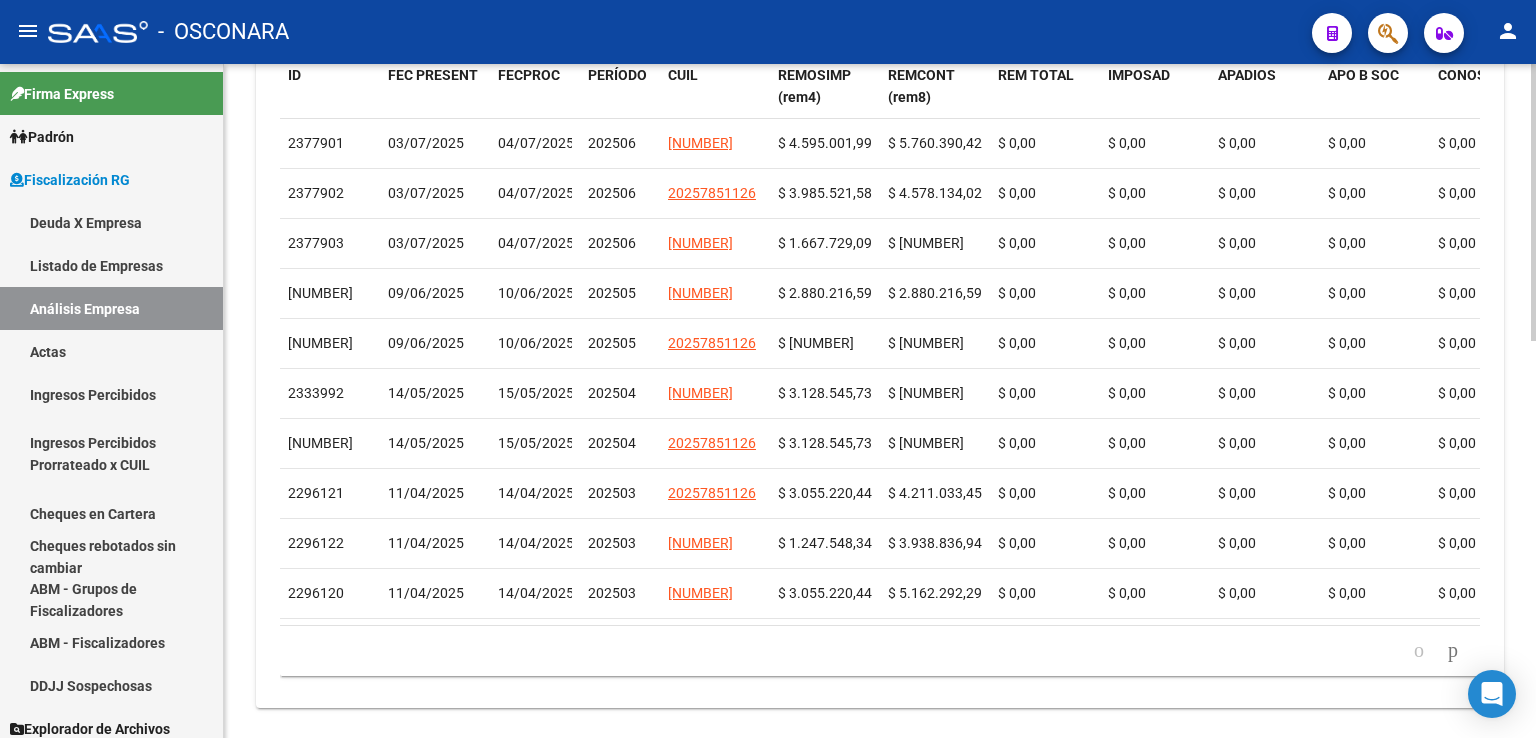 scroll, scrollTop: 965, scrollLeft: 0, axis: vertical 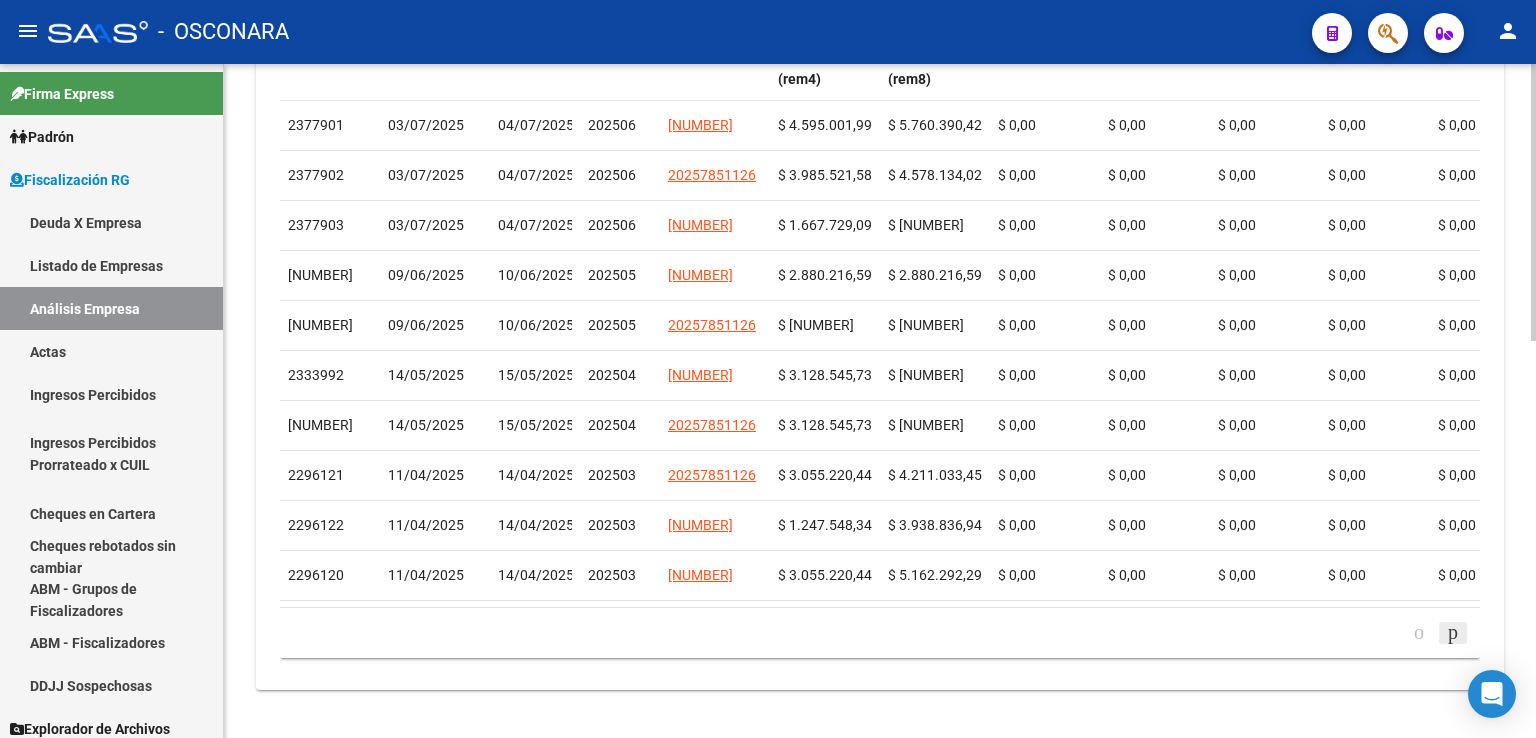 click 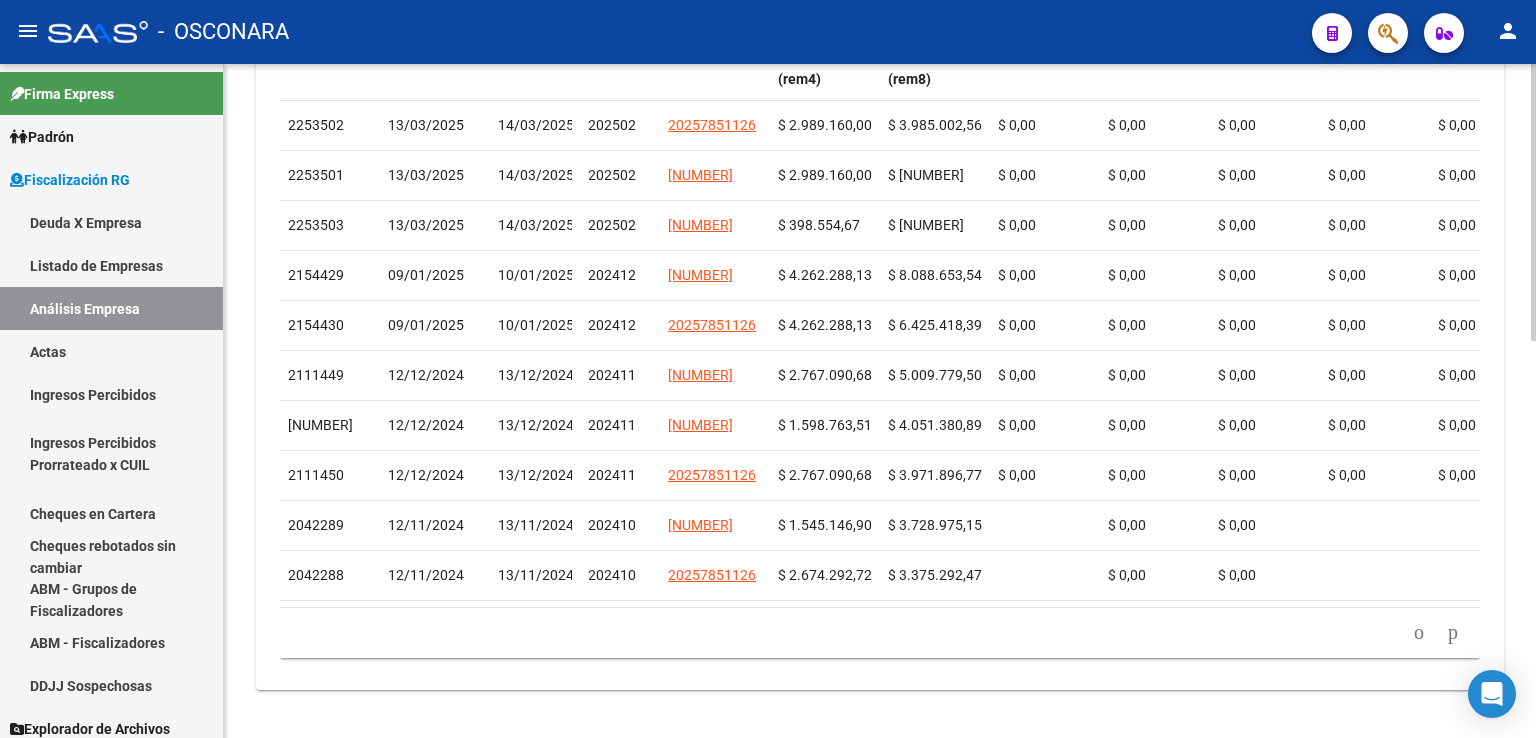 scroll, scrollTop: 365, scrollLeft: 0, axis: vertical 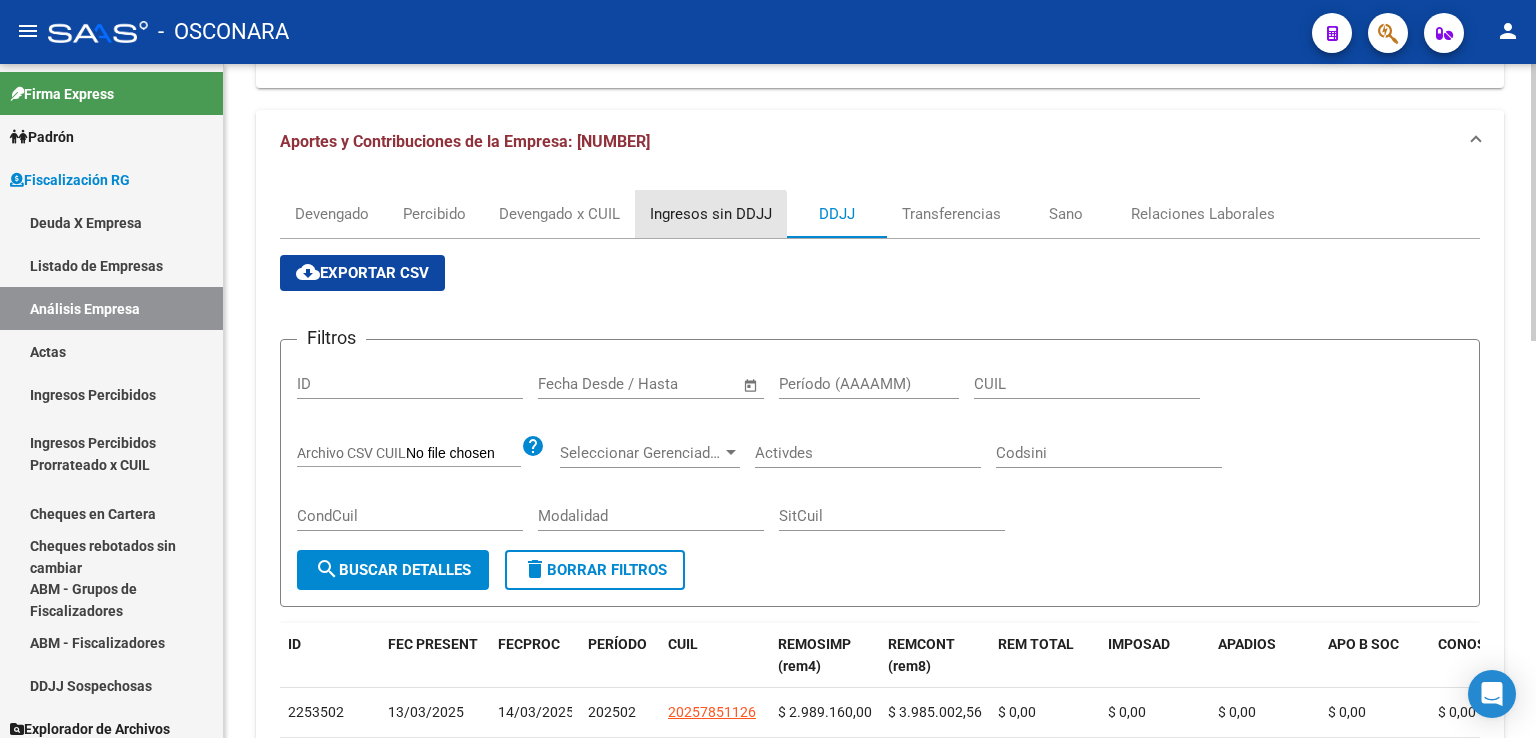 click on "Ingresos sin DDJJ" at bounding box center [711, 214] 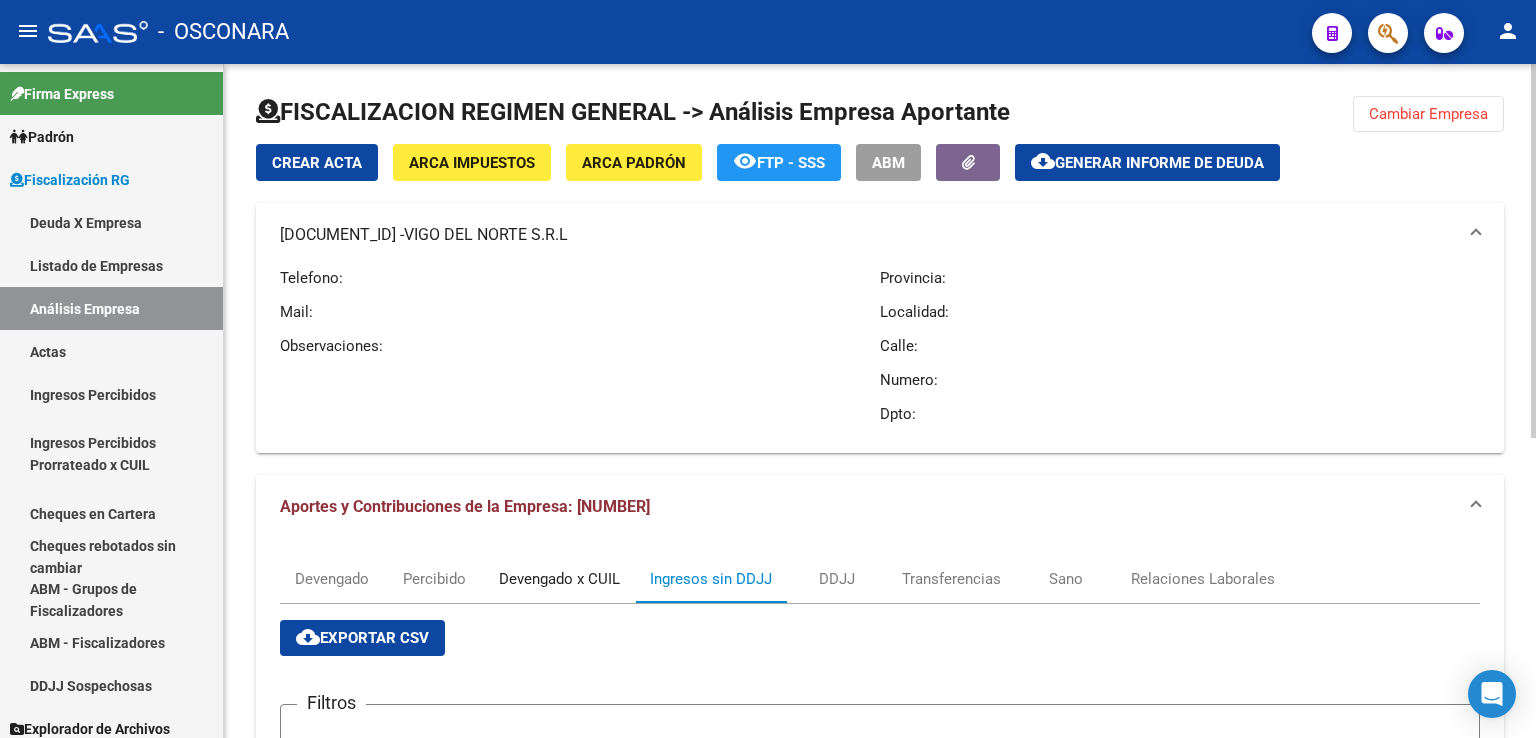 click on "Devengado x CUIL" at bounding box center (559, 579) 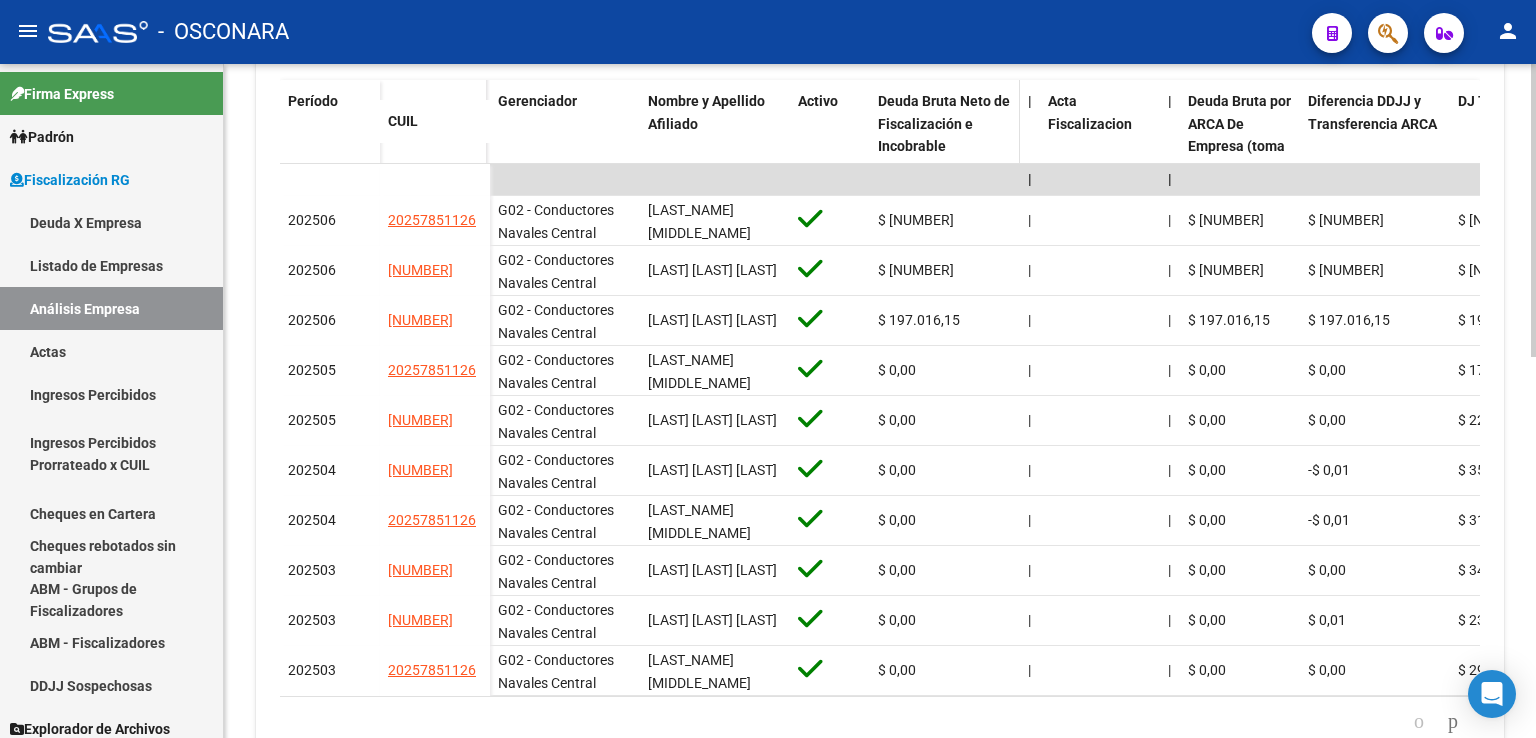 scroll, scrollTop: 878, scrollLeft: 0, axis: vertical 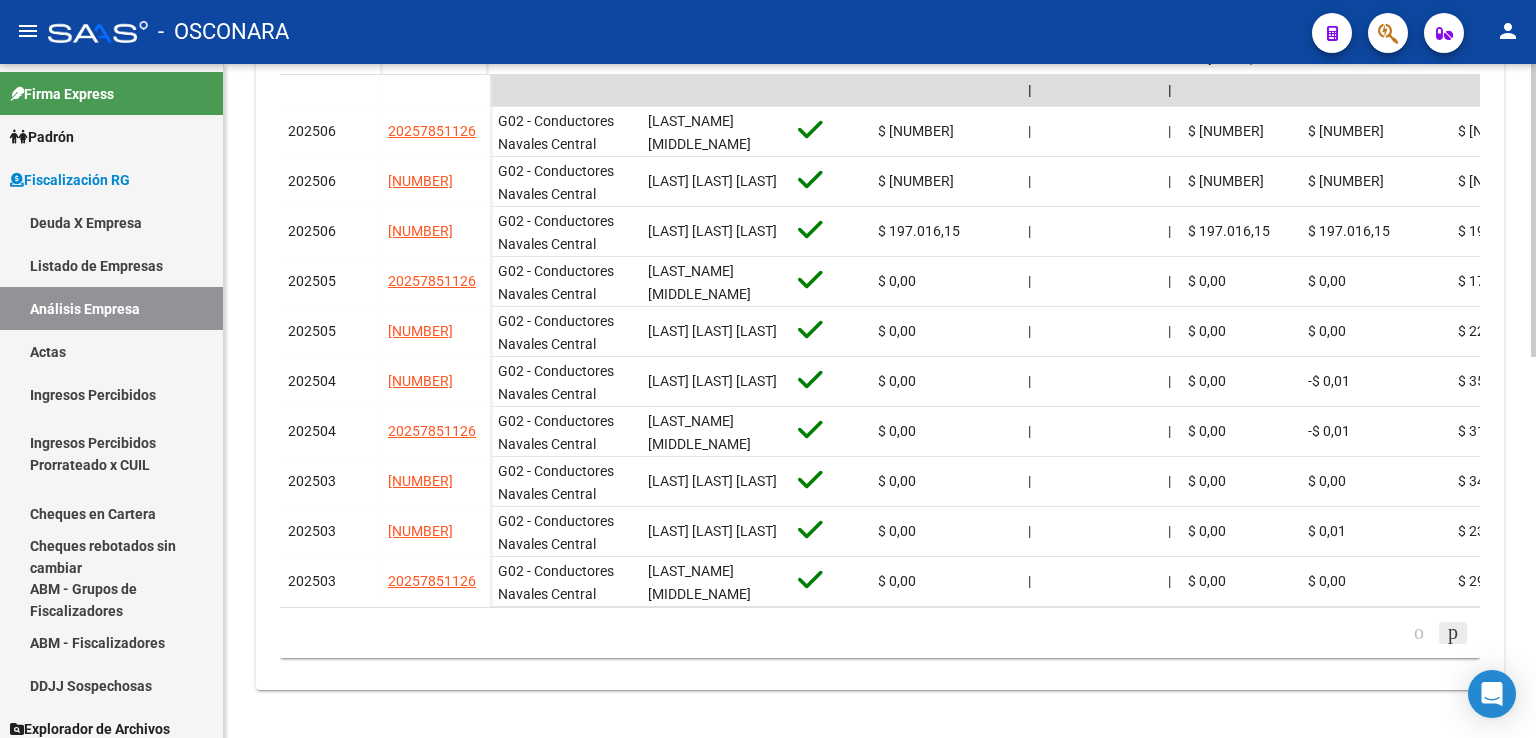 click 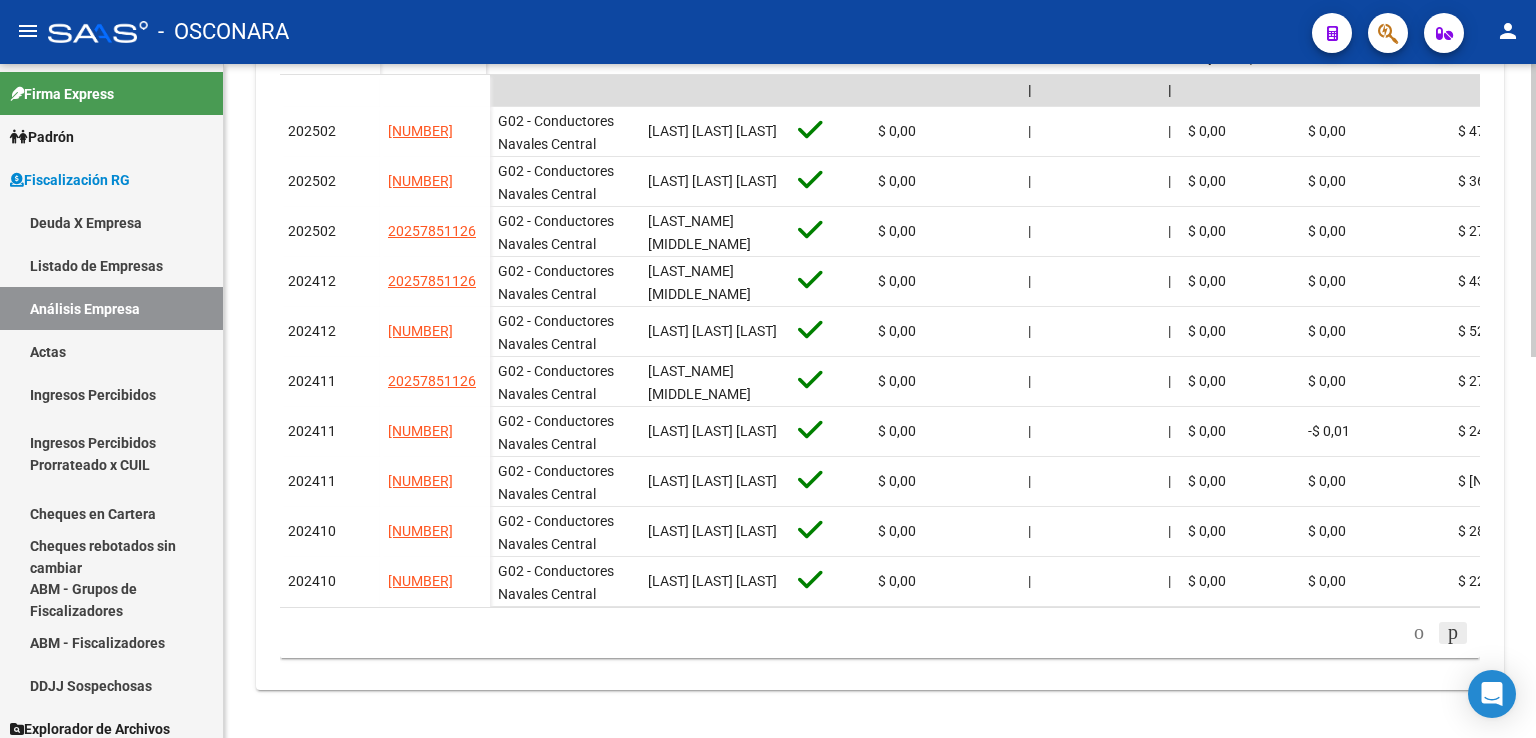scroll, scrollTop: 878, scrollLeft: 0, axis: vertical 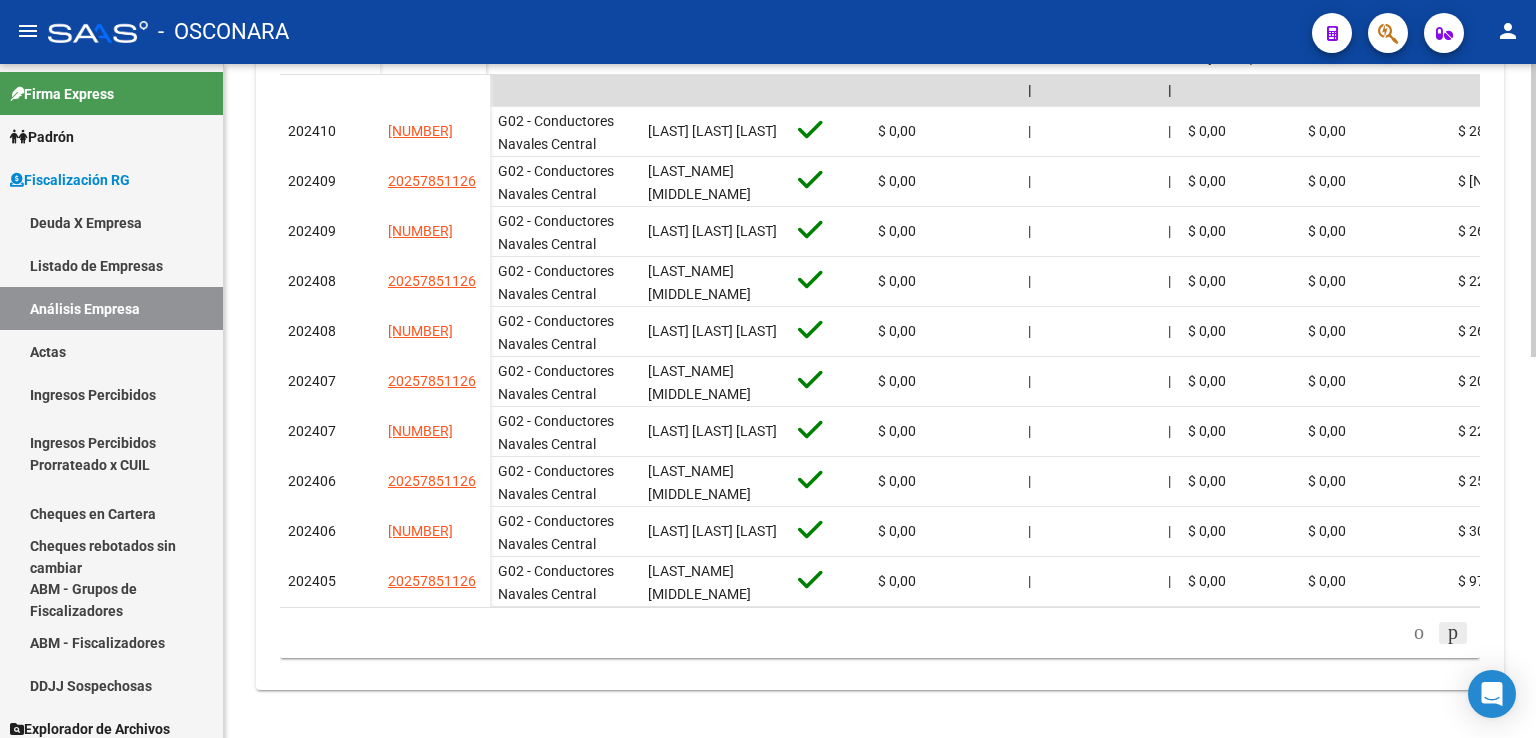 click 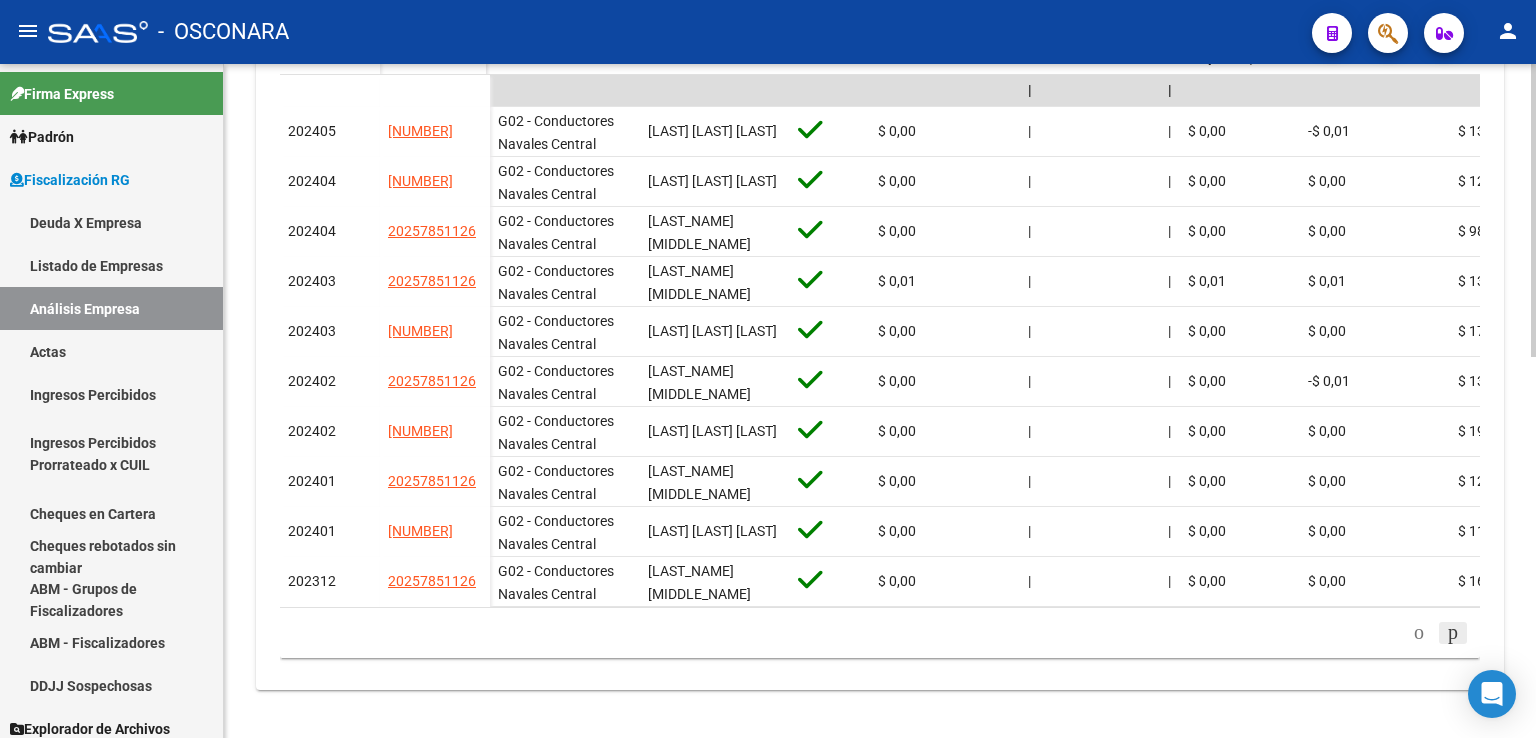 click 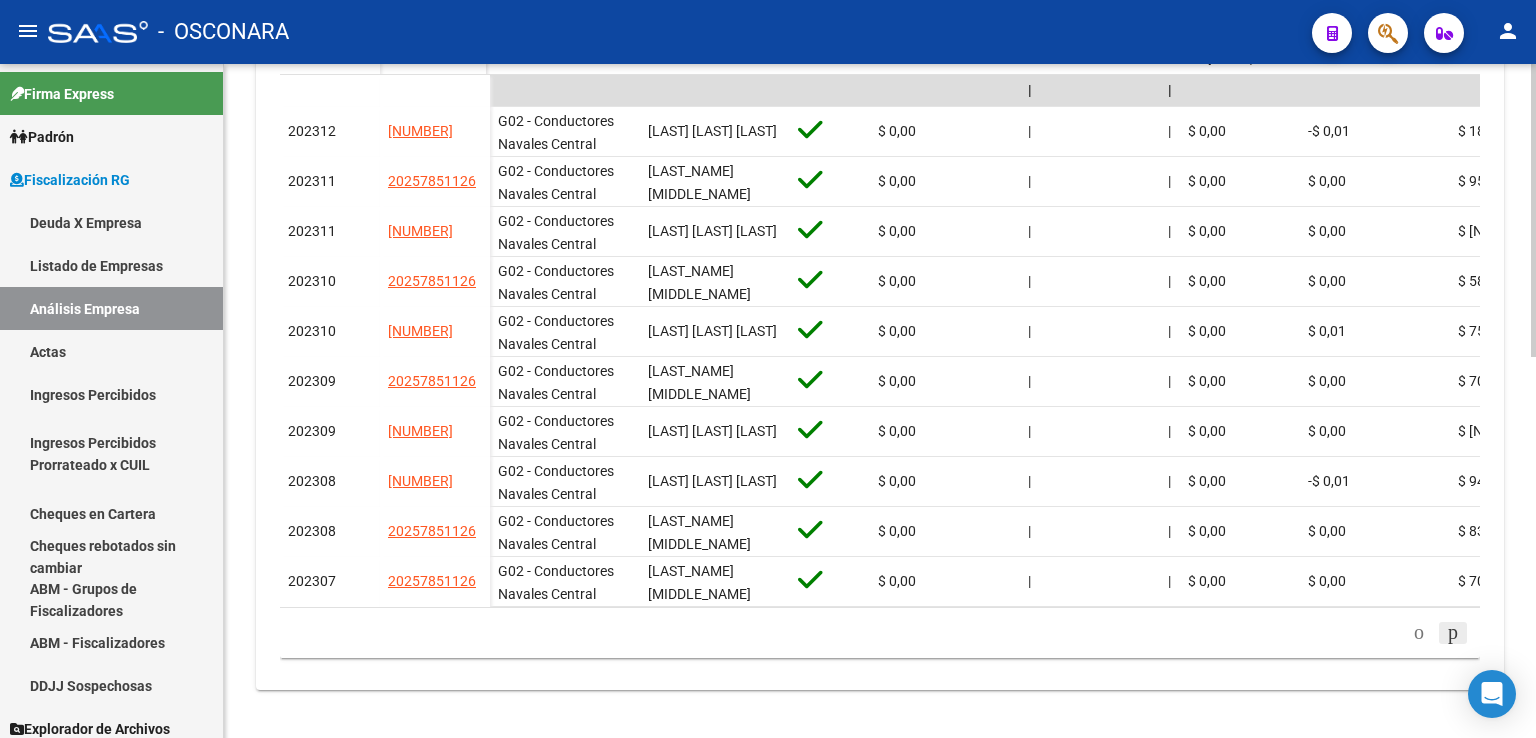 click 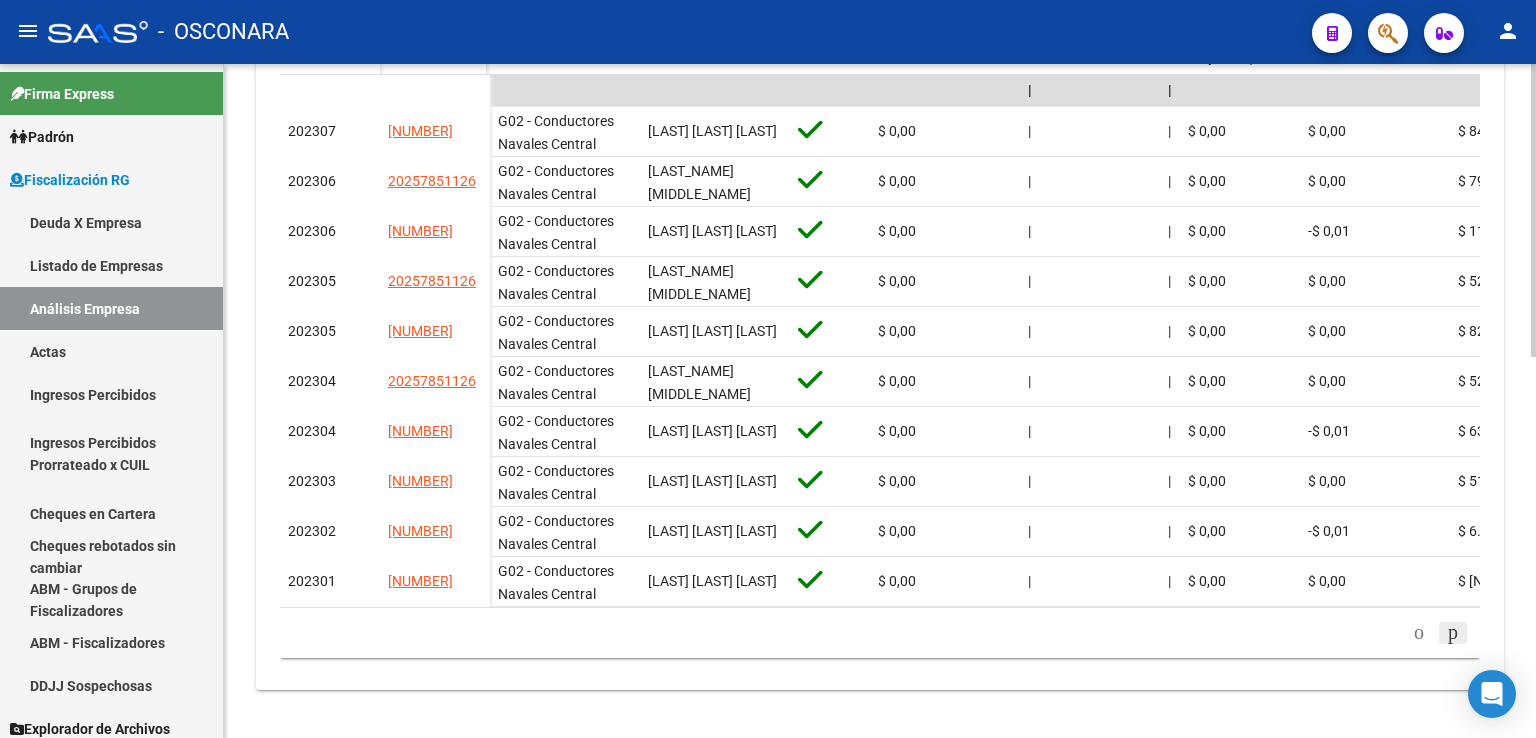 click 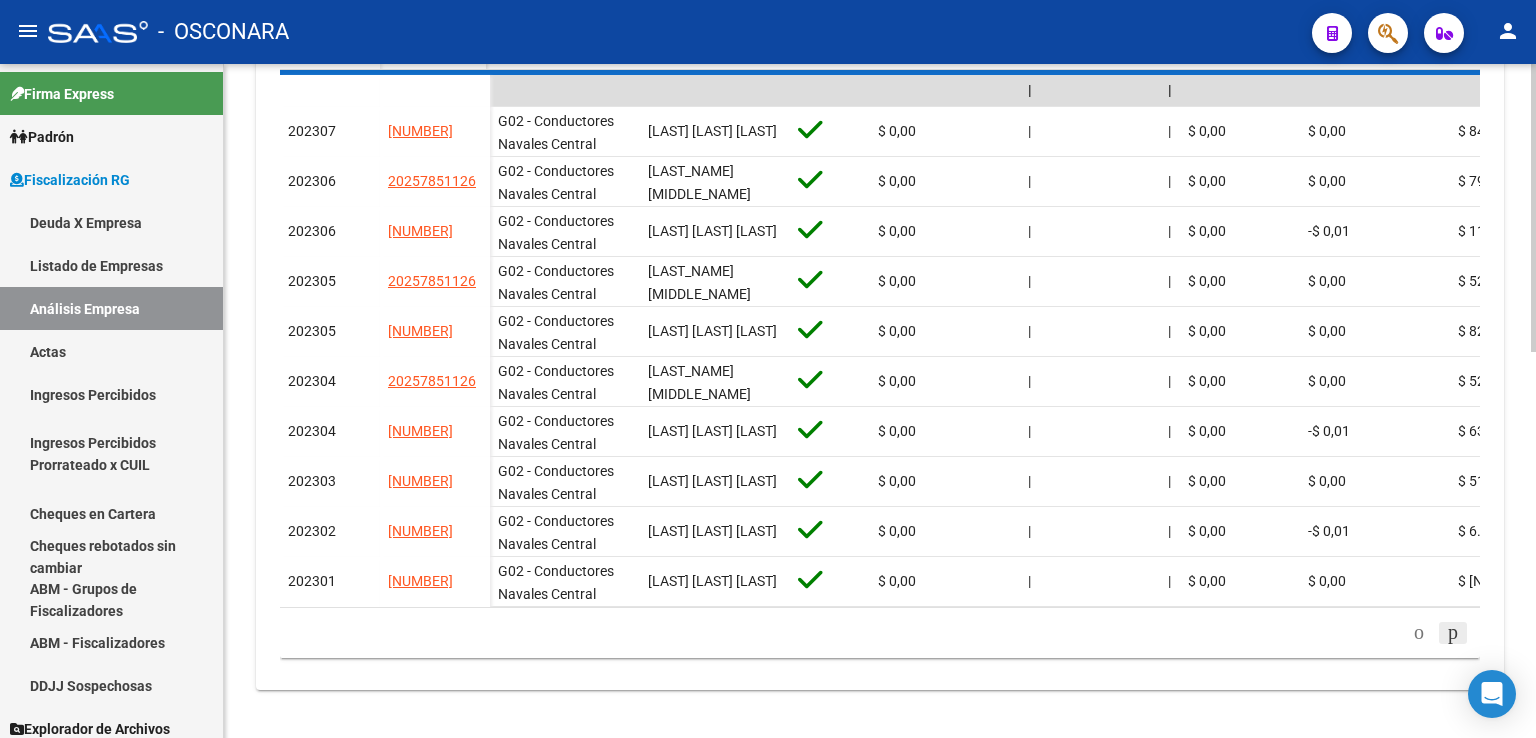 scroll, scrollTop: 628, scrollLeft: 0, axis: vertical 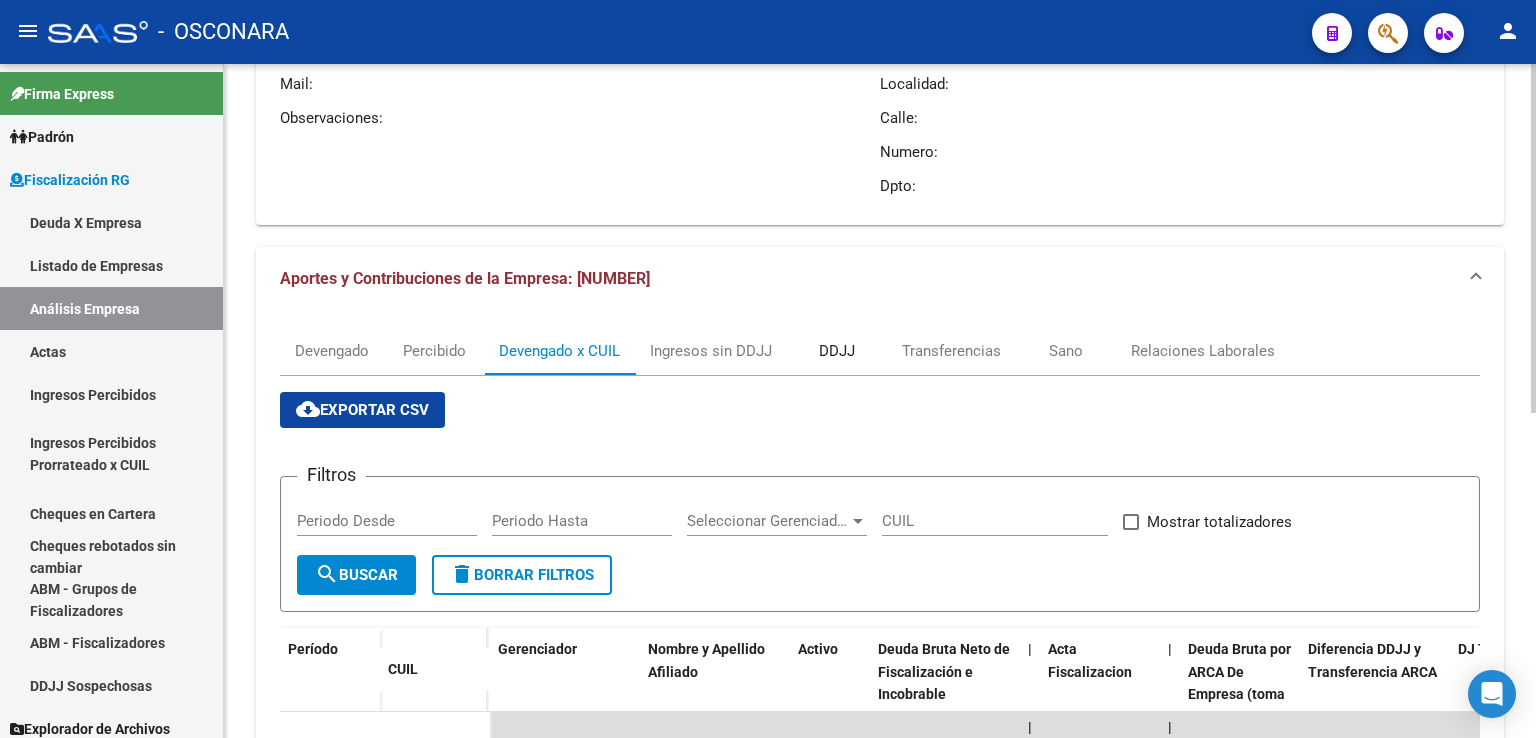 click on "DDJJ" at bounding box center [837, 351] 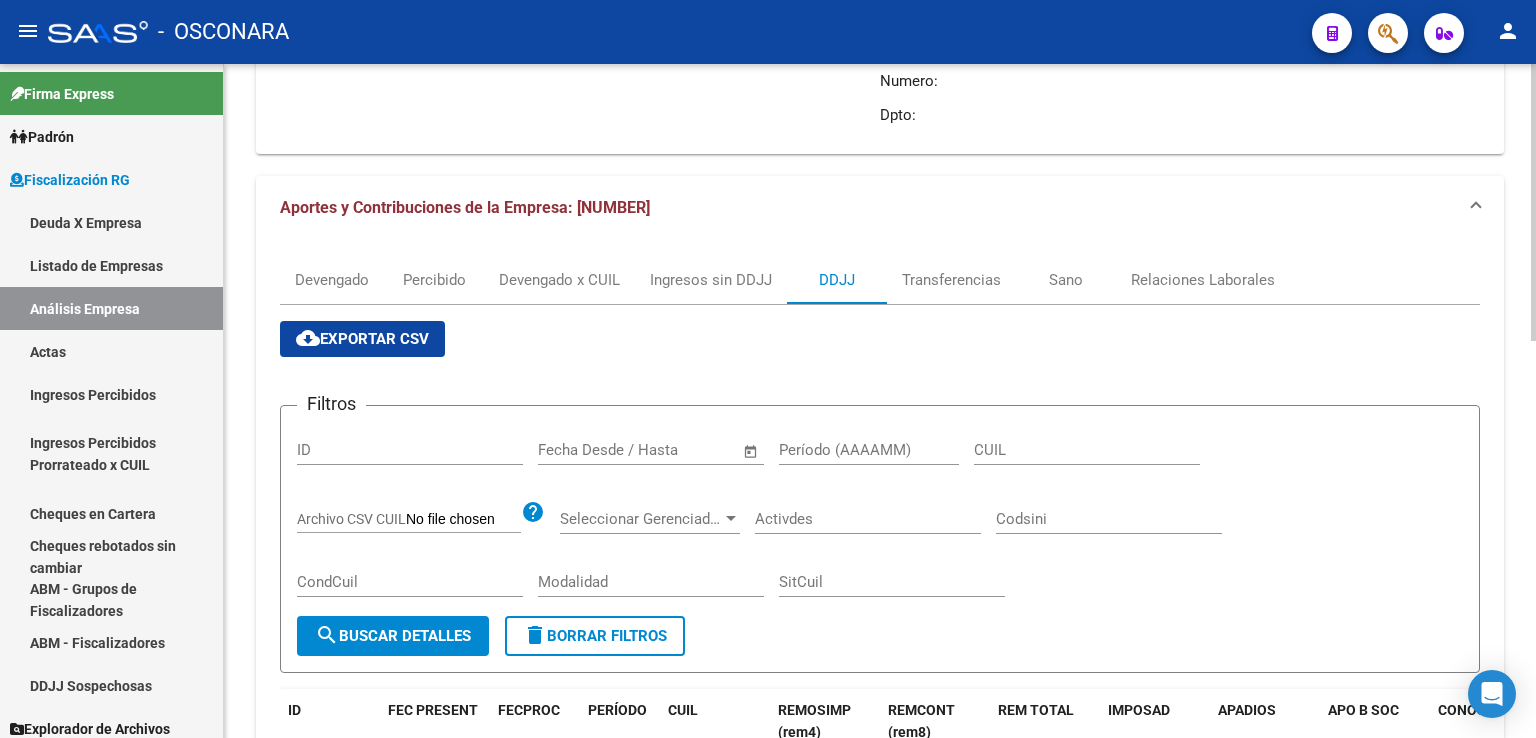 scroll, scrollTop: 300, scrollLeft: 0, axis: vertical 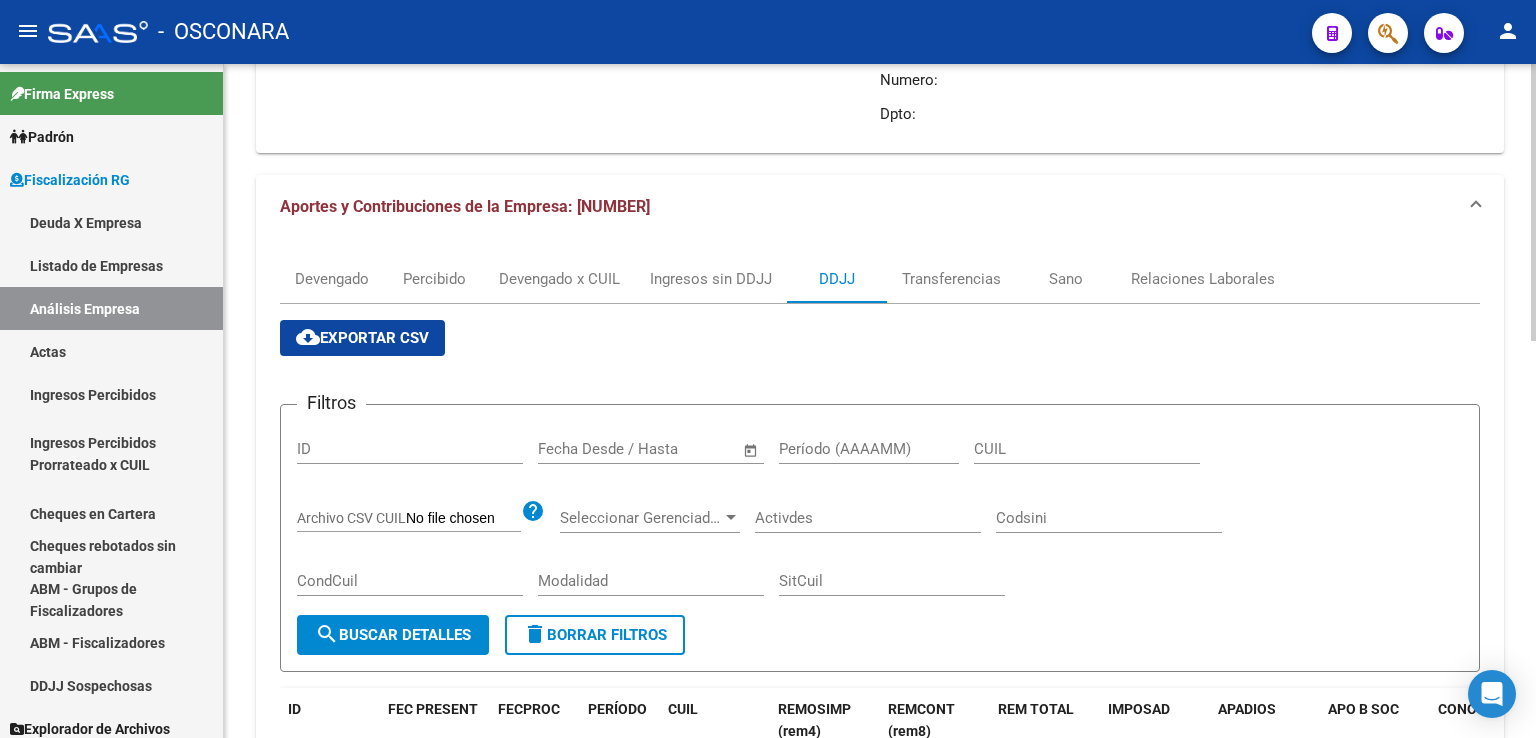 click on "cloud_download  Exportar CSV" at bounding box center [362, 338] 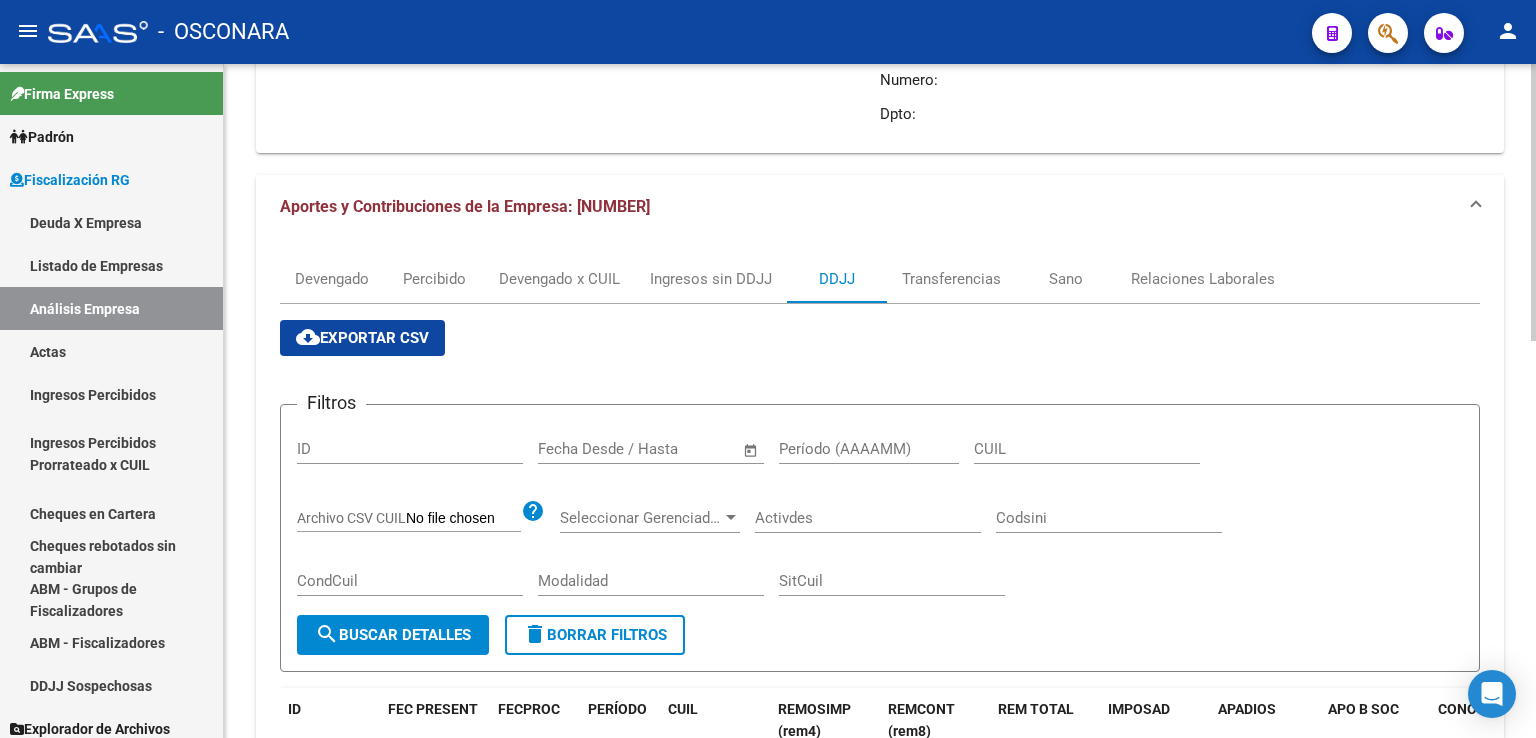 scroll, scrollTop: 0, scrollLeft: 0, axis: both 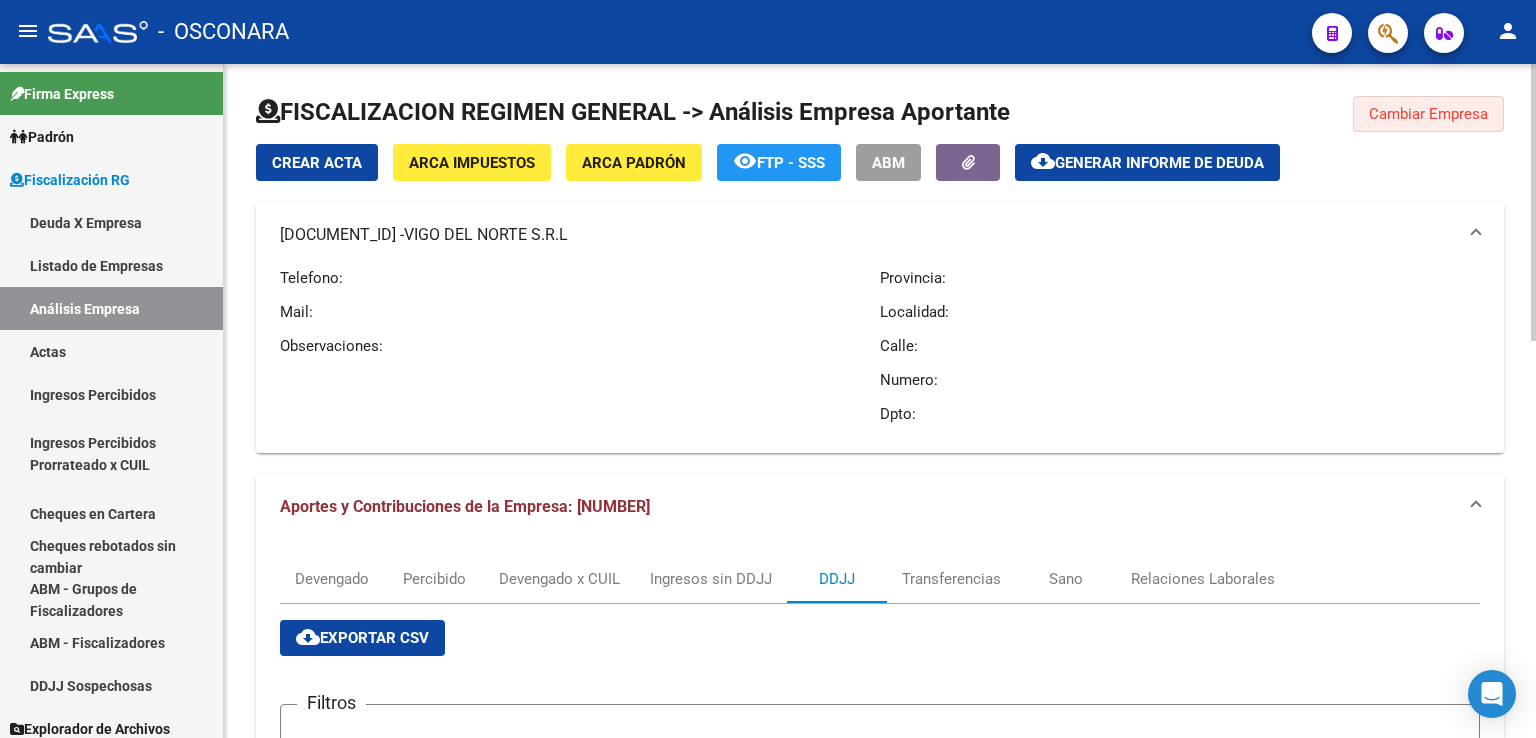 click on "Cambiar Empresa" 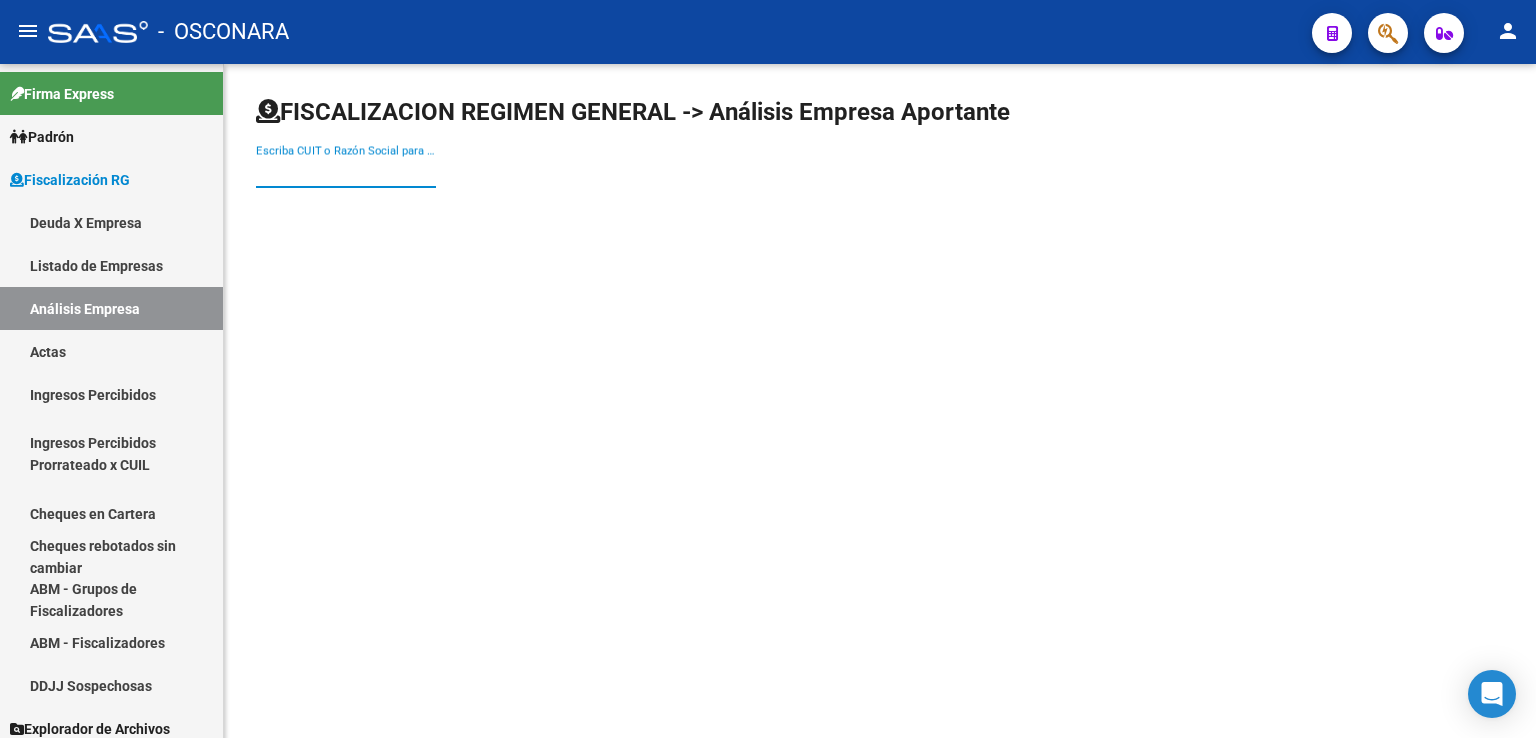click on "Escriba CUIT o Razón Social para buscar" at bounding box center [346, 172] 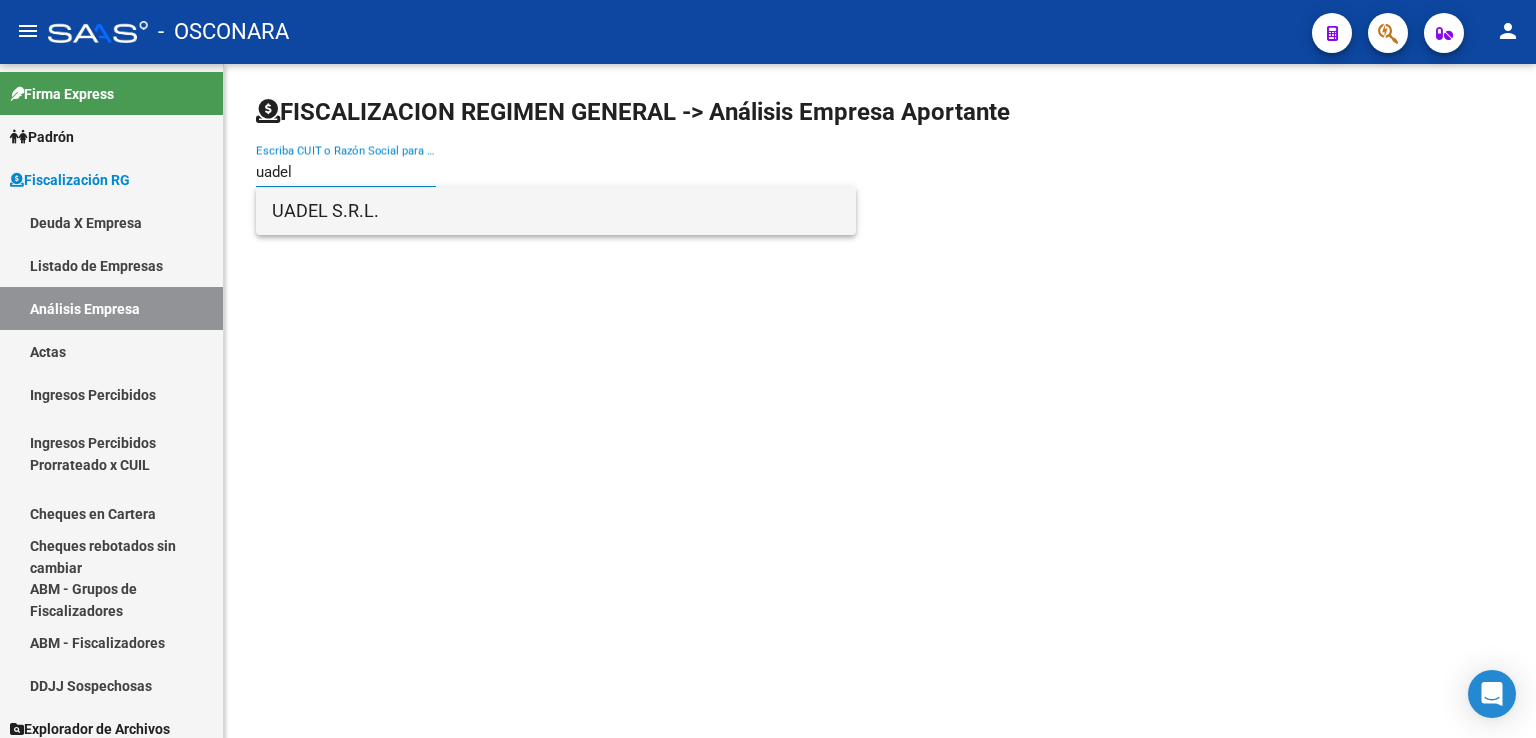 type on "uadel" 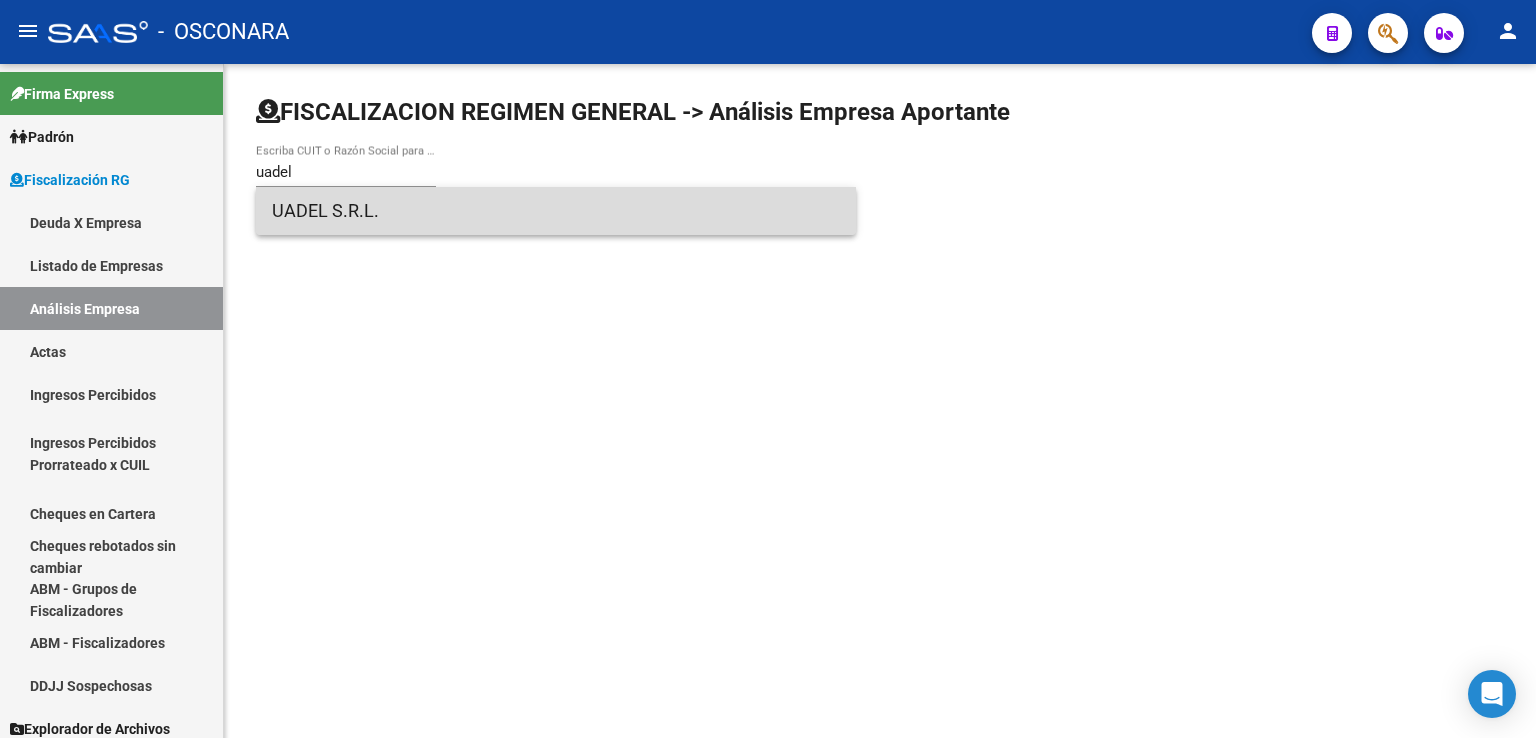 click on "UADEL S.R.L." at bounding box center [556, 211] 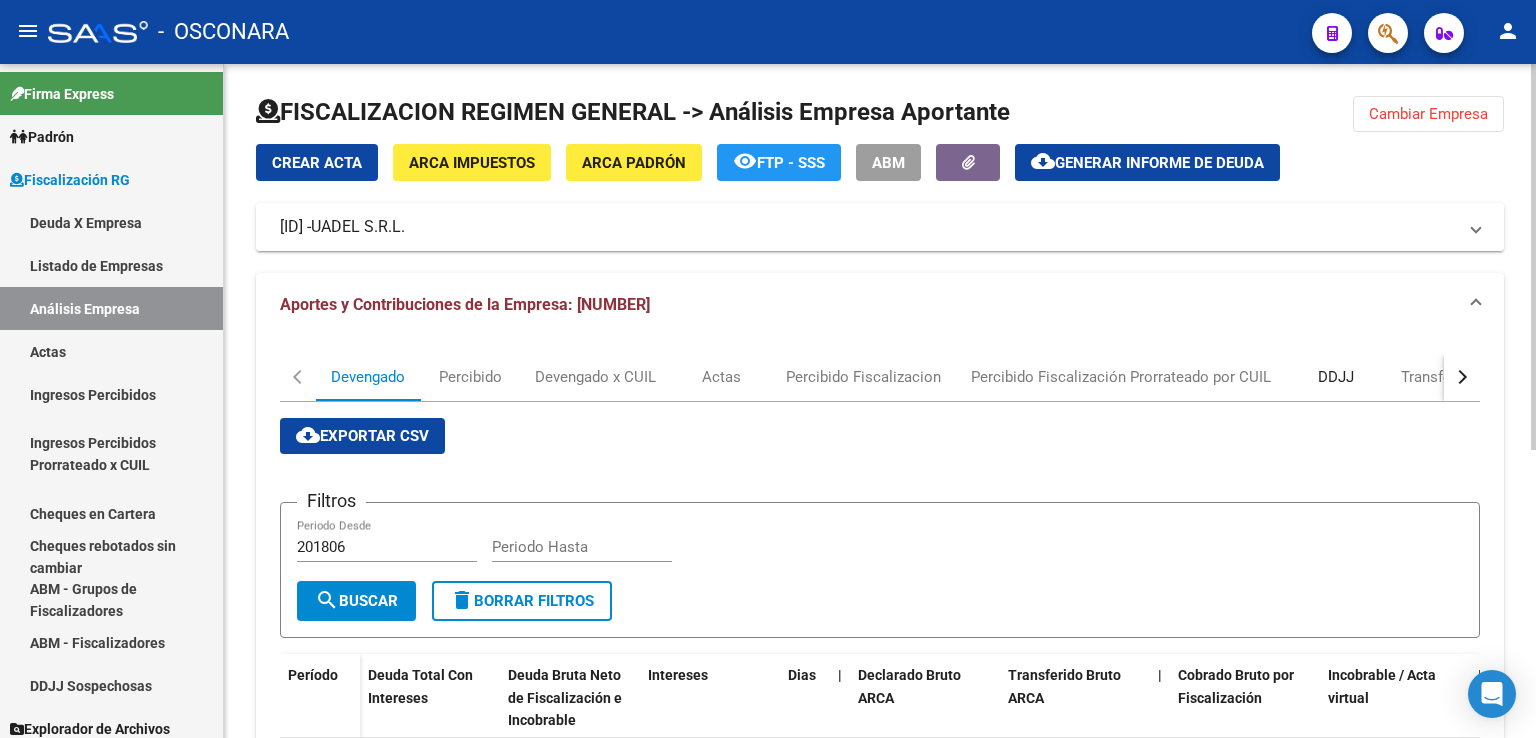 click on "DDJJ" at bounding box center (1336, 377) 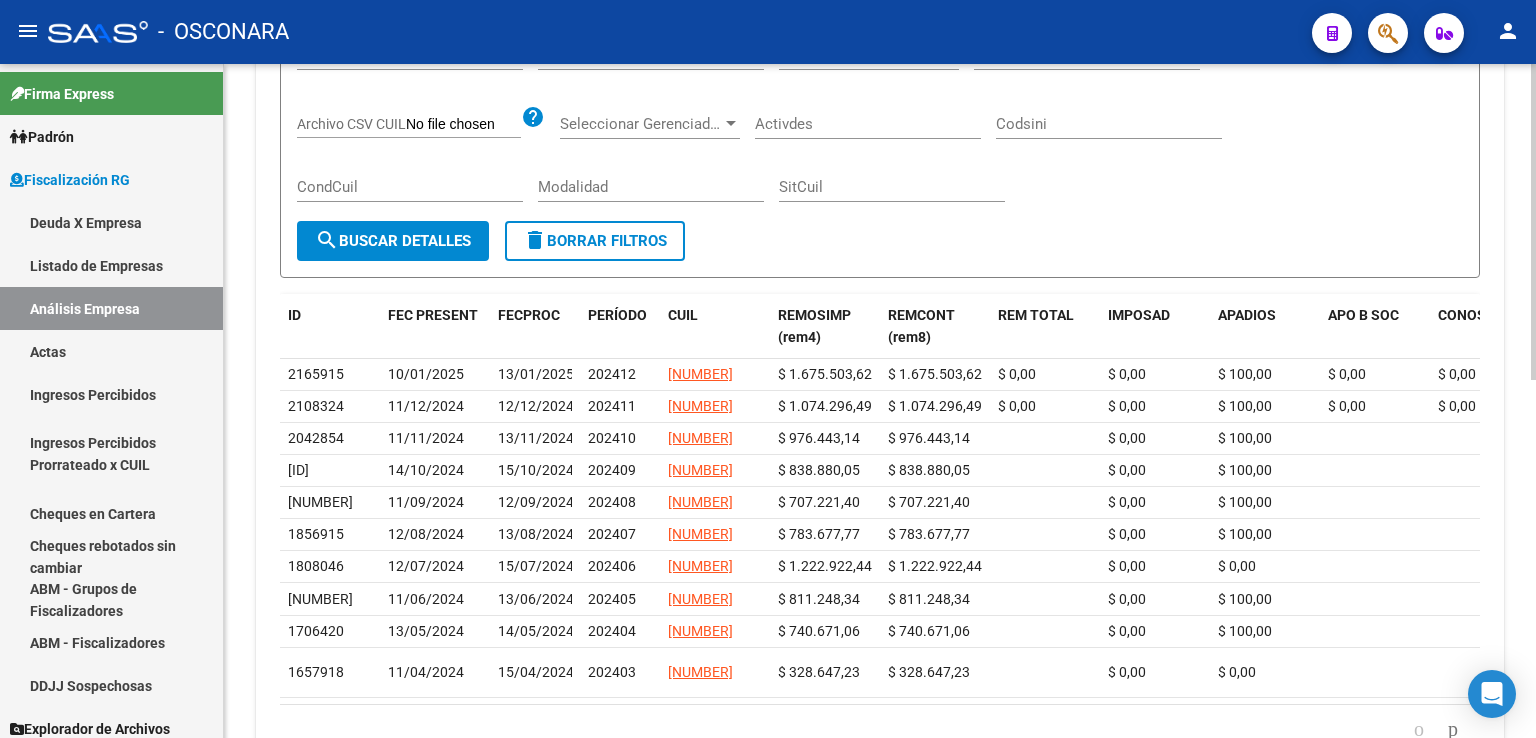 scroll, scrollTop: 500, scrollLeft: 0, axis: vertical 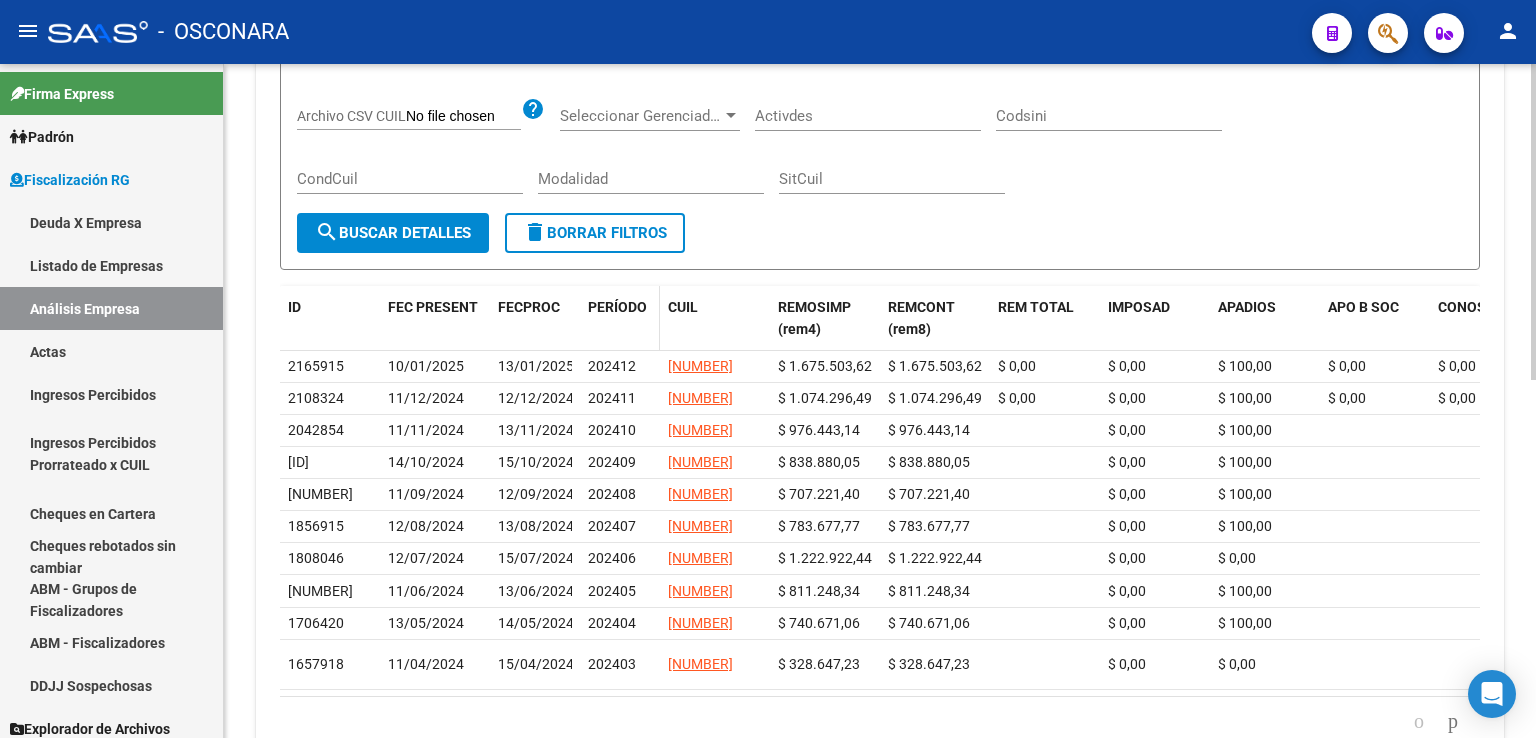 click on "PERÍODO" 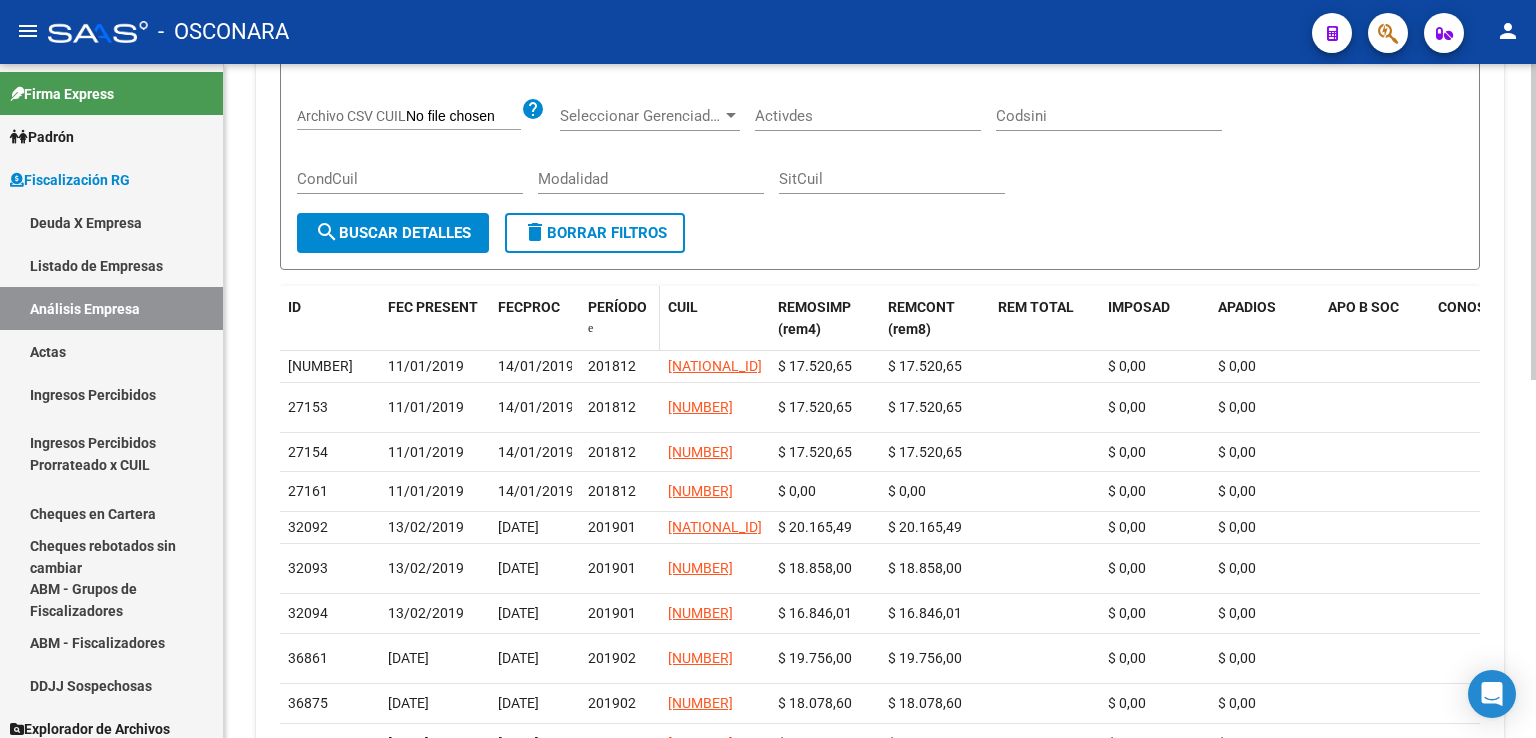 click on "PERÍODO" 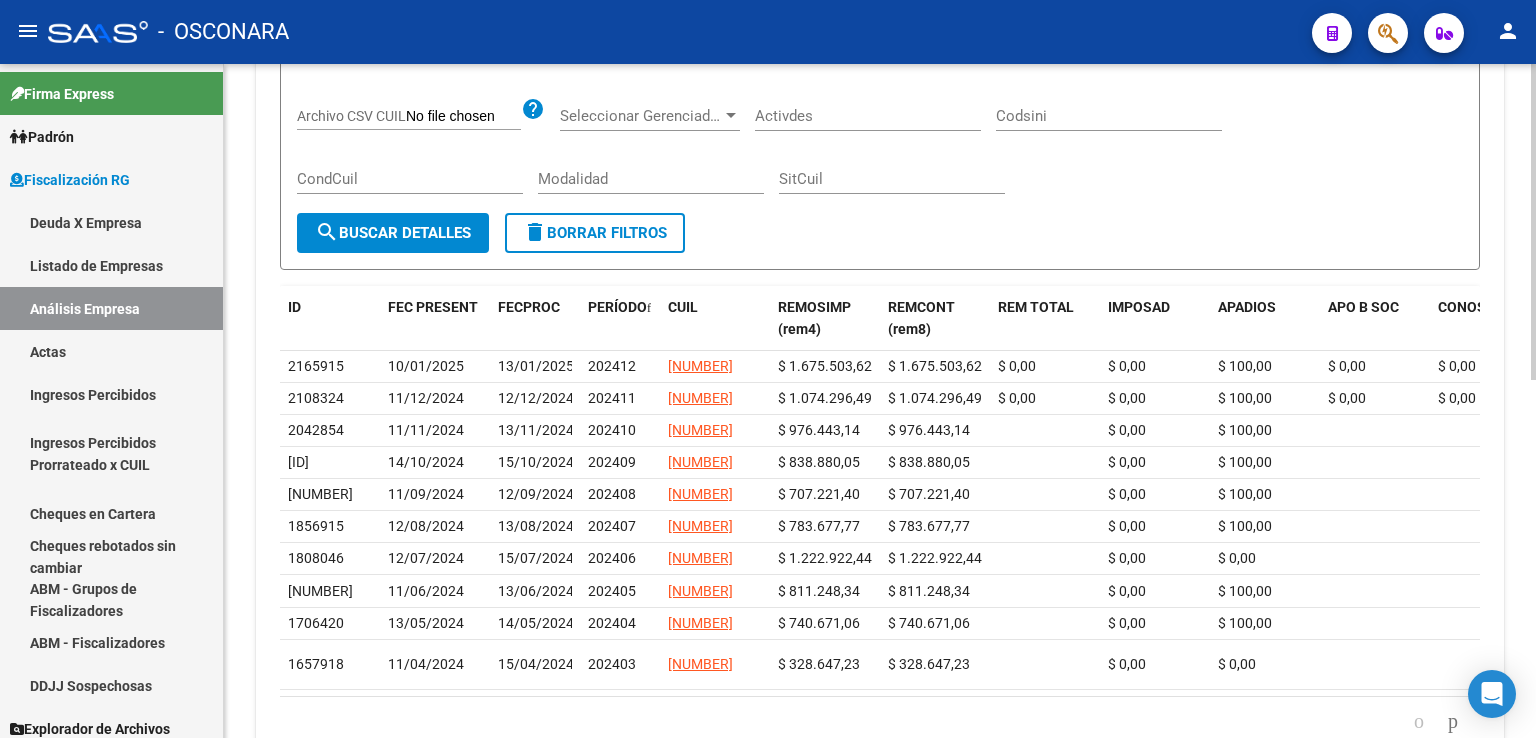 scroll, scrollTop: 200, scrollLeft: 0, axis: vertical 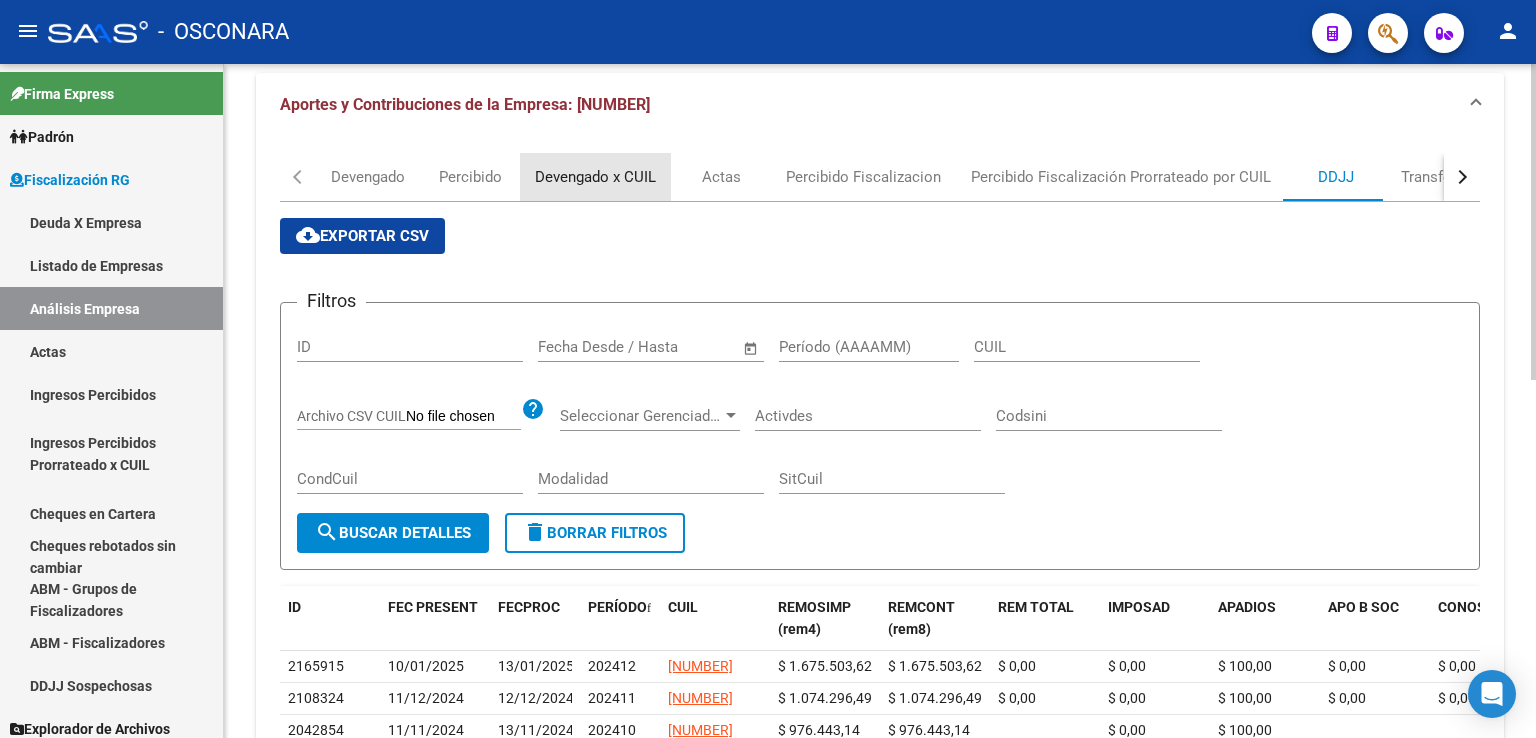 click on "Devengado x CUIL" at bounding box center [595, 177] 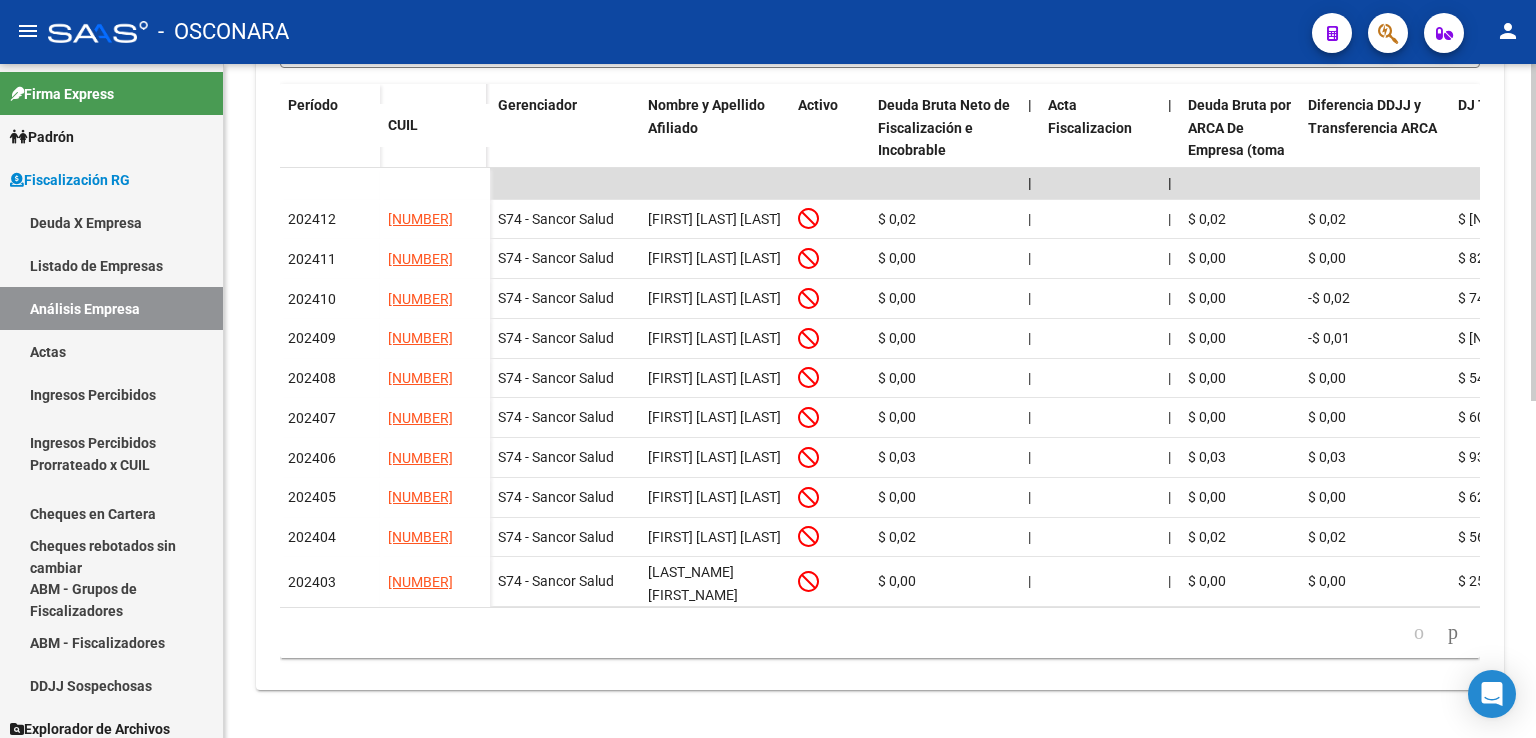 scroll, scrollTop: 676, scrollLeft: 0, axis: vertical 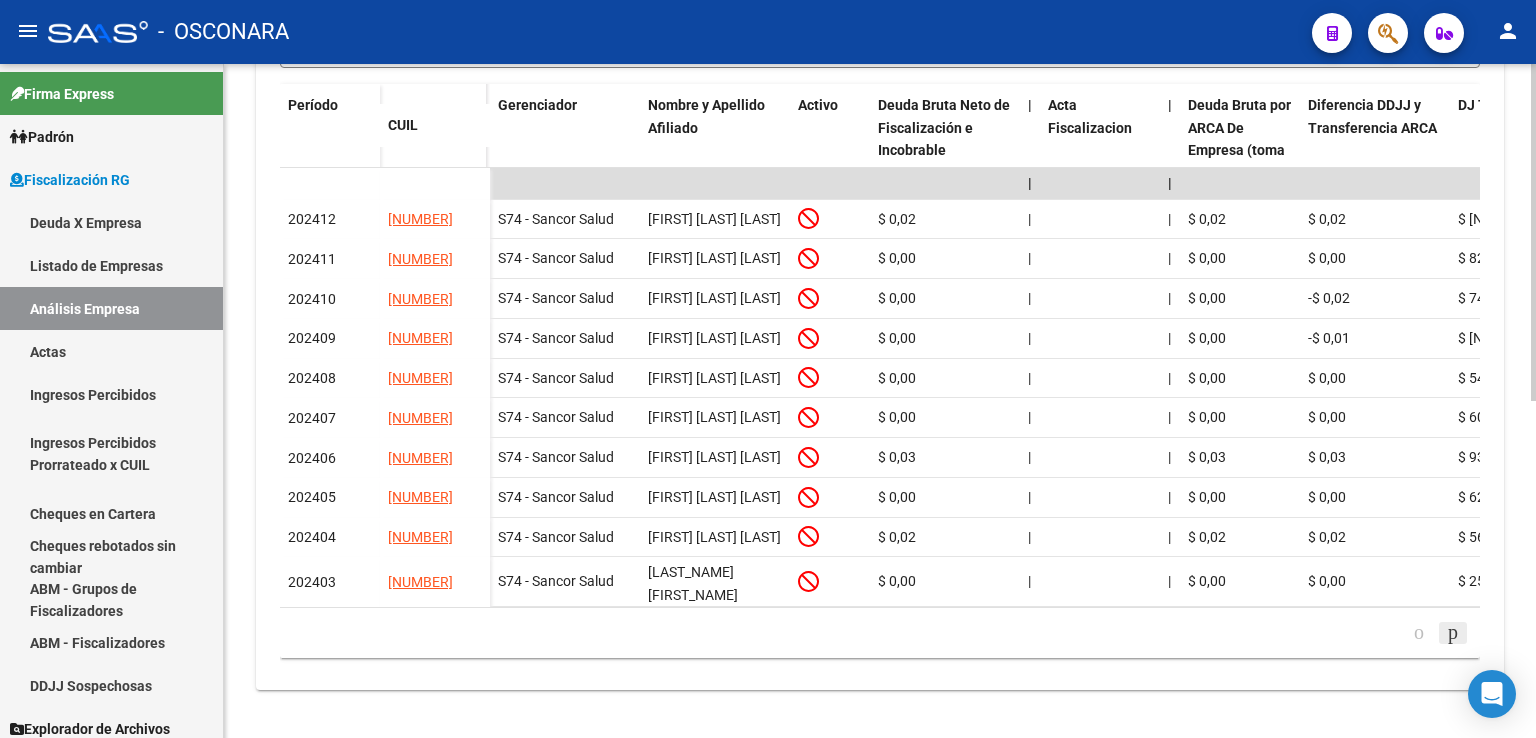 click 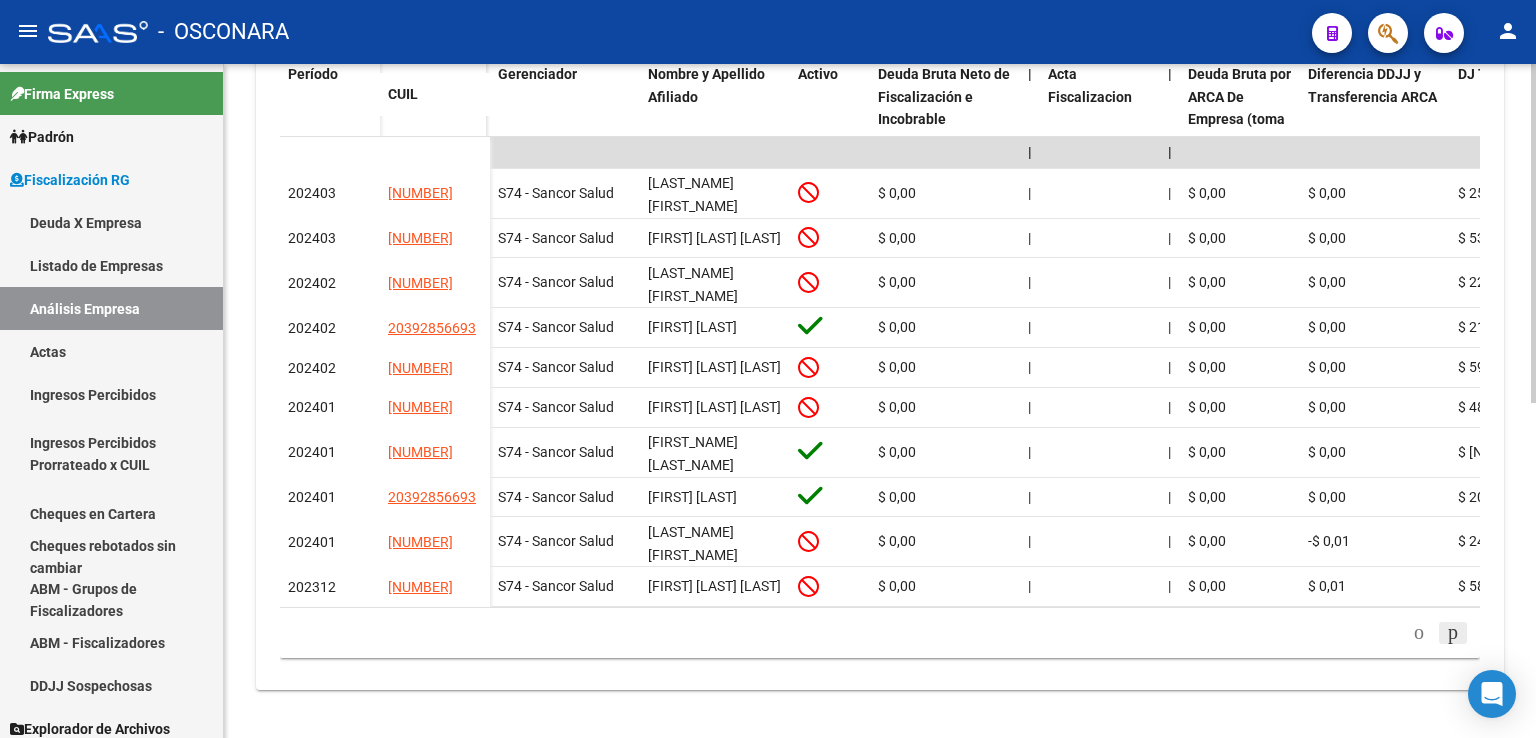 click 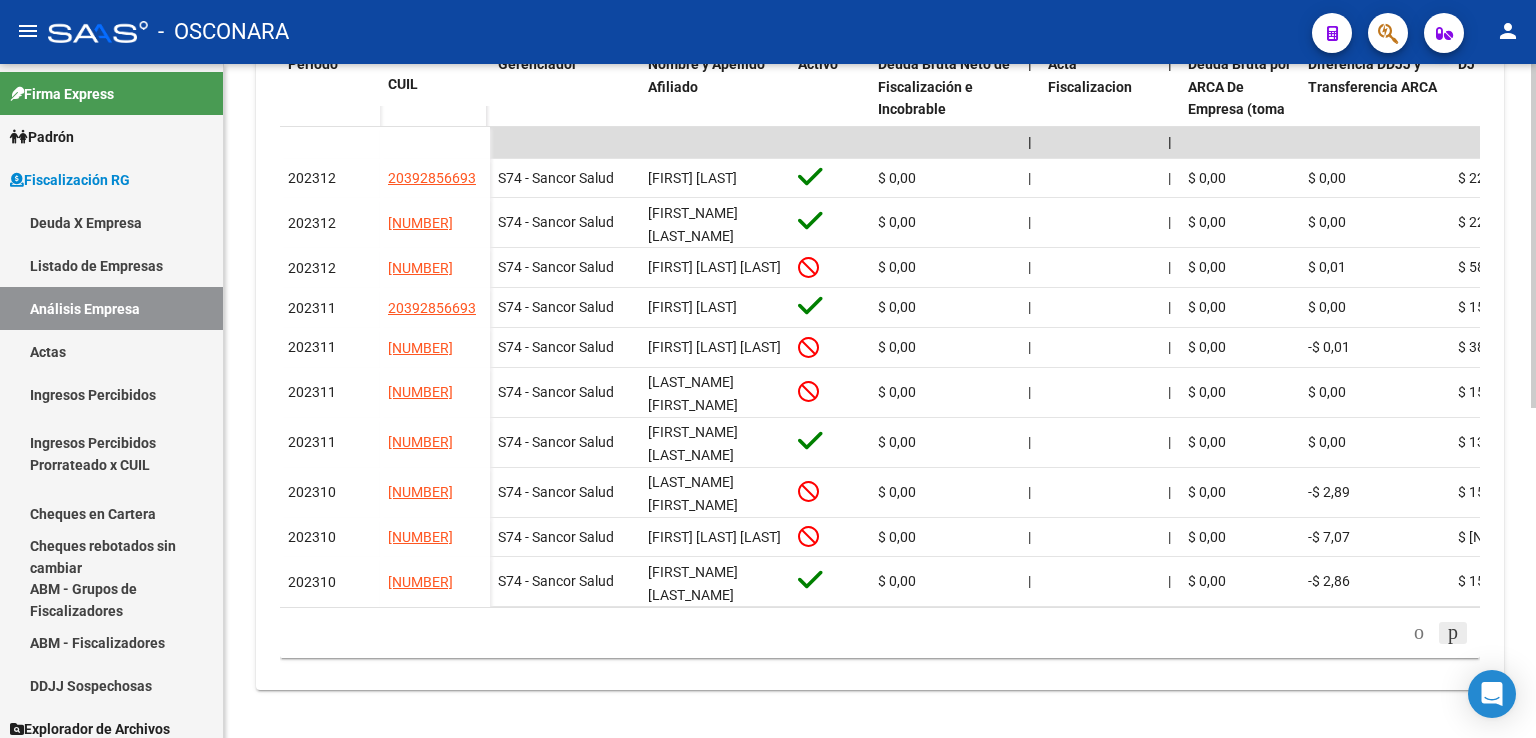 click 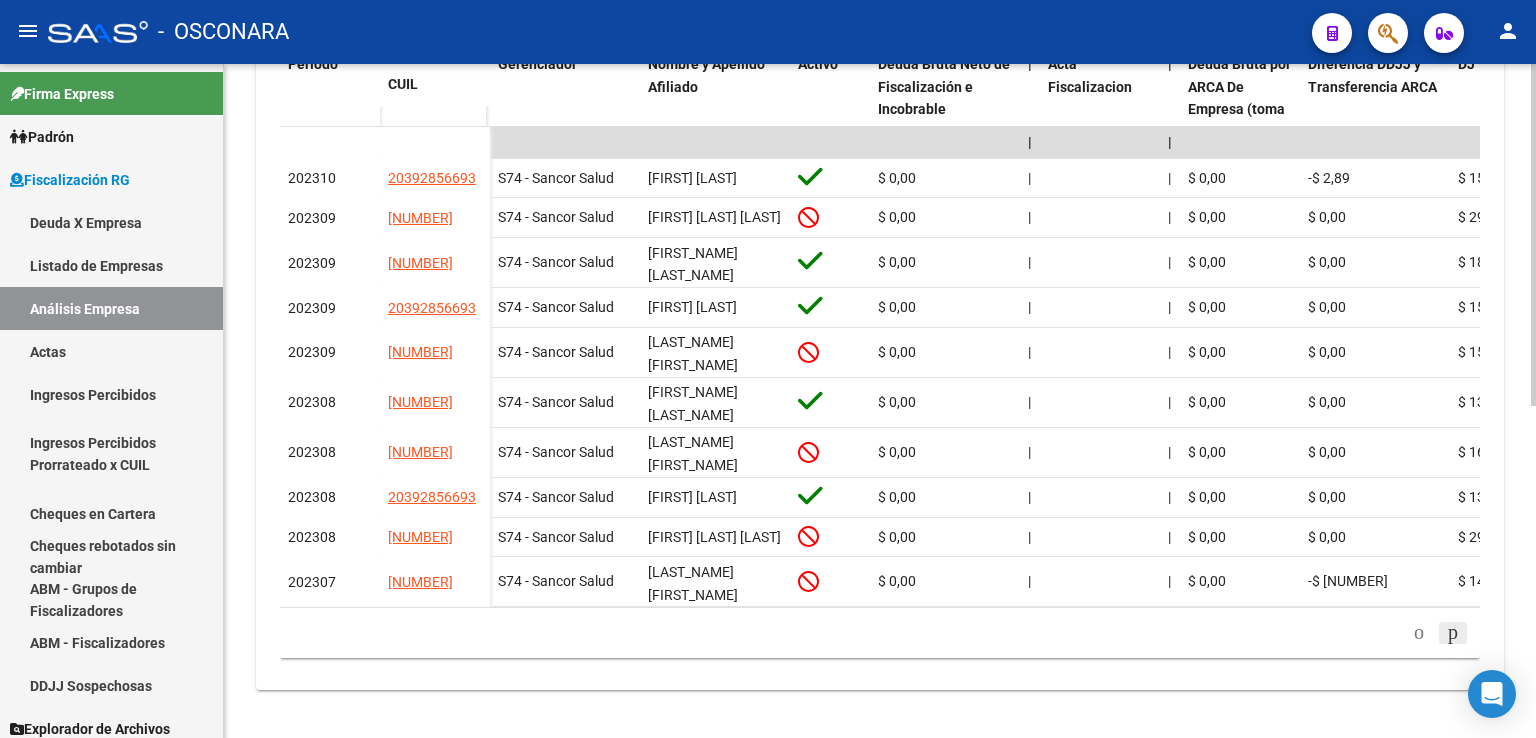 click 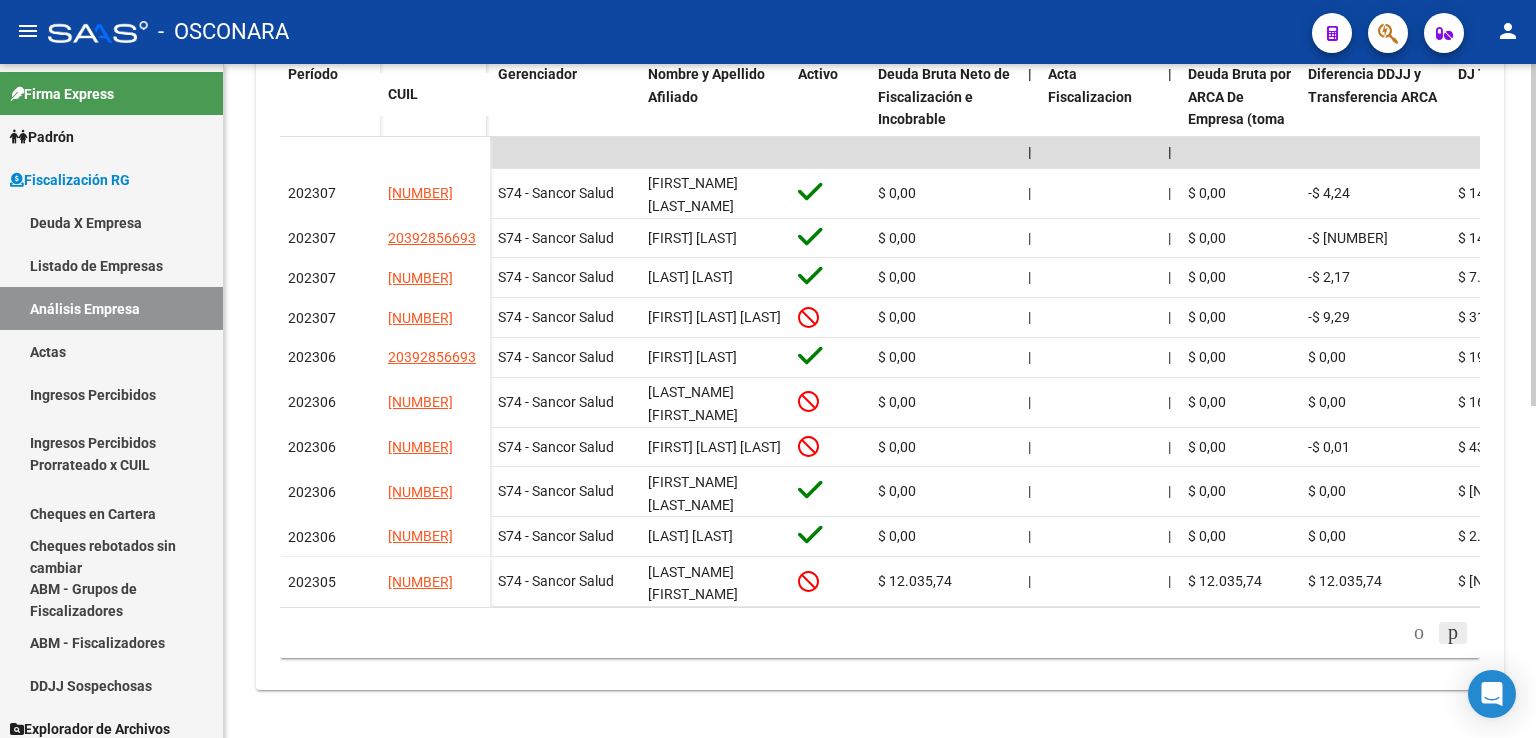 click 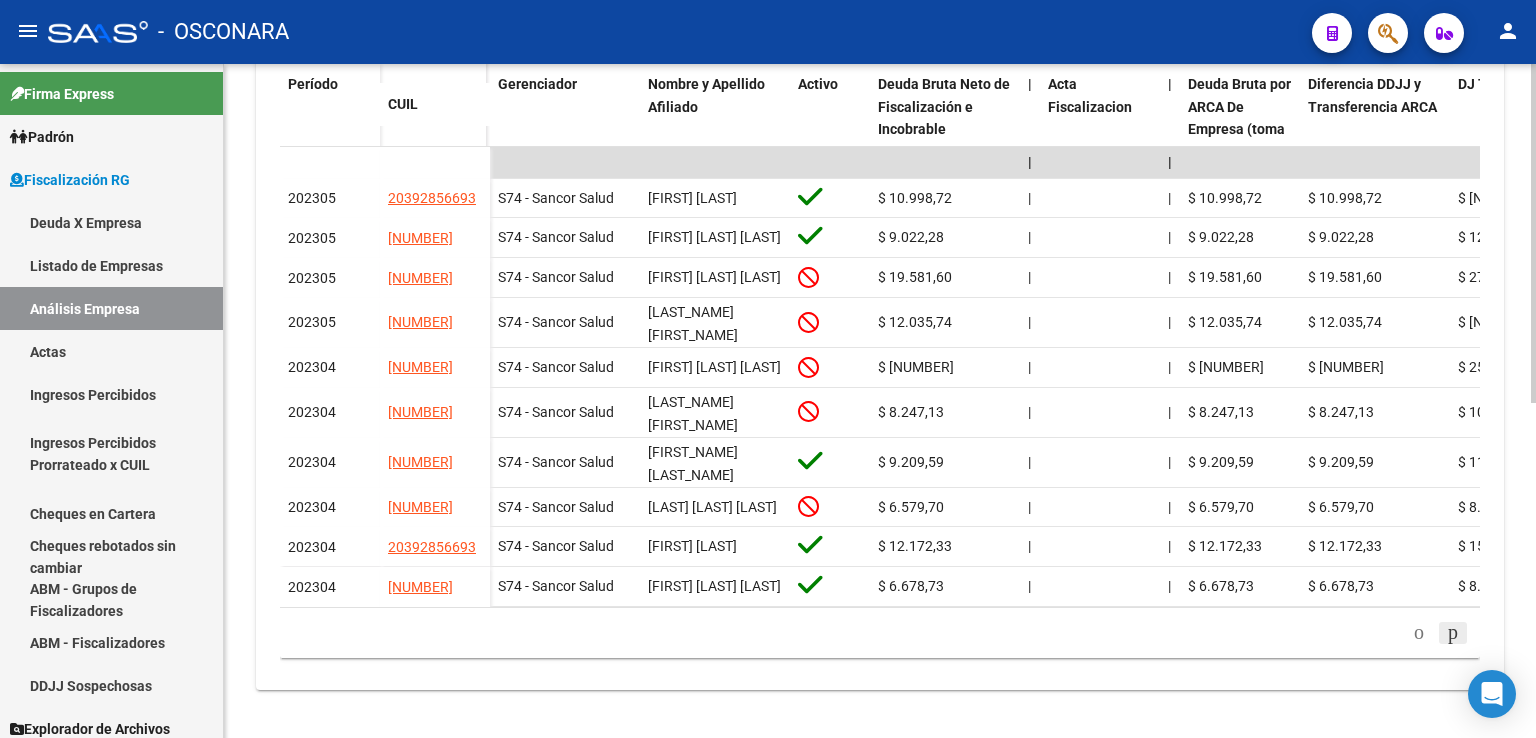 click 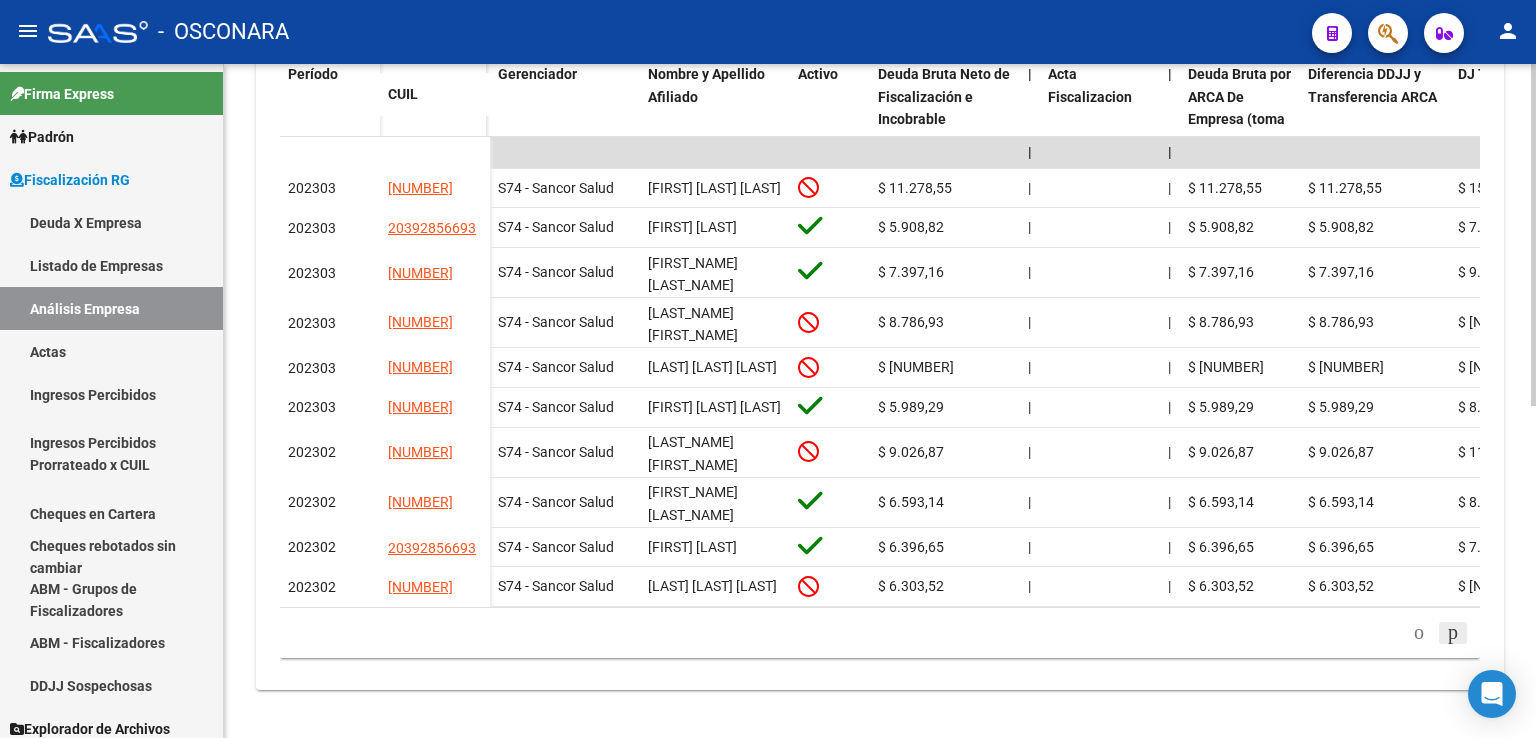 click 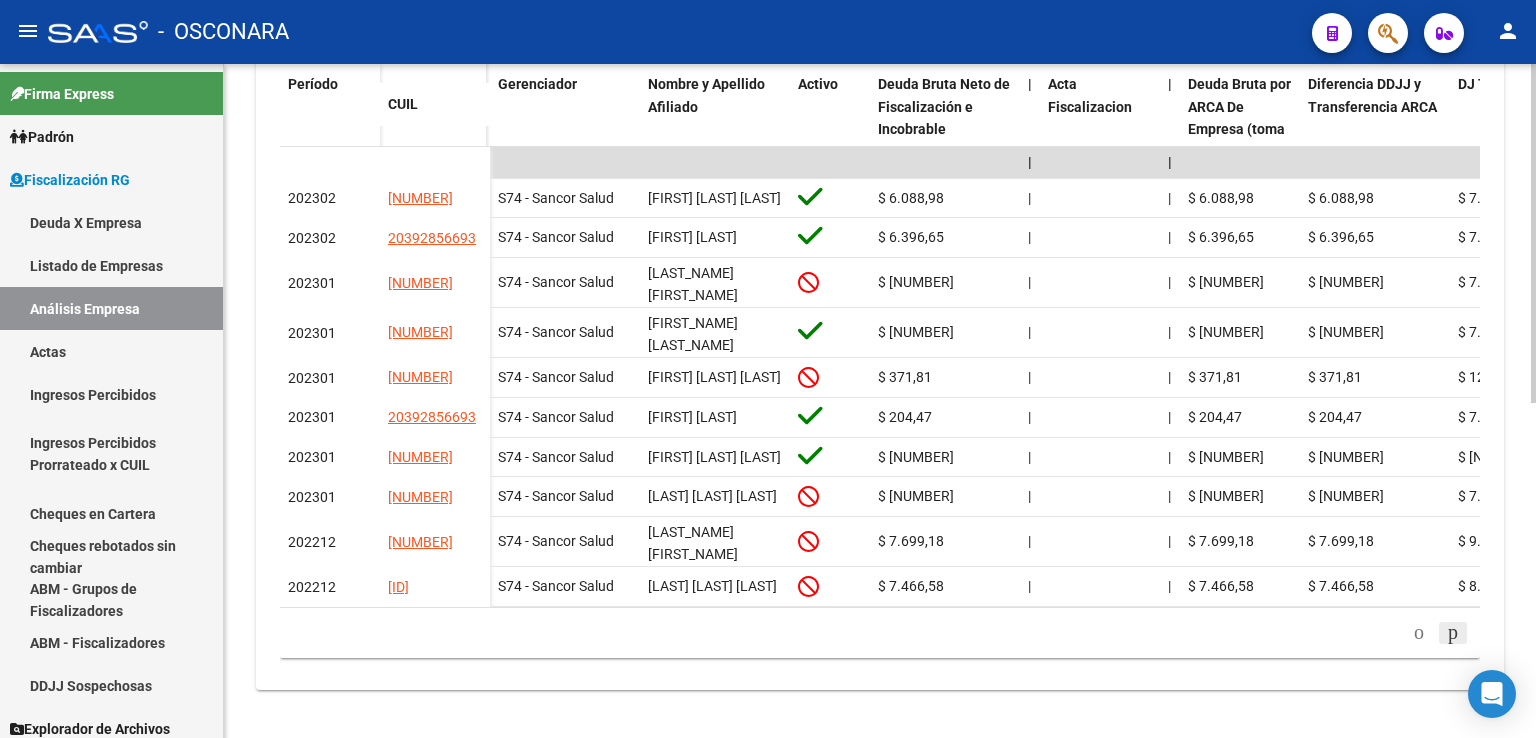 click 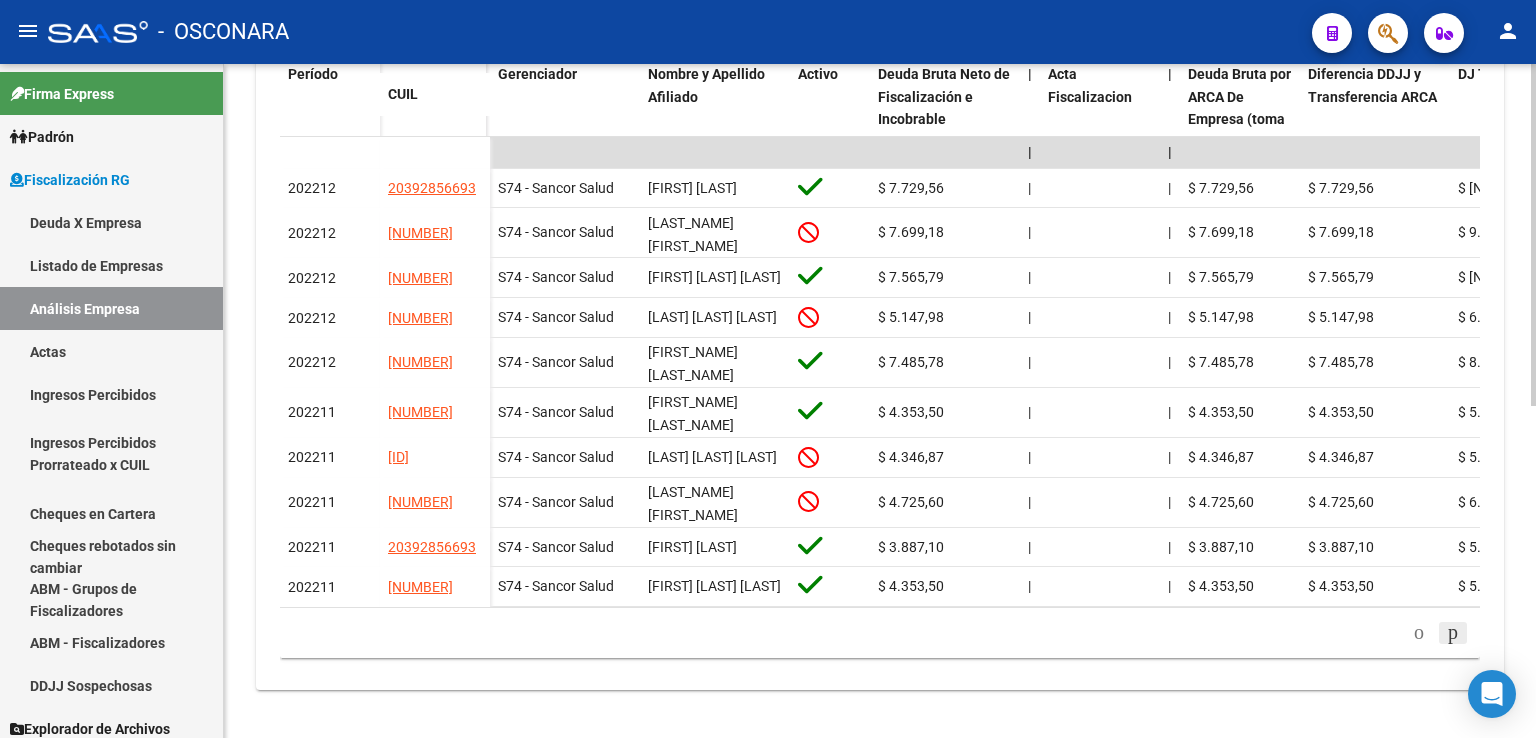 click 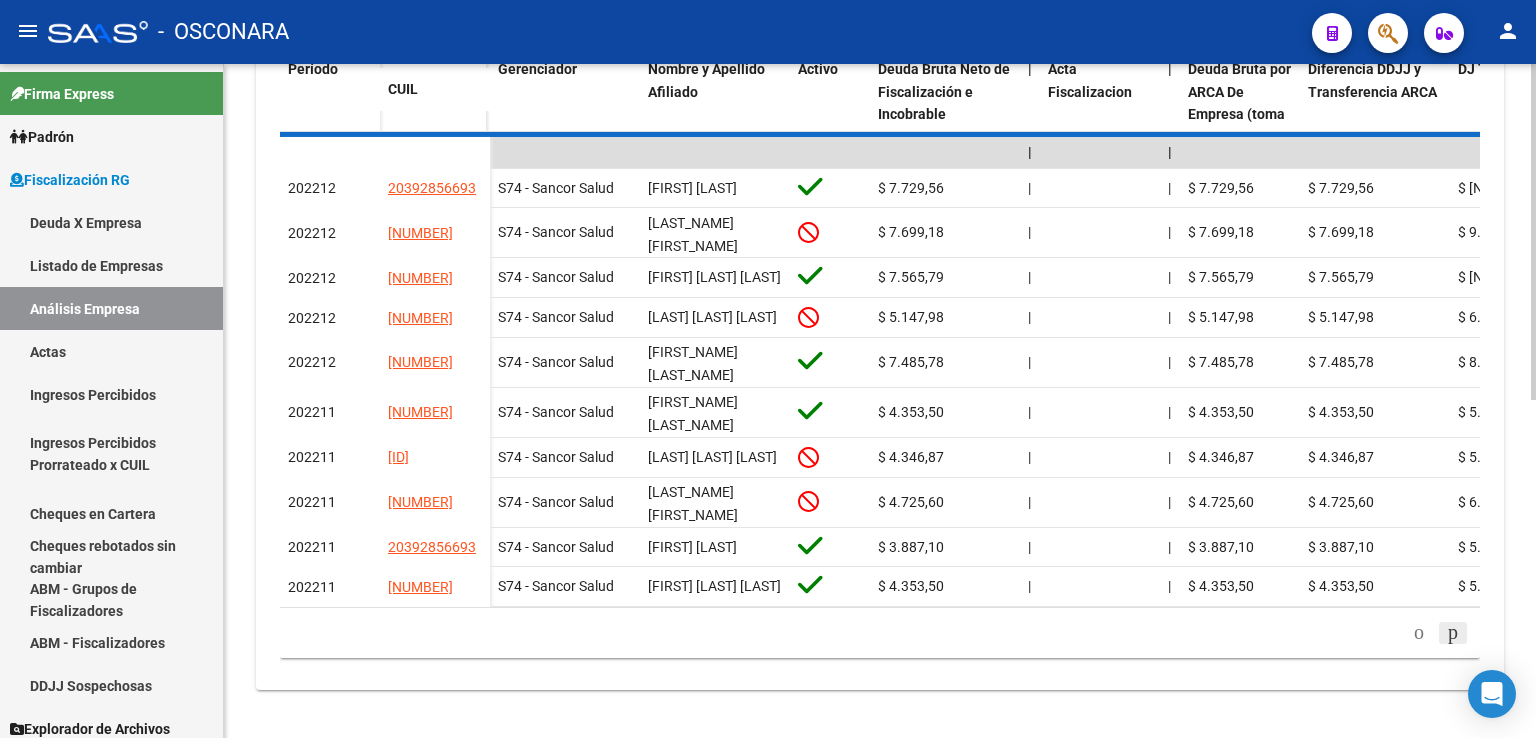 scroll, scrollTop: 655, scrollLeft: 0, axis: vertical 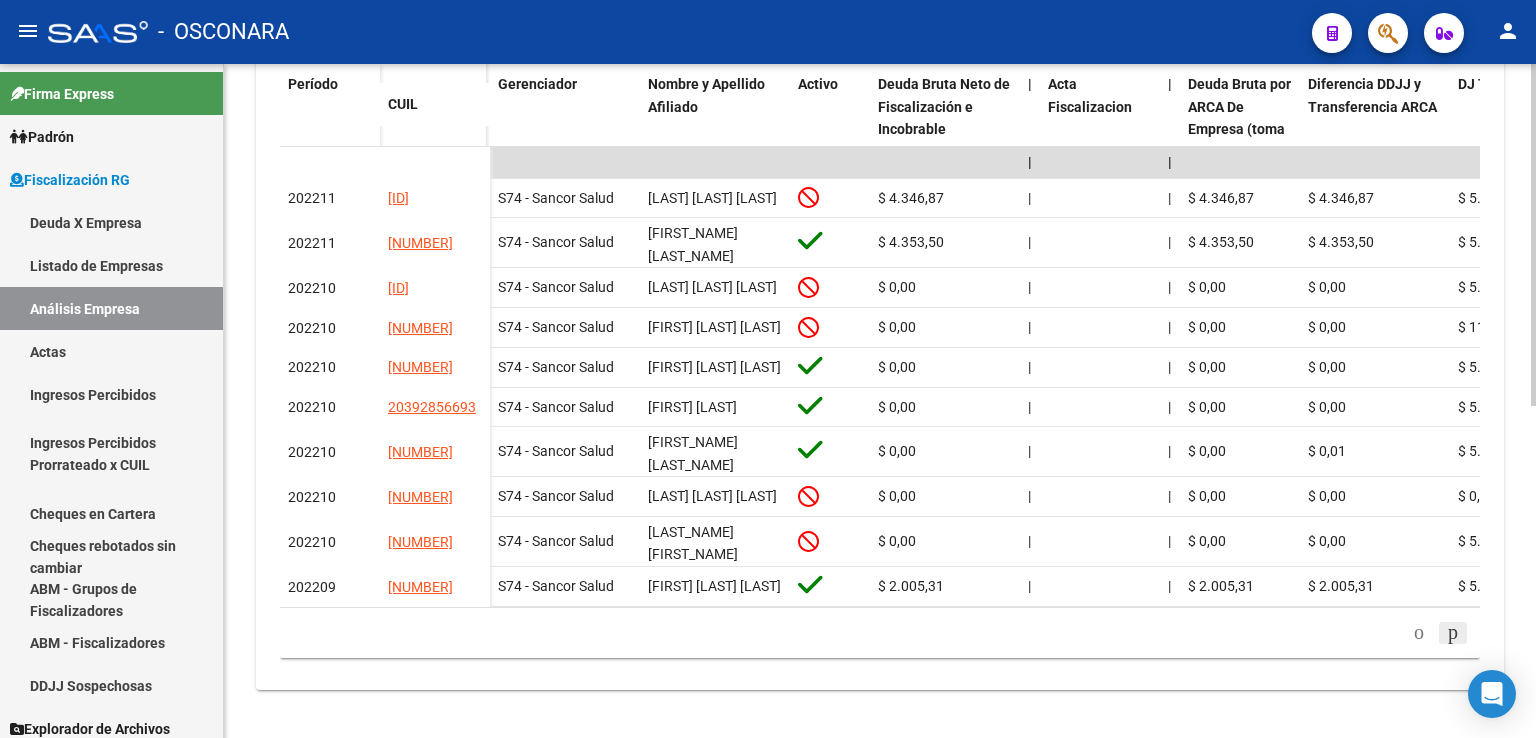 click 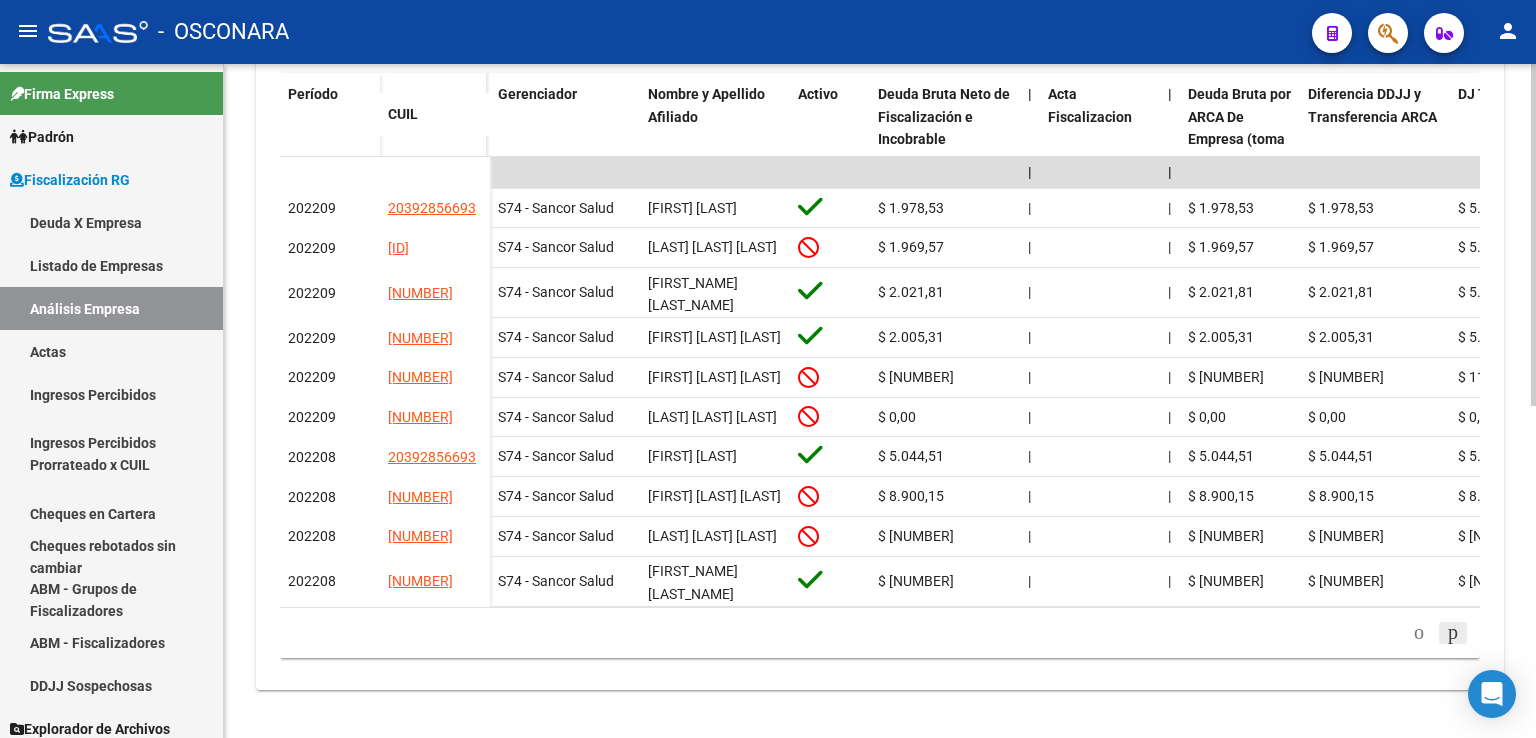 click 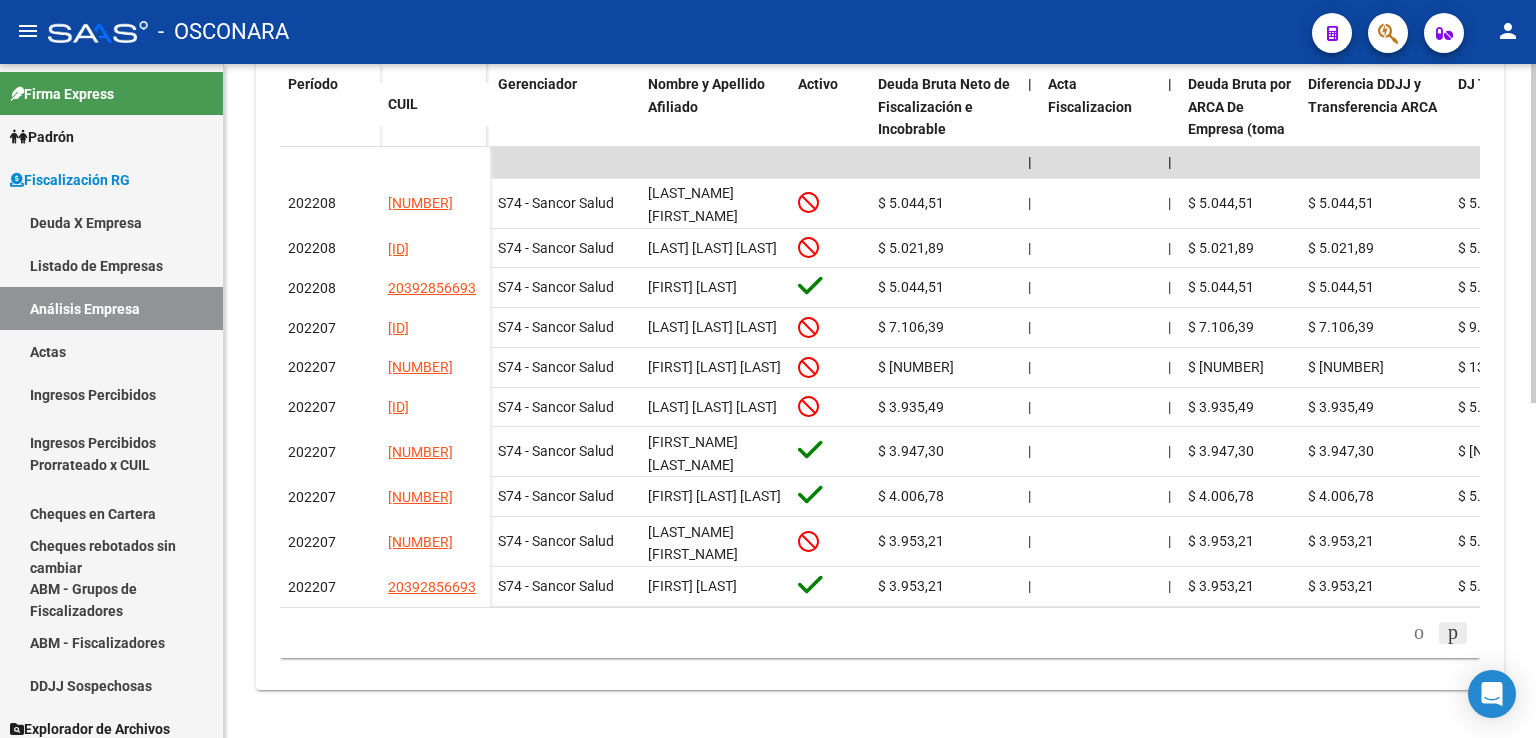 click 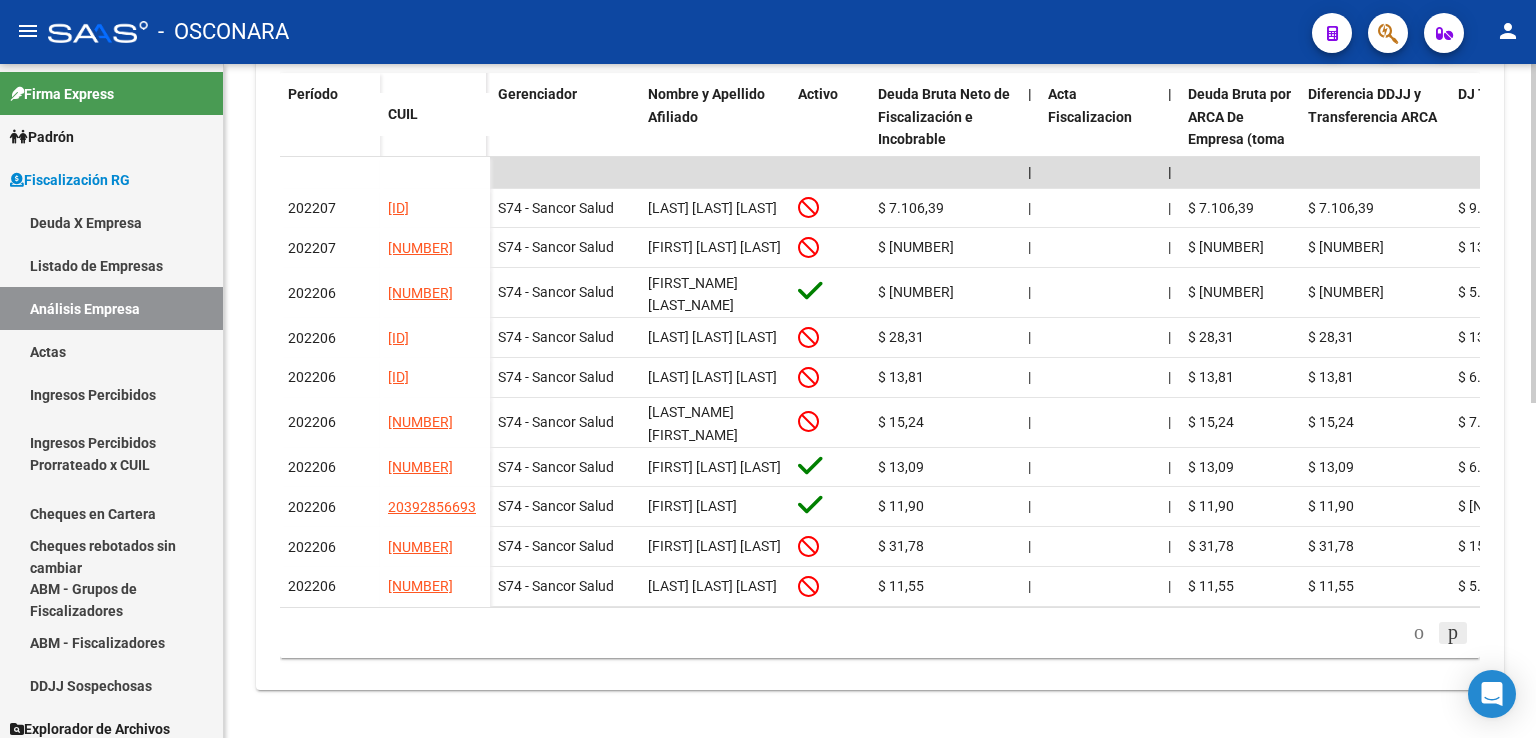 click 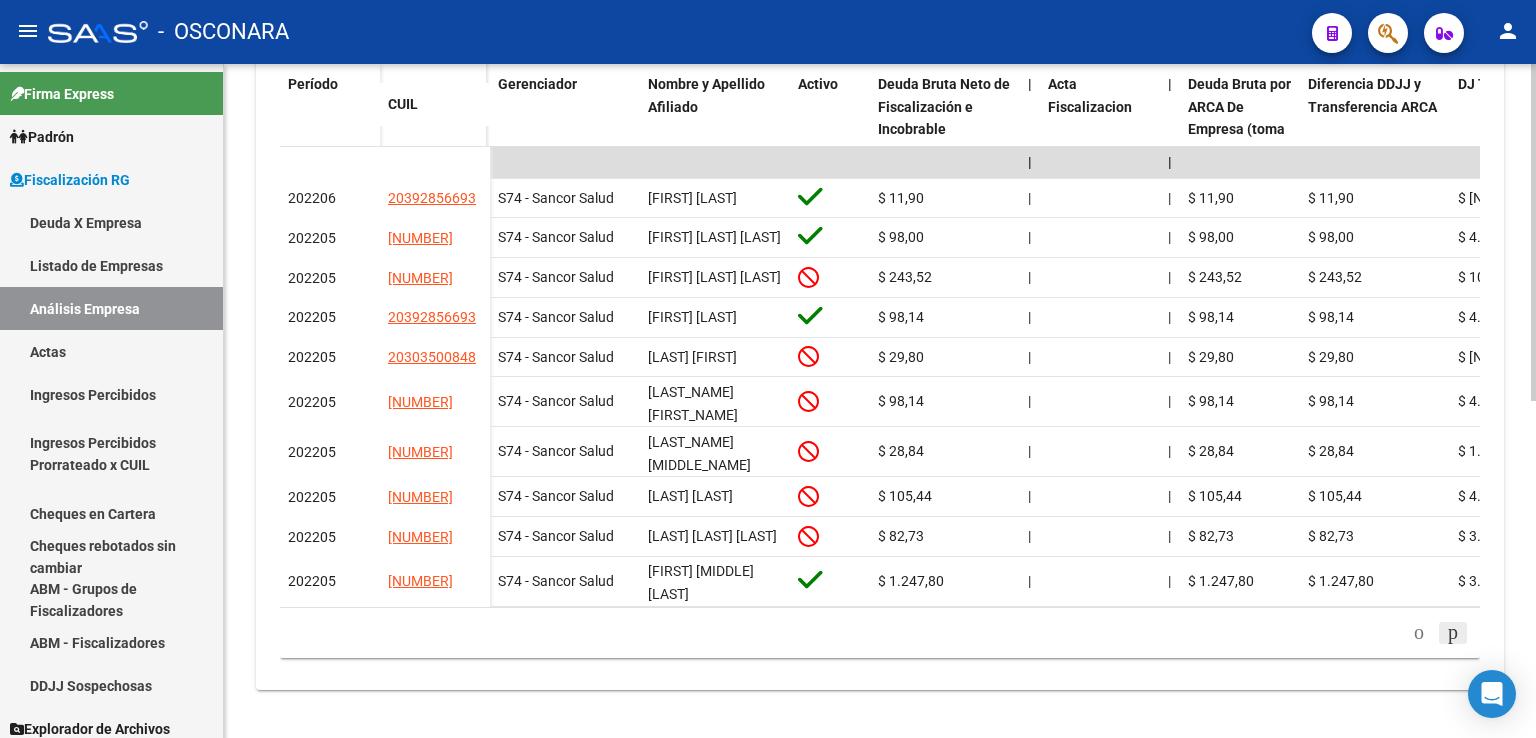 click 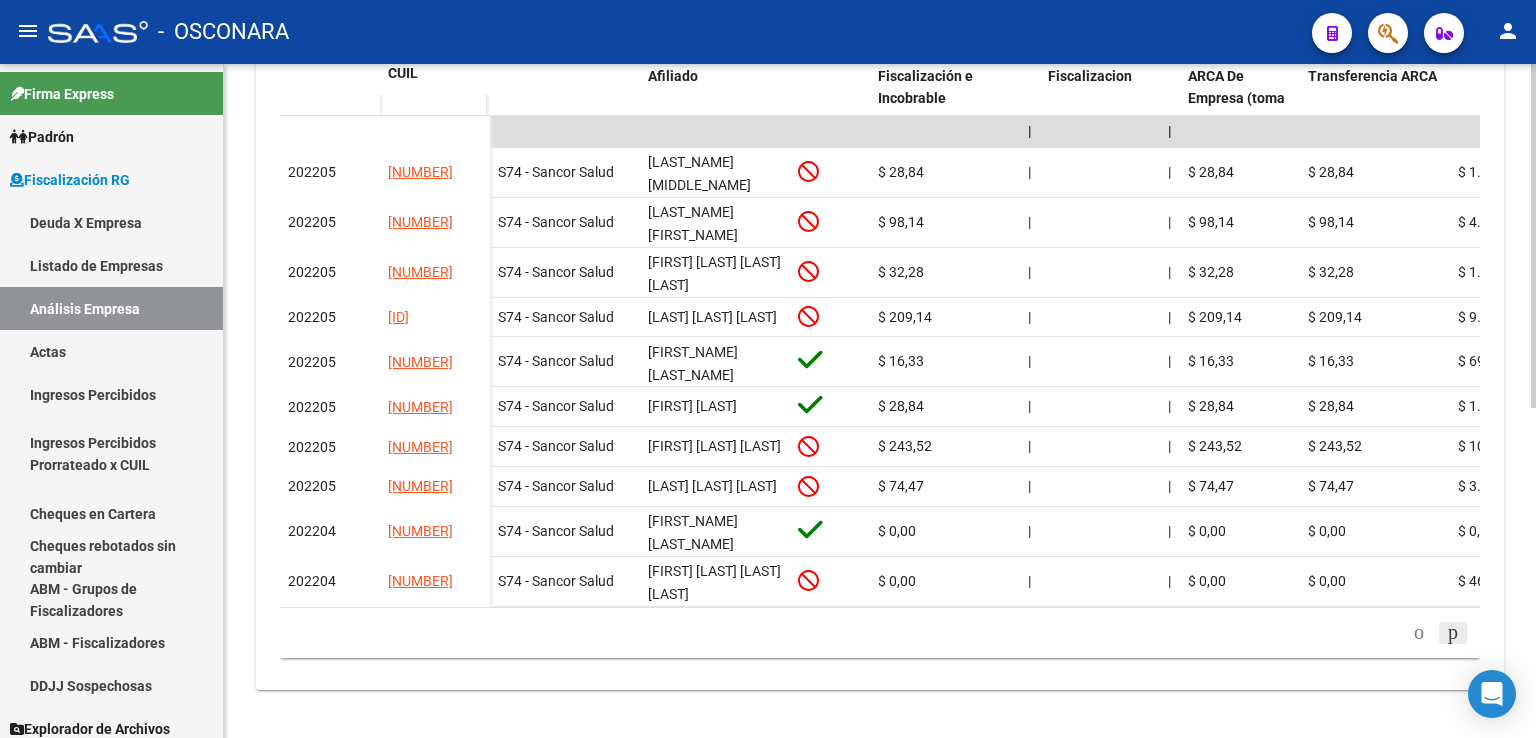 click 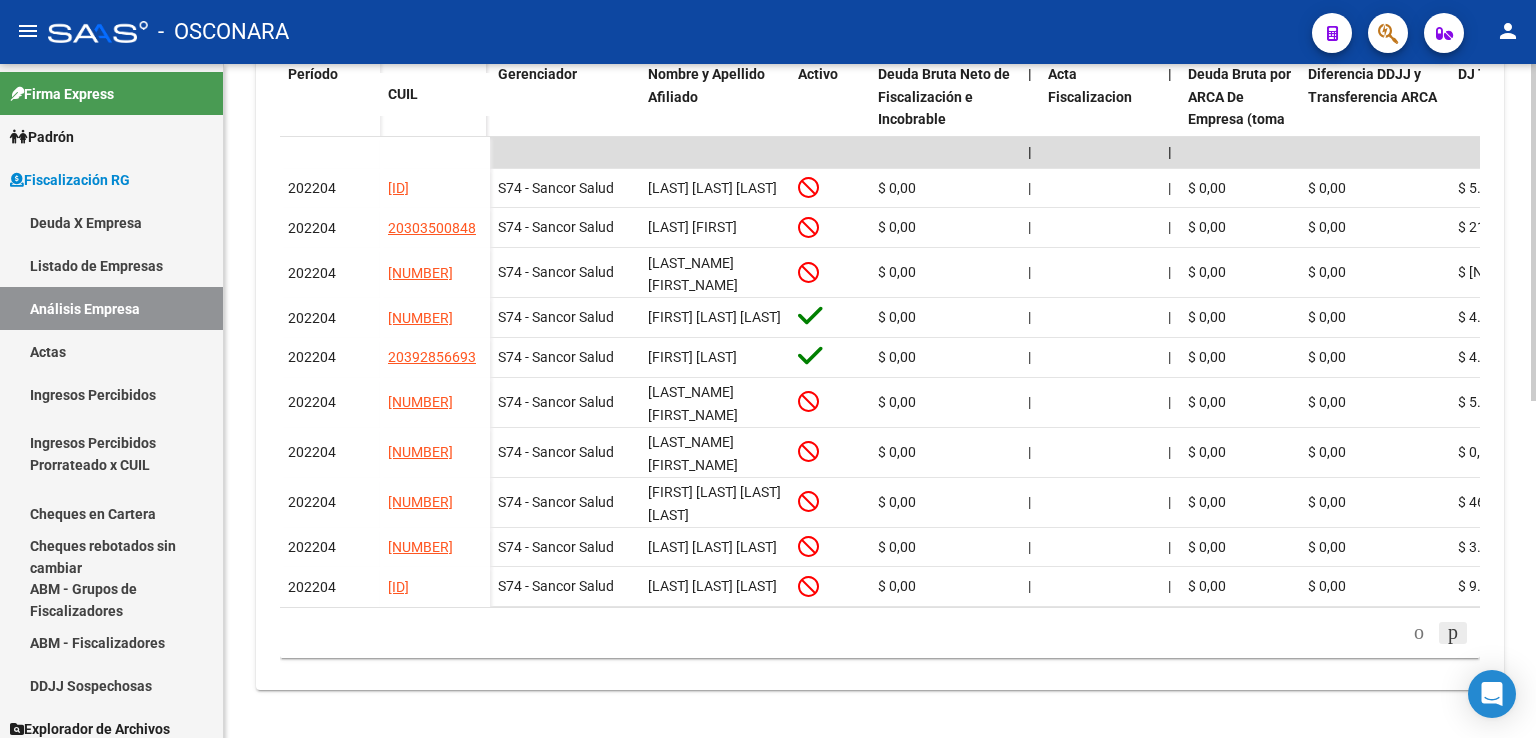 click 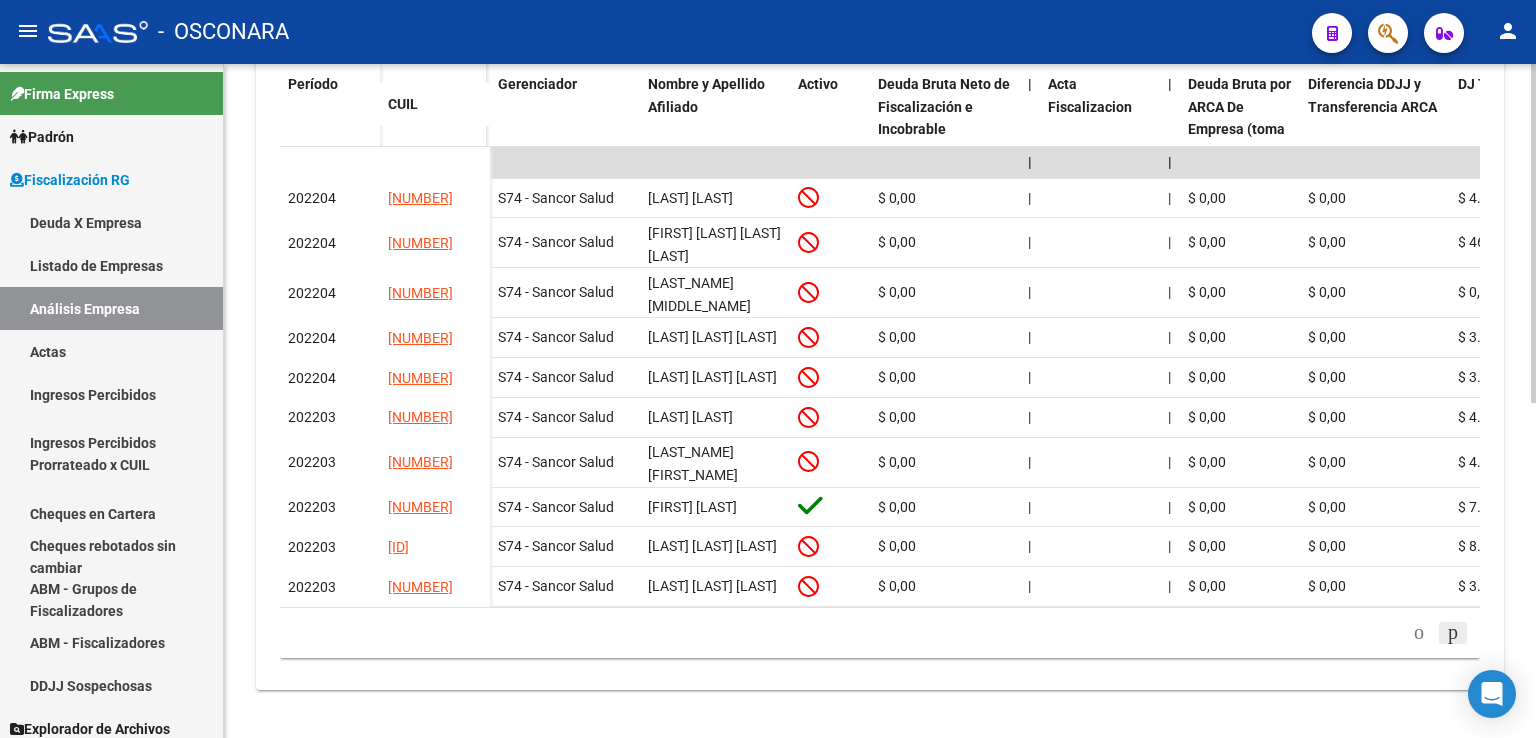 click 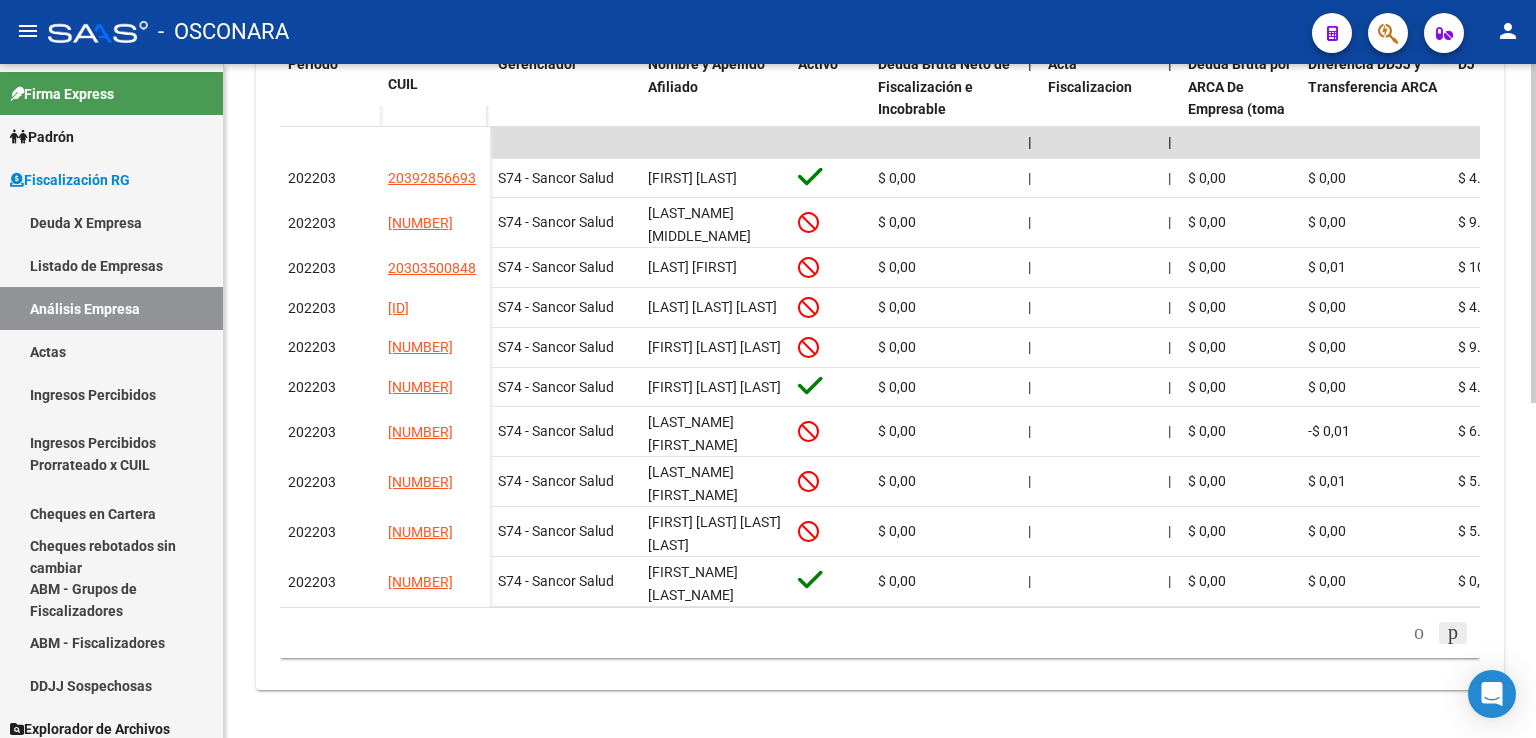click 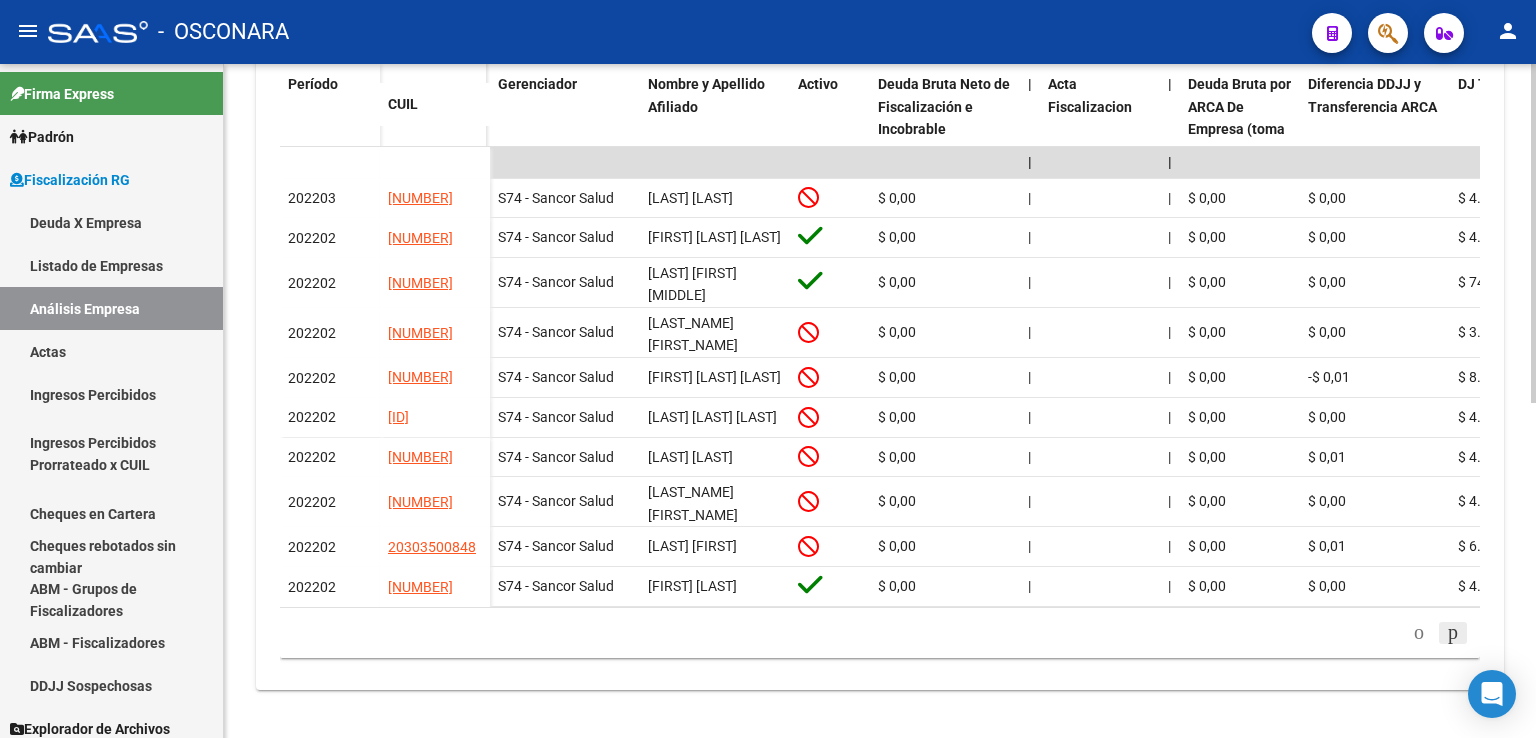 click 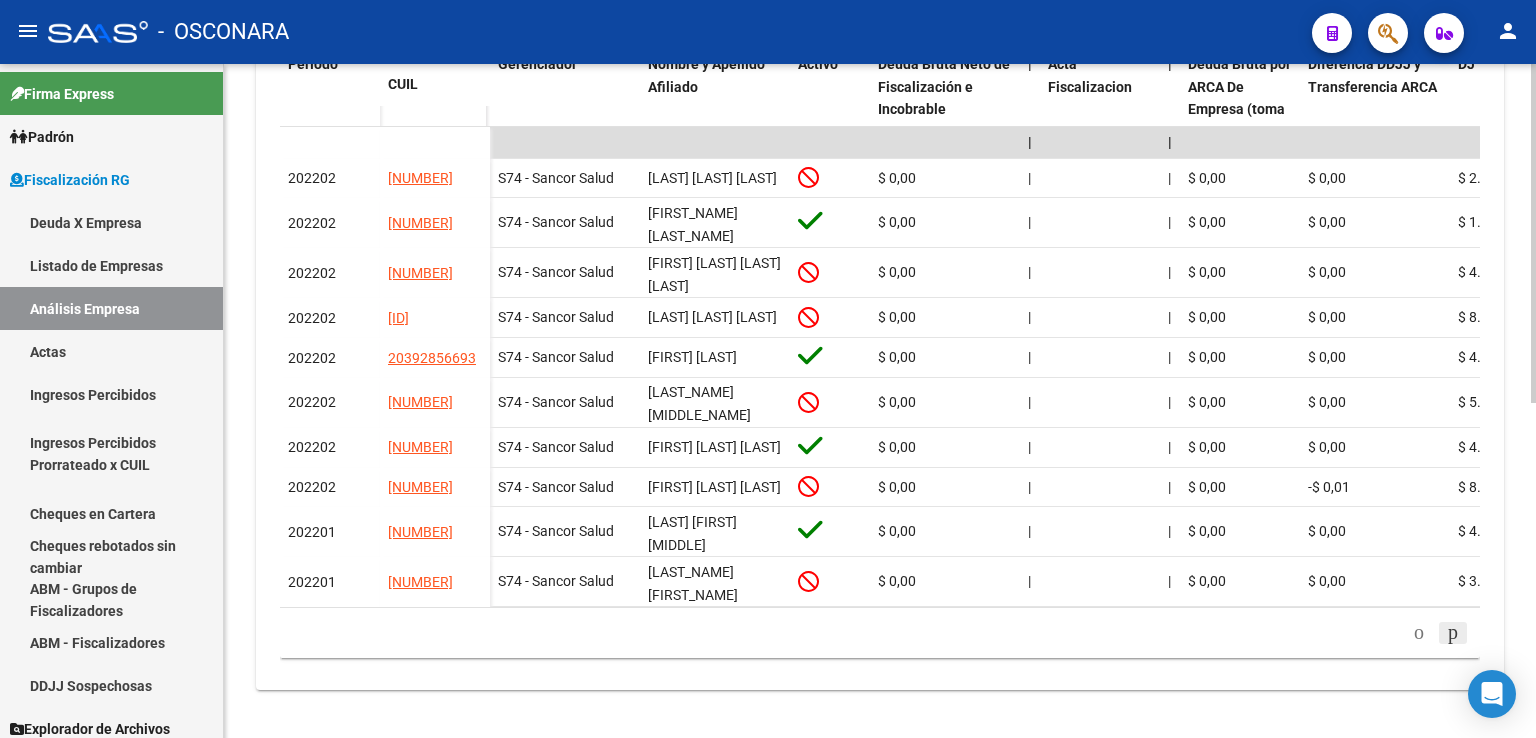 click 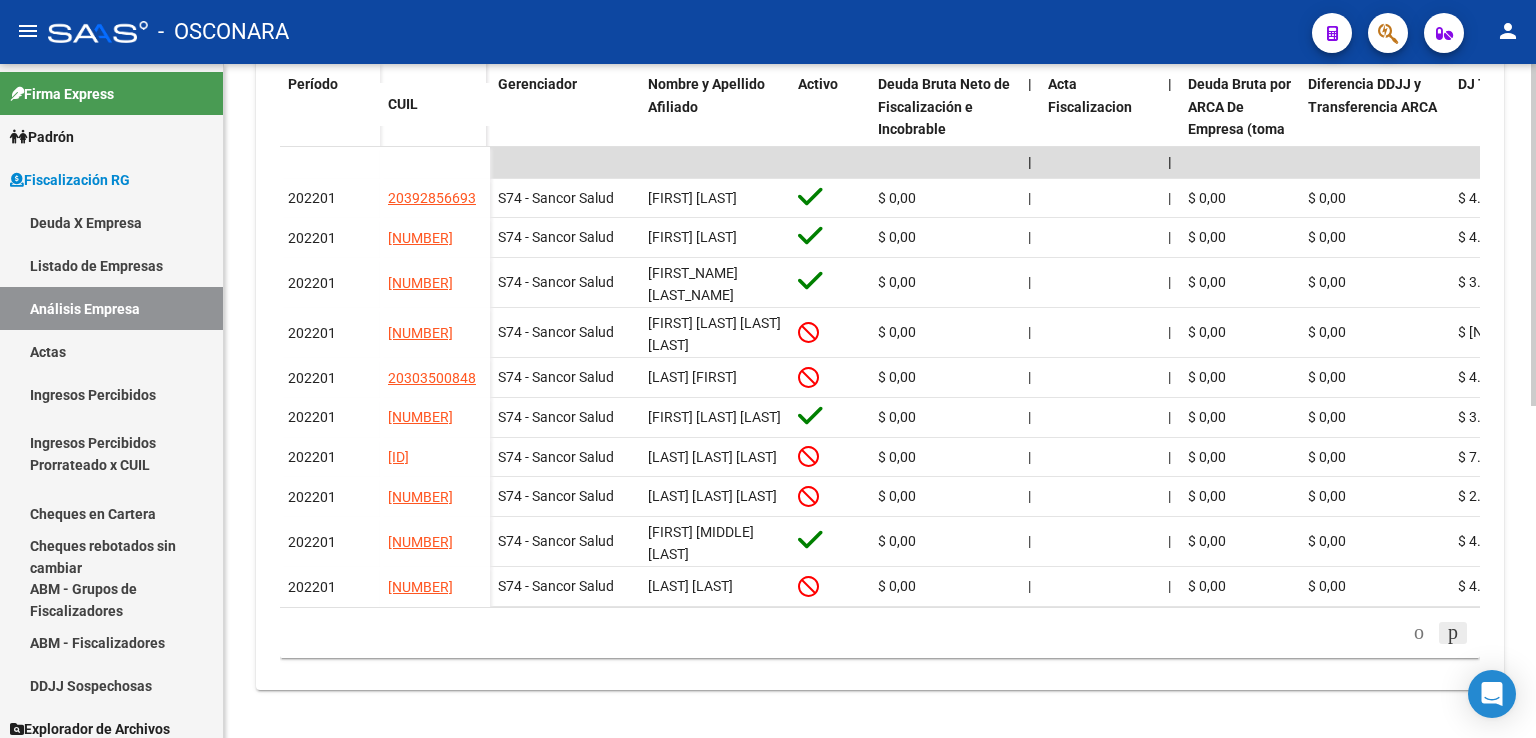 click 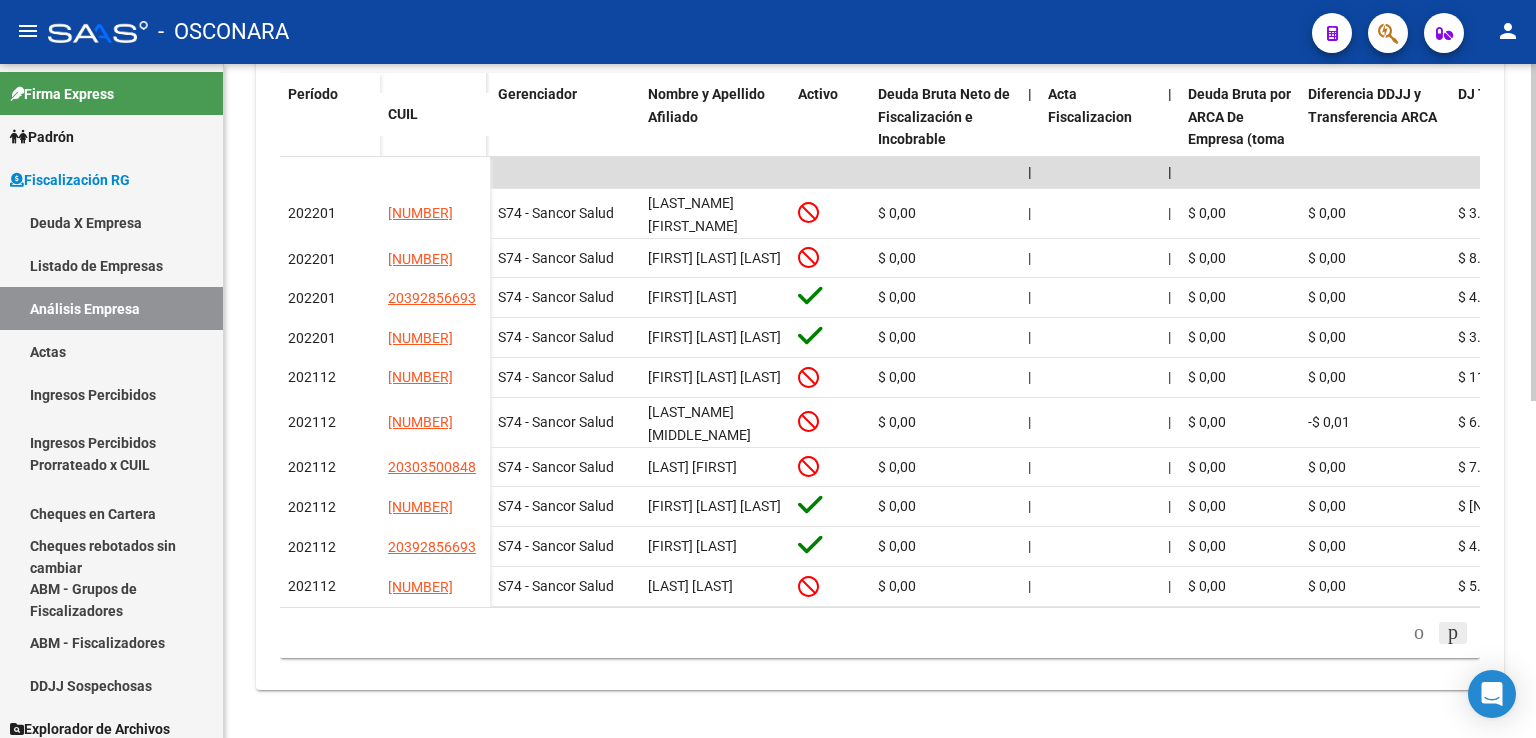 click 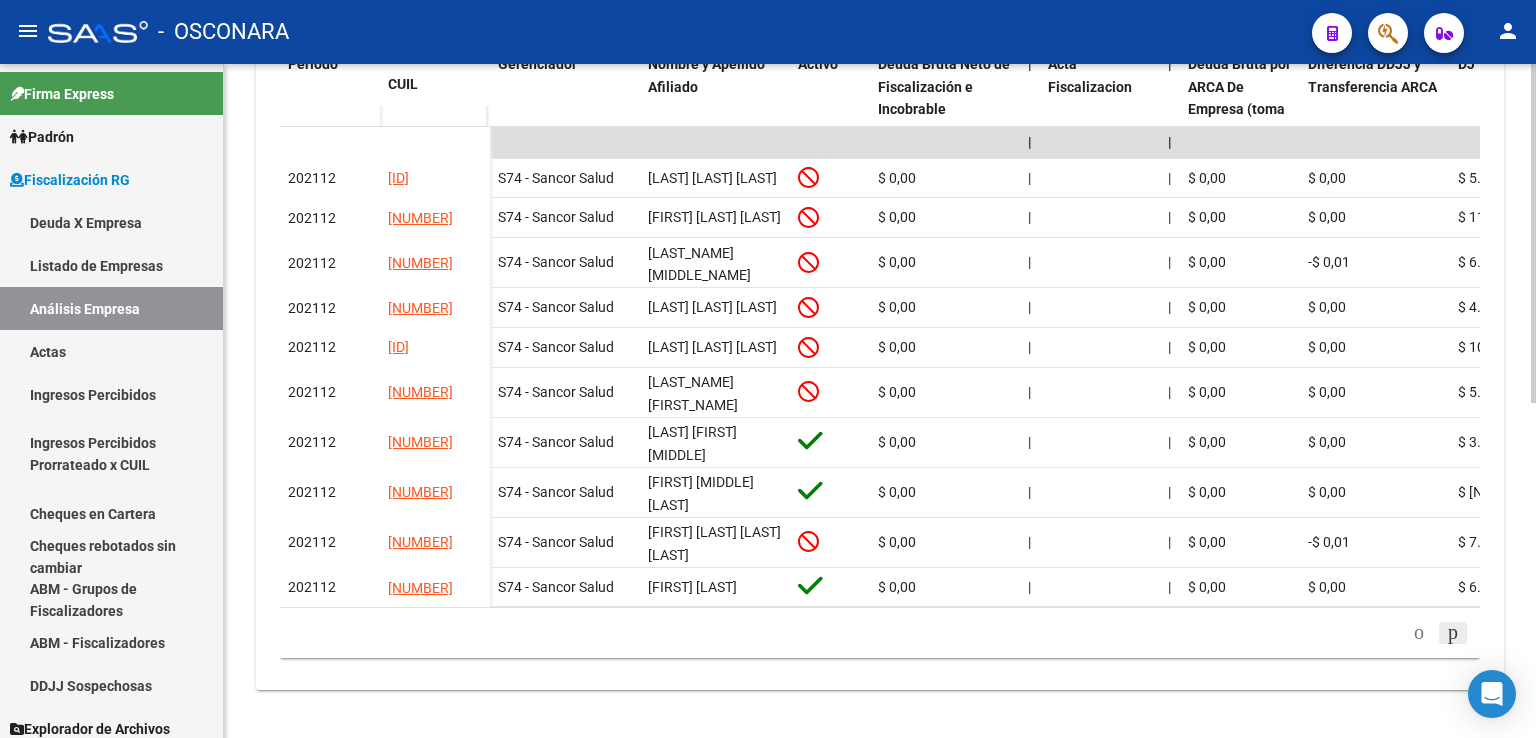 click 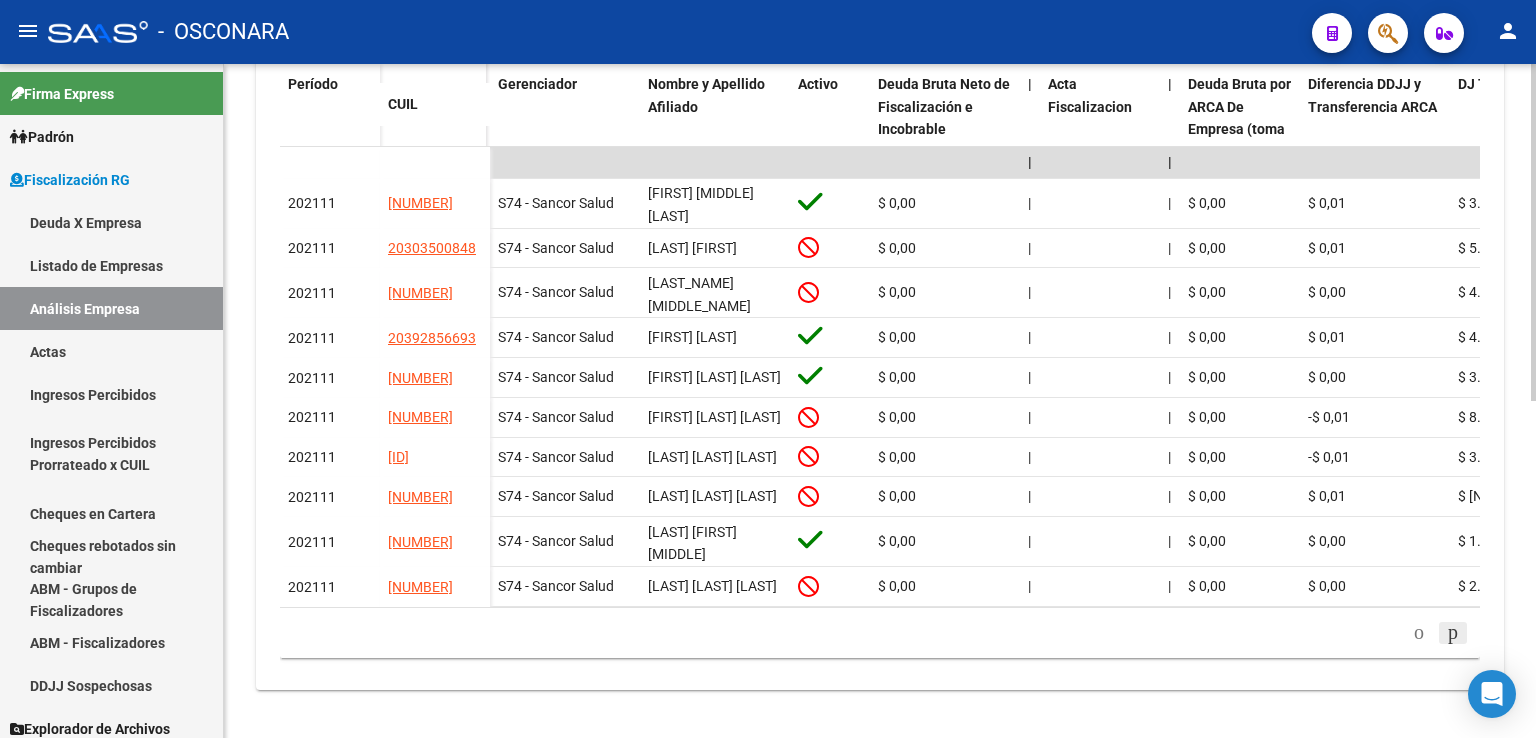 click 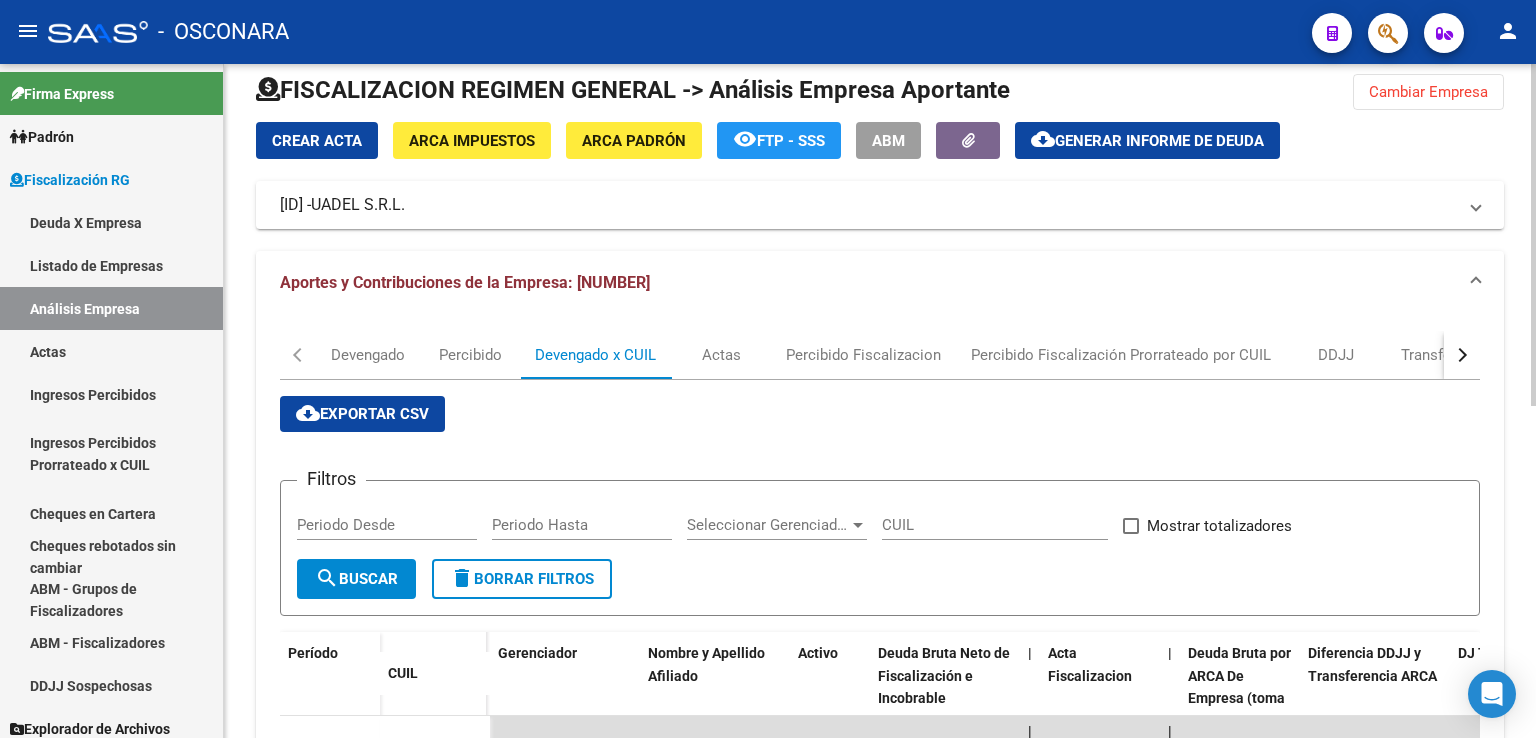 scroll, scrollTop: 0, scrollLeft: 0, axis: both 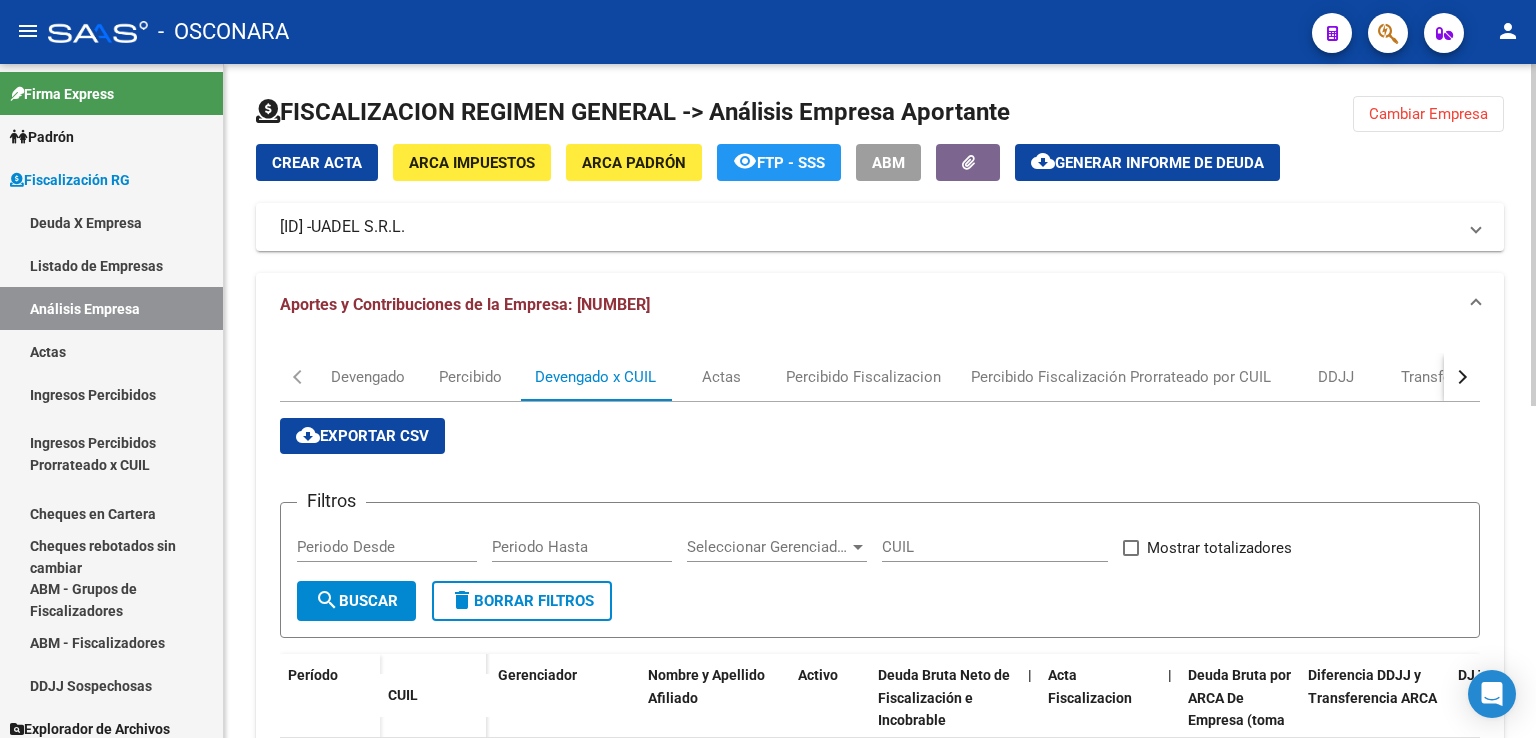 click on "Cambiar Empresa" 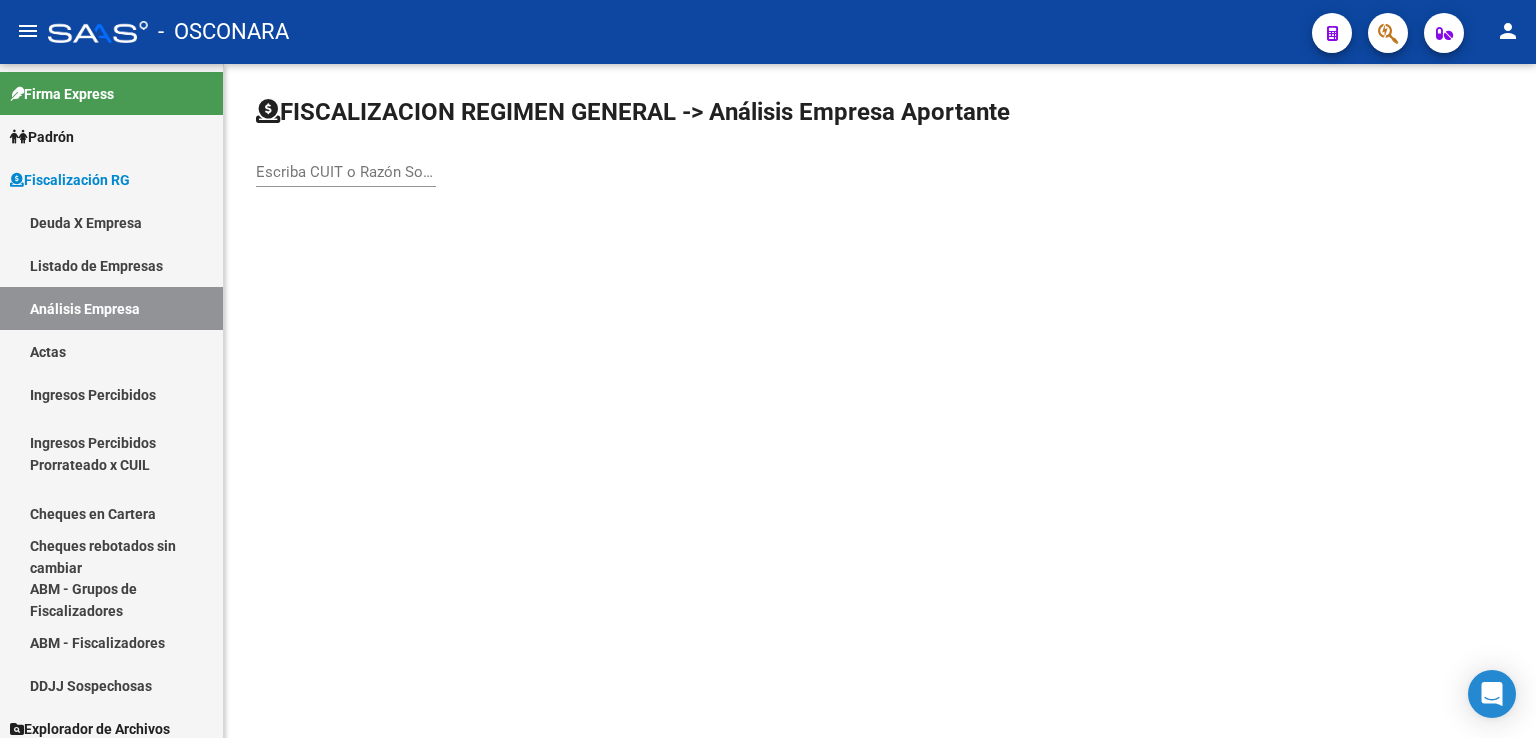 click on "Escriba CUIT o Razón Social para buscar" at bounding box center [346, 172] 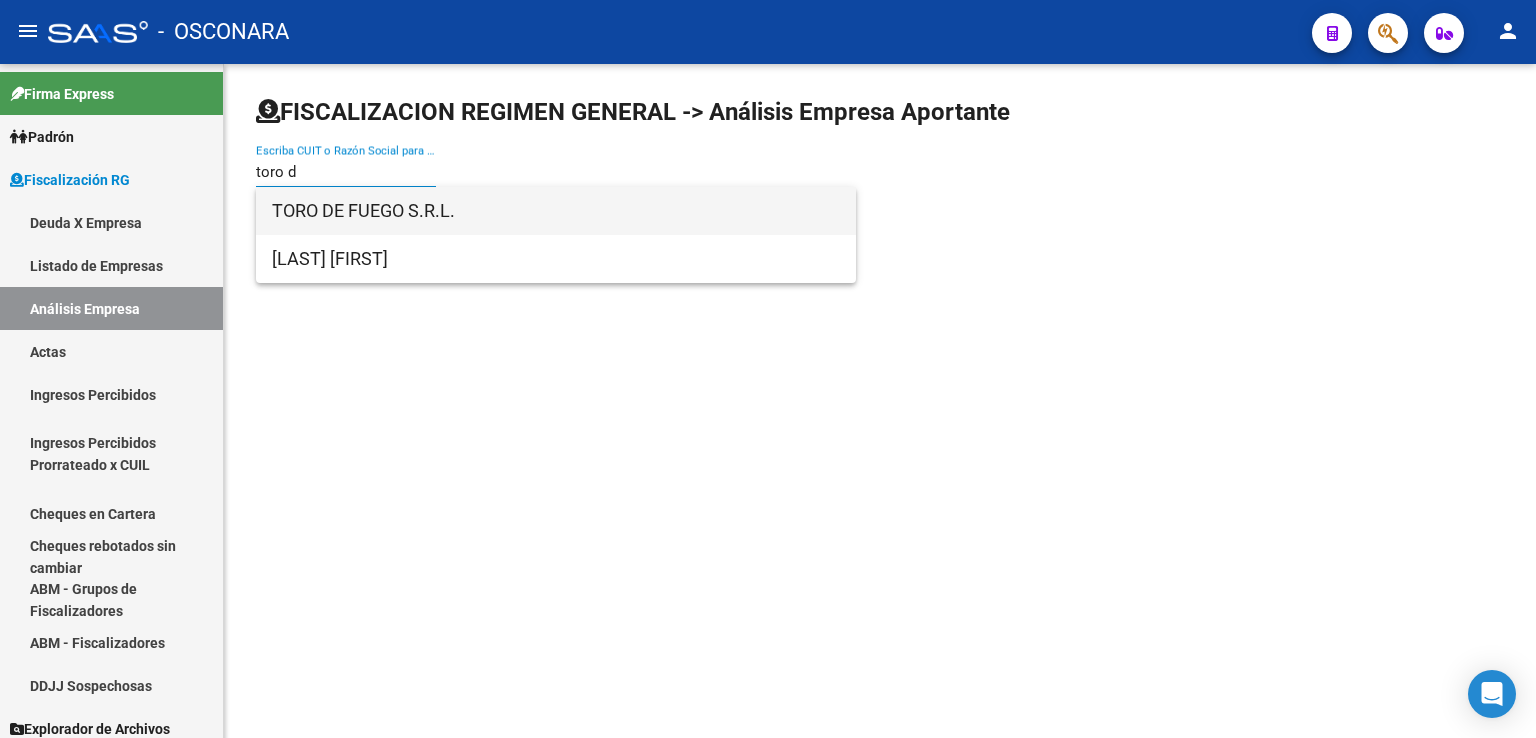type on "toro d" 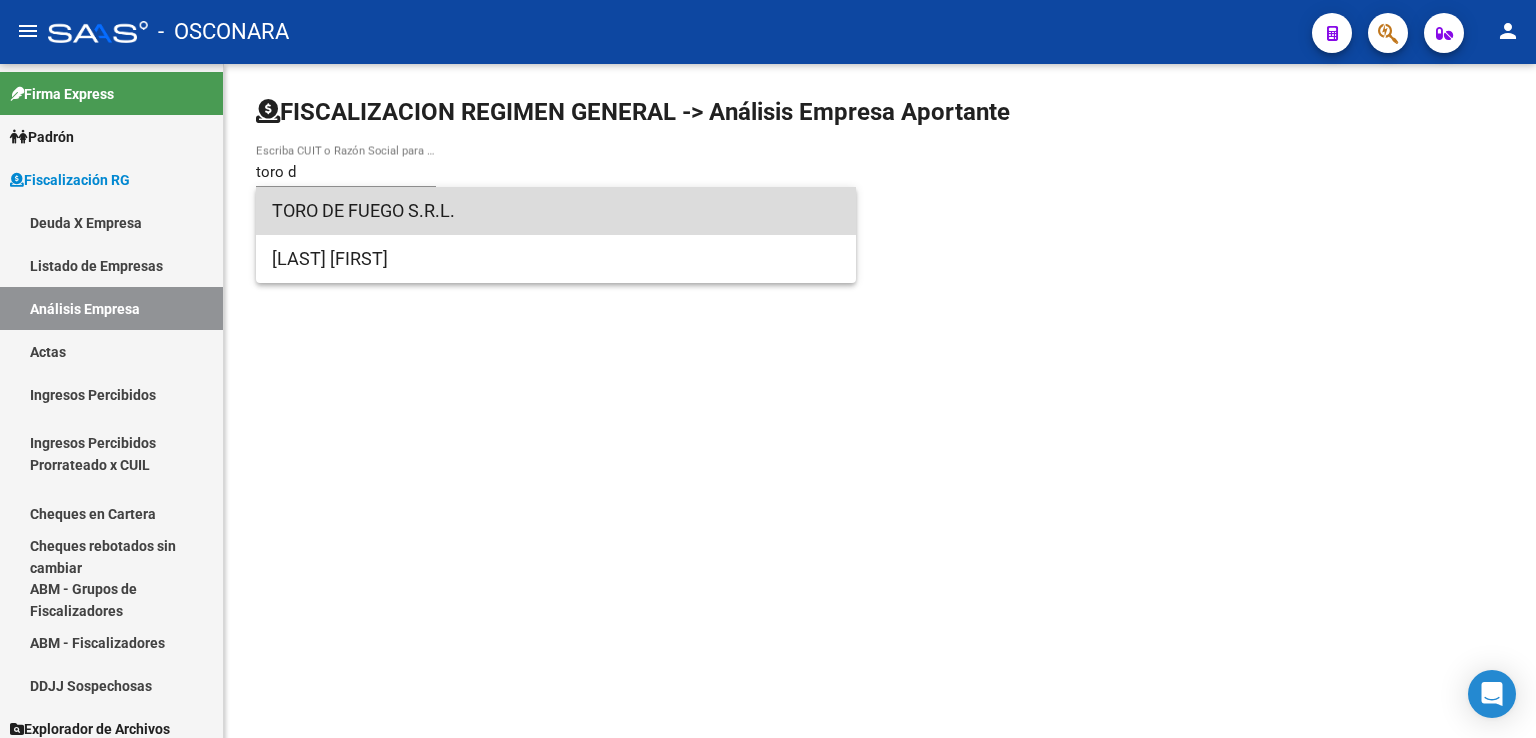 click on "TORO DE FUEGO S.R.L." at bounding box center (556, 211) 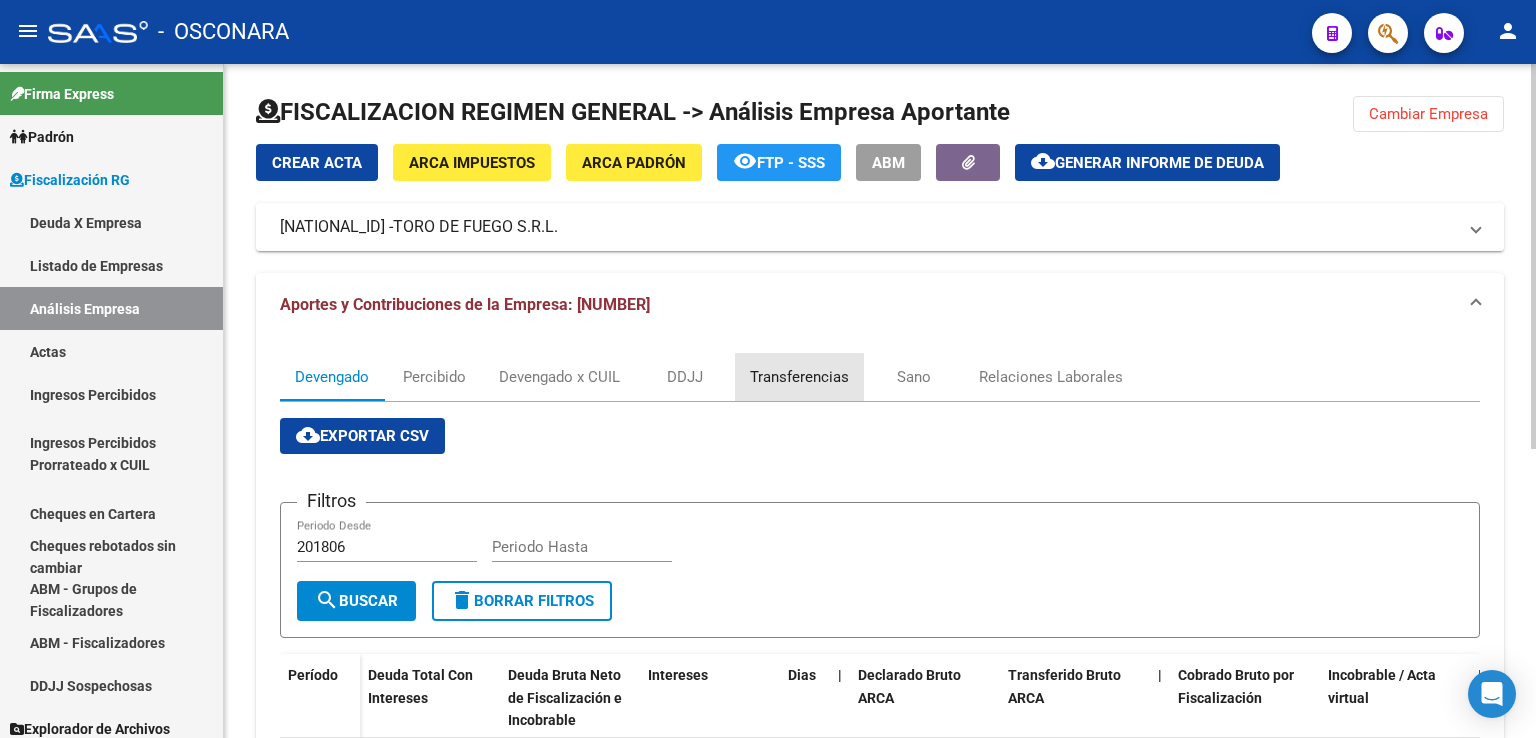 click on "Transferencias" at bounding box center (799, 377) 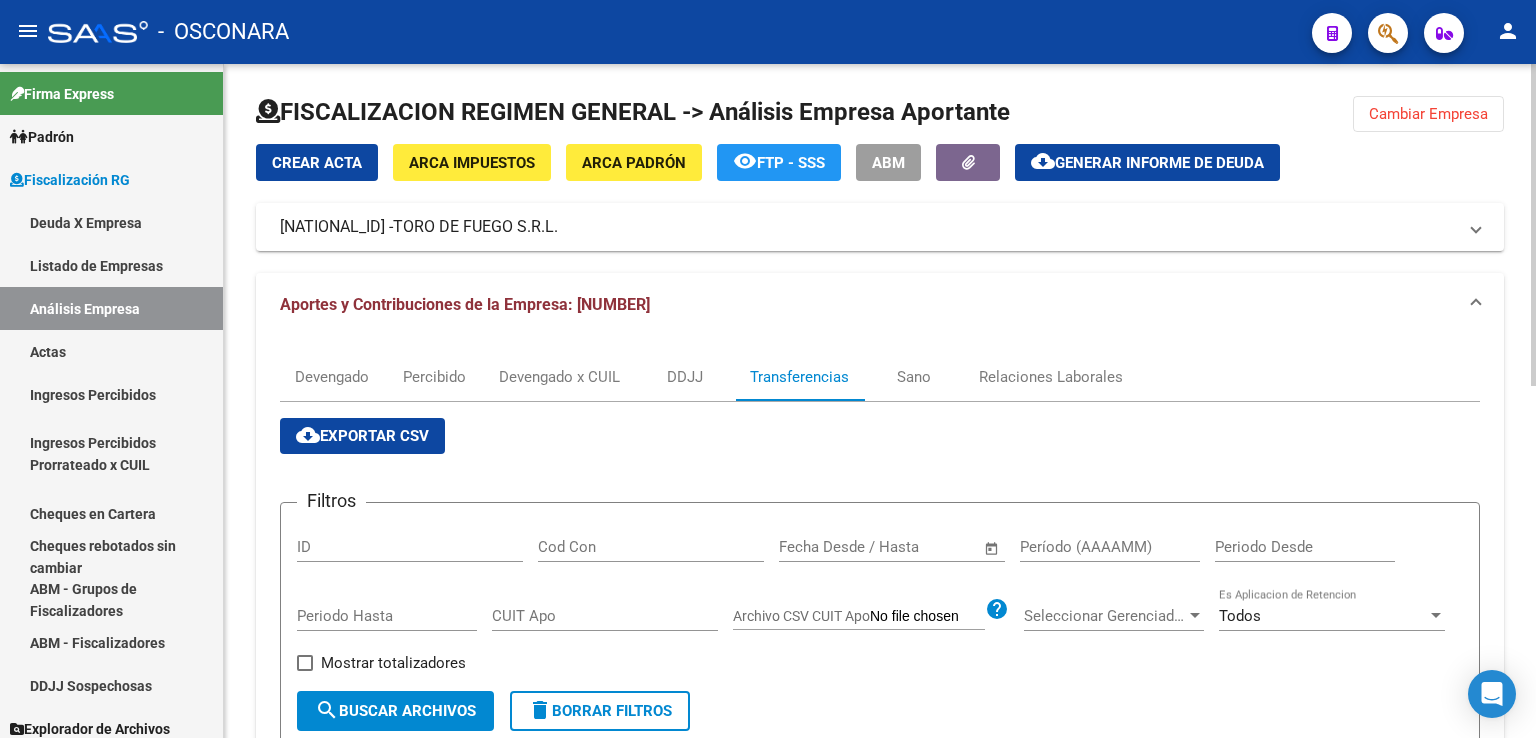 click on "cloud_download  Exportar CSV  Filtros ID Cod Con Start date – End date Fecha Desde / Hasta   Período (AAAAMM)    Periodo Desde    Periodo Hasta  CUIT Apo Archivo CSV CUIT Apo help Seleccionar Gerenciador Seleccionar Gerenciador Todos Es Aplicacion de Retencion    Mostrar totalizadores search  Buscar Archivos  delete  Borrar Filtros  ID CODCON IMPORTE CUIT APO FECHA RECIBIDO PERÍODO FECHA PROCESADO Gerenciador Nombre y Apellido Afiliado Activo 14021727 471 $ 0,70 [DATE] [DATE] [DATE] S74 - Sancor Salud [FIRST] [LAST]   AMARILLA SLOBOZIAN   14021394 471 $ 5,40 [DATE] [DATE] [DATE] S74 - Sancor Salud [FIRST] [LAST]   AMARILLA SLOBOZIAN   14021393 471 $ 8,25 [DATE] [DATE] [DATE] S74 - Sancor Salud [FIRST] [LAST]   AMARILLA SLOBOZIAN   14021350 471 $ 74,00 [DATE] [DATE] [DATE] S74 - Sancor Salud [FIRST] [LAST]   AMARILLA SLOBOZIAN   14016882 401 $ 29.349,10 [DATE] [DATE] [DATE] S74 - Sancor Salud [FIRST] [LAST]   AMARILLA SLOBOZIAN   14016753" at bounding box center [880, 906] 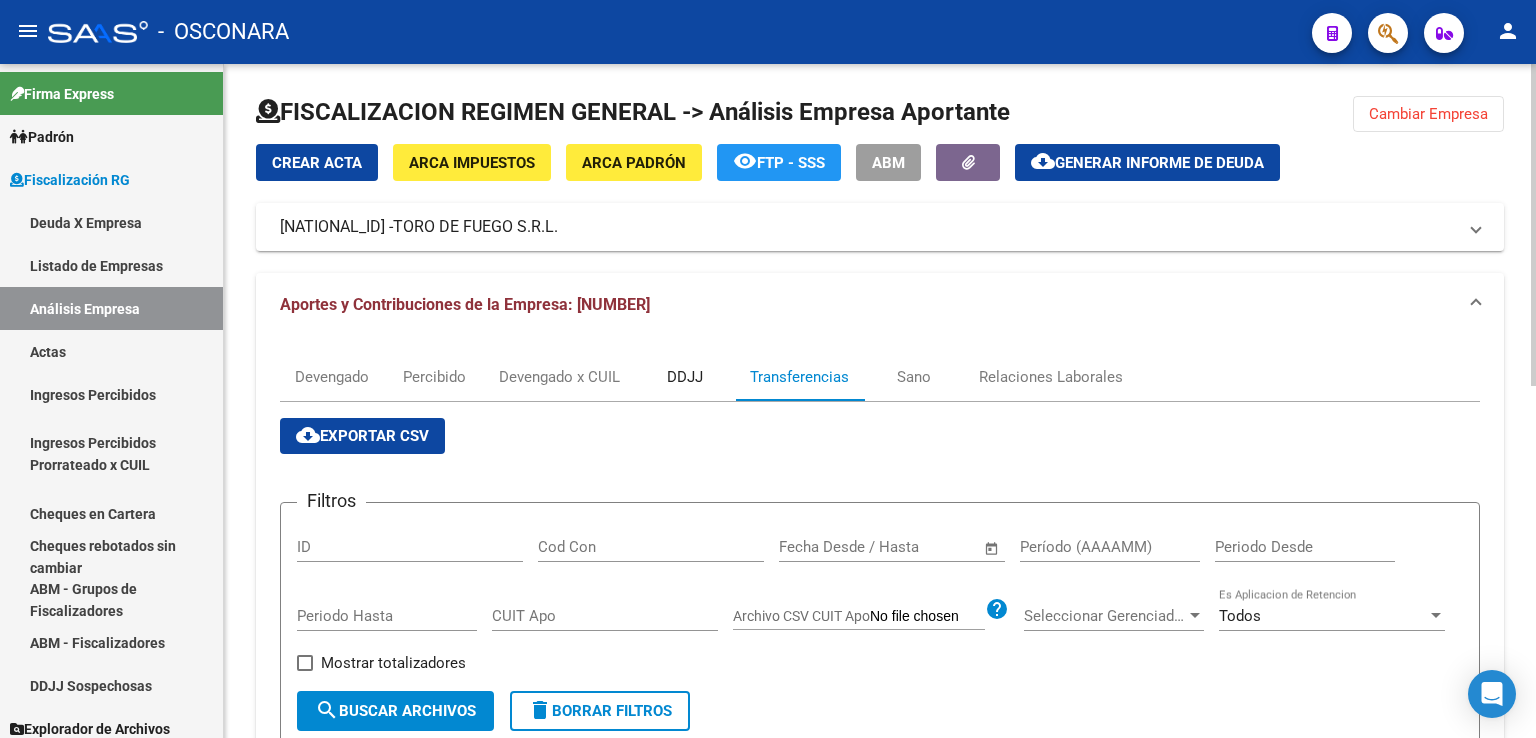 click on "DDJJ" at bounding box center (685, 377) 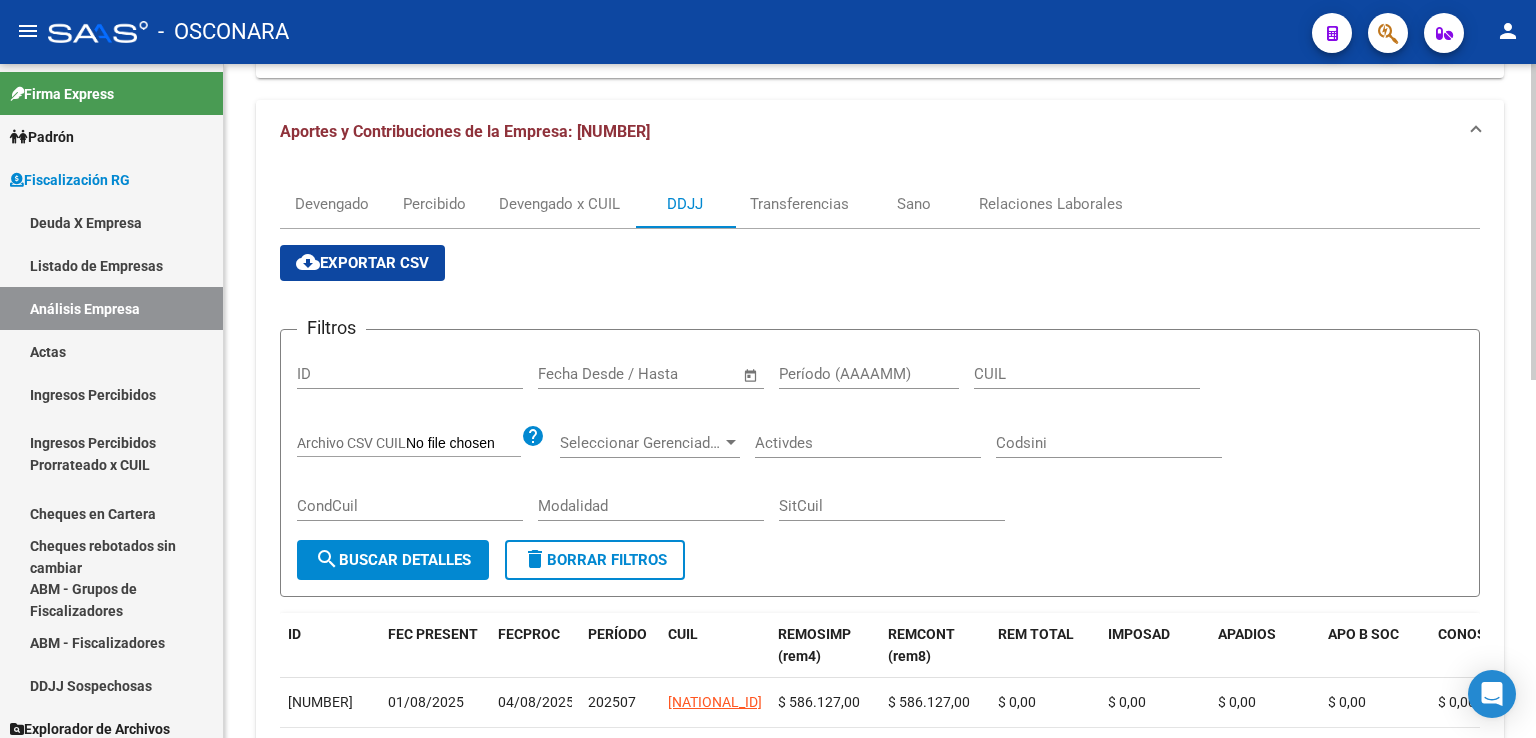 scroll, scrollTop: 167, scrollLeft: 0, axis: vertical 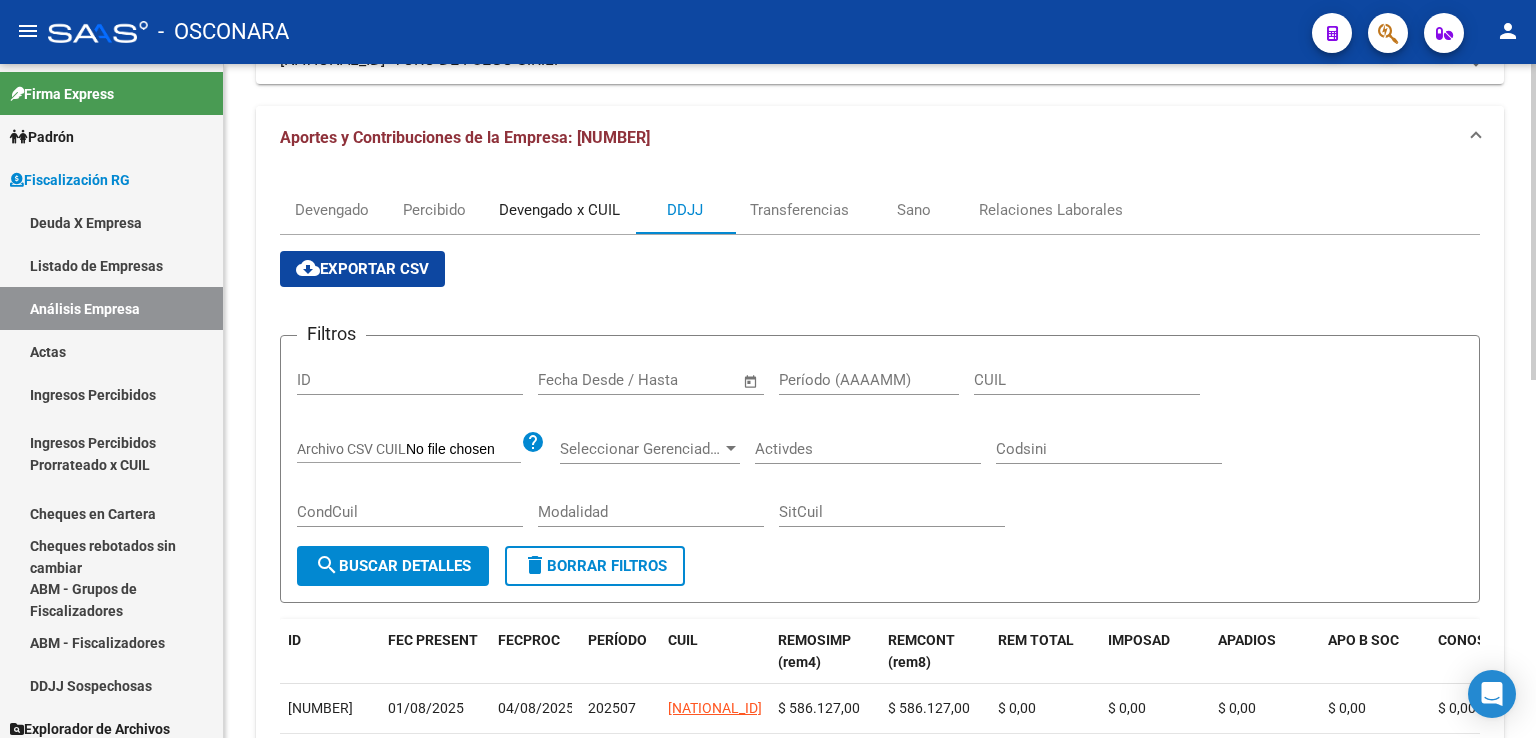 drag, startPoint x: 570, startPoint y: 209, endPoint x: 659, endPoint y: 289, distance: 119.67038 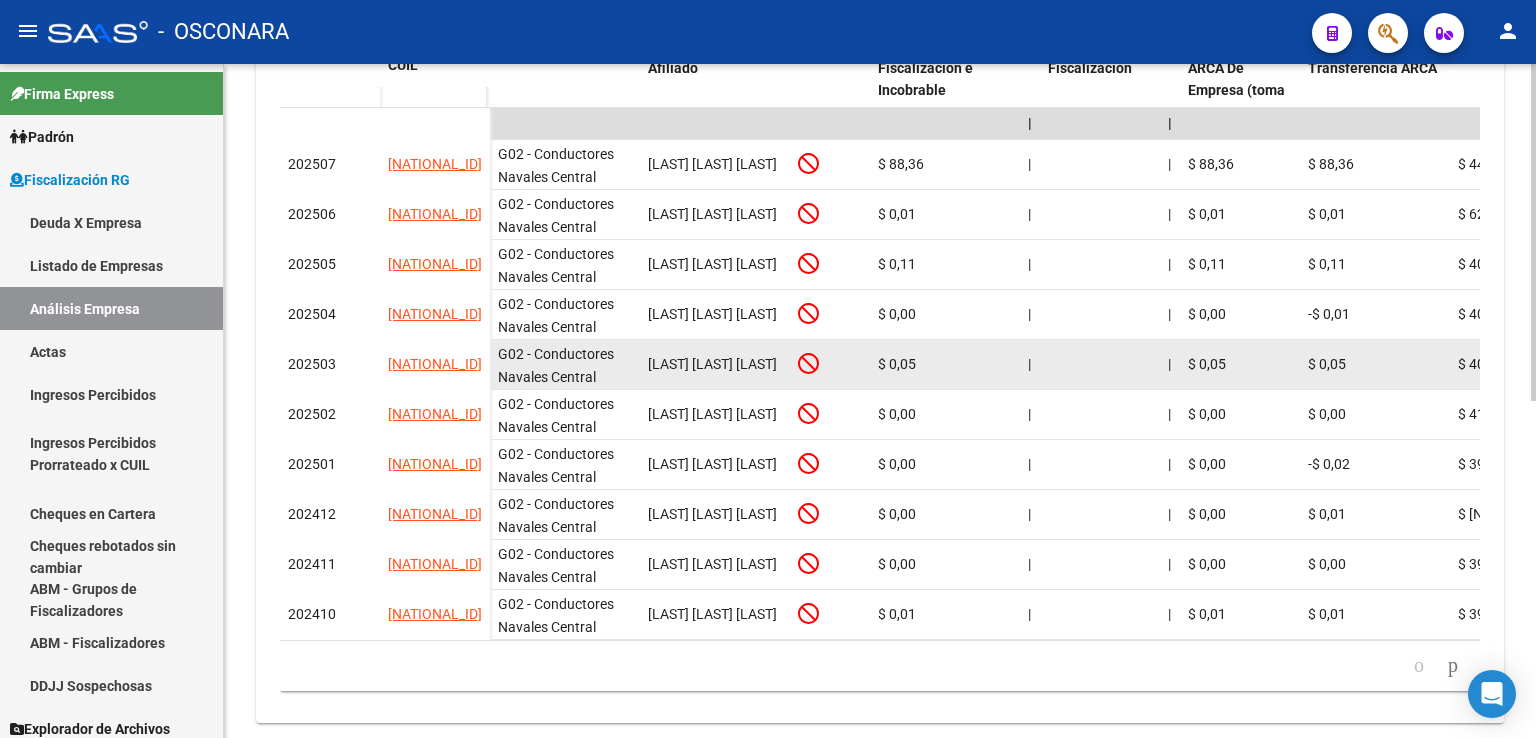 scroll, scrollTop: 576, scrollLeft: 0, axis: vertical 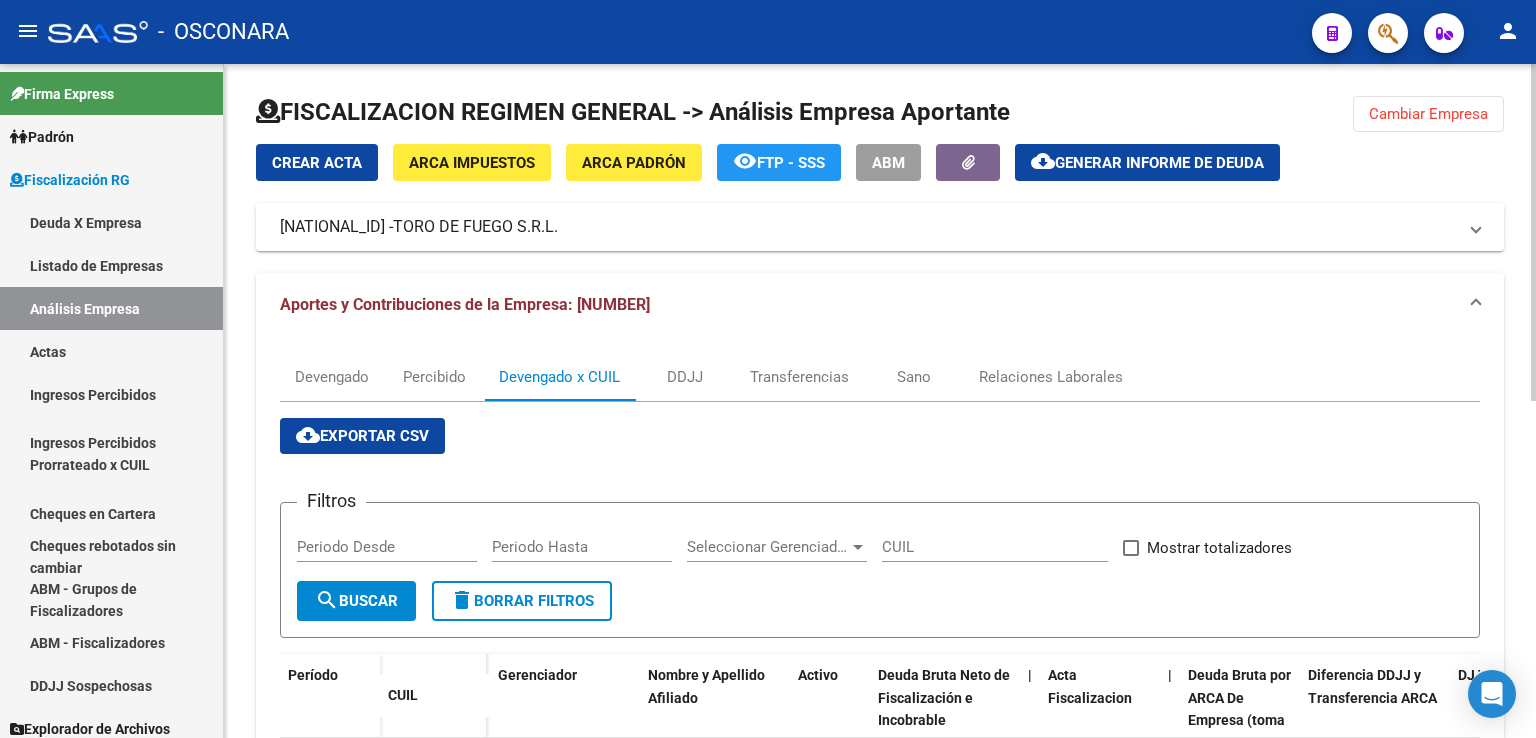 click on "cloud_download  Exportar CSV" at bounding box center (362, 436) 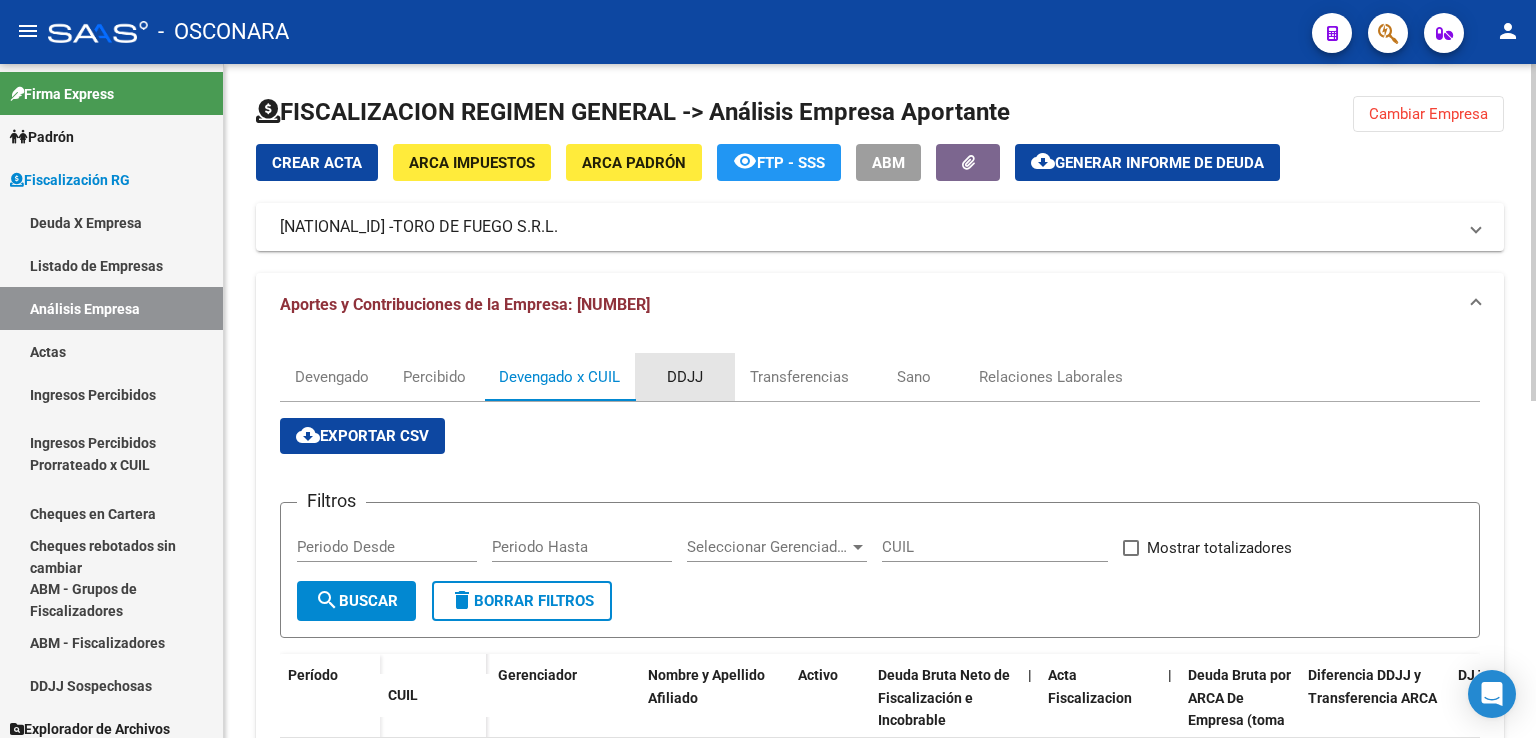 click on "DDJJ" at bounding box center (685, 377) 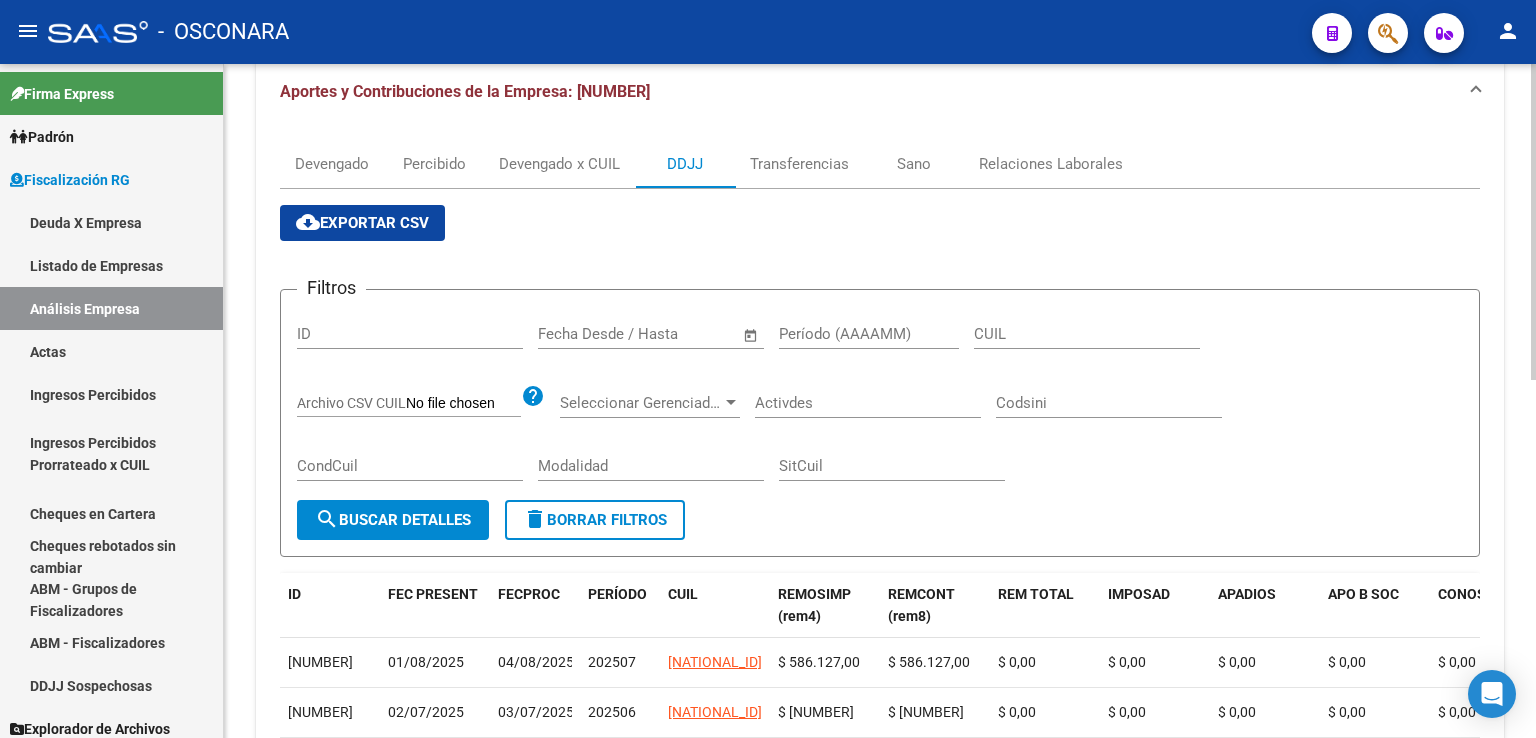scroll, scrollTop: 200, scrollLeft: 0, axis: vertical 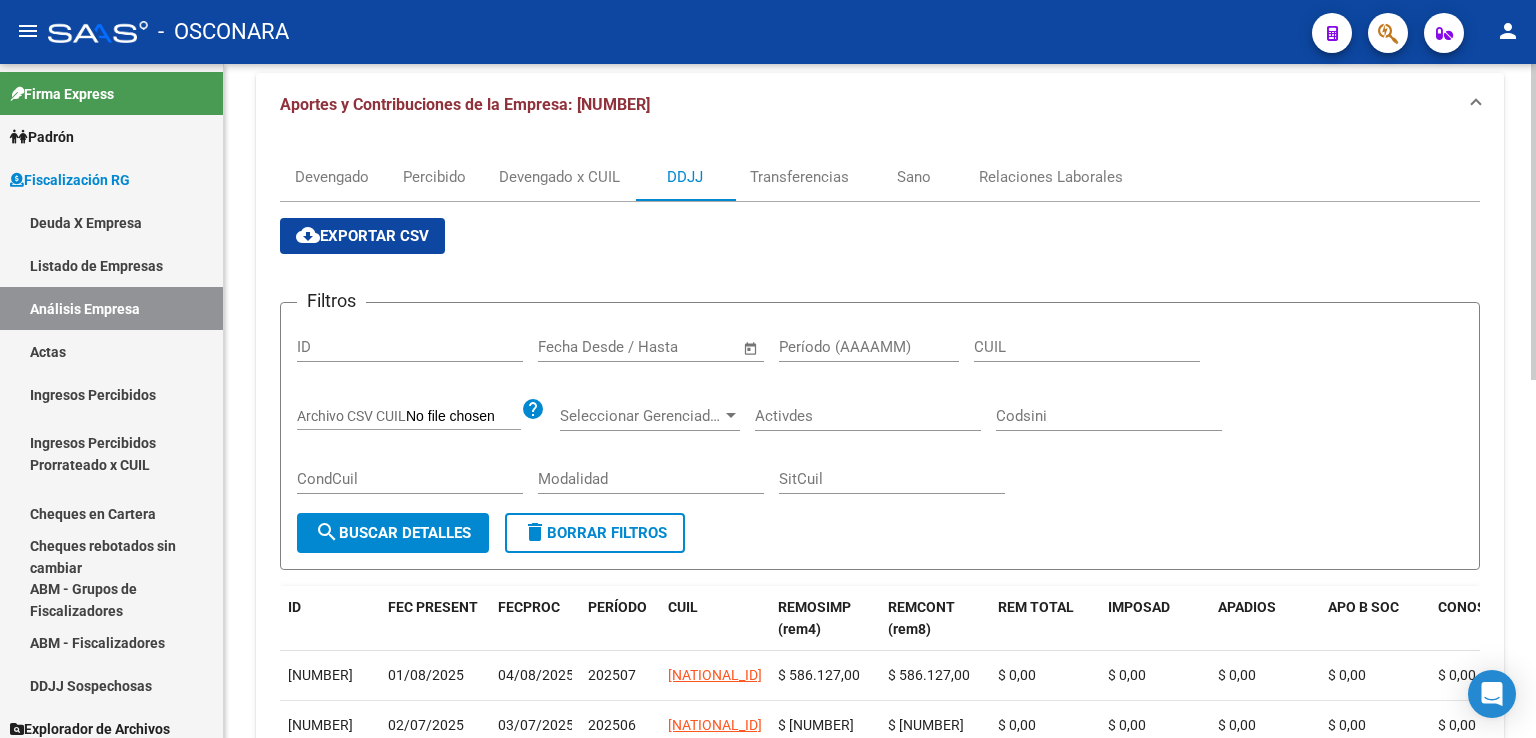 click on "cloud_download  Exportar CSV" at bounding box center (362, 236) 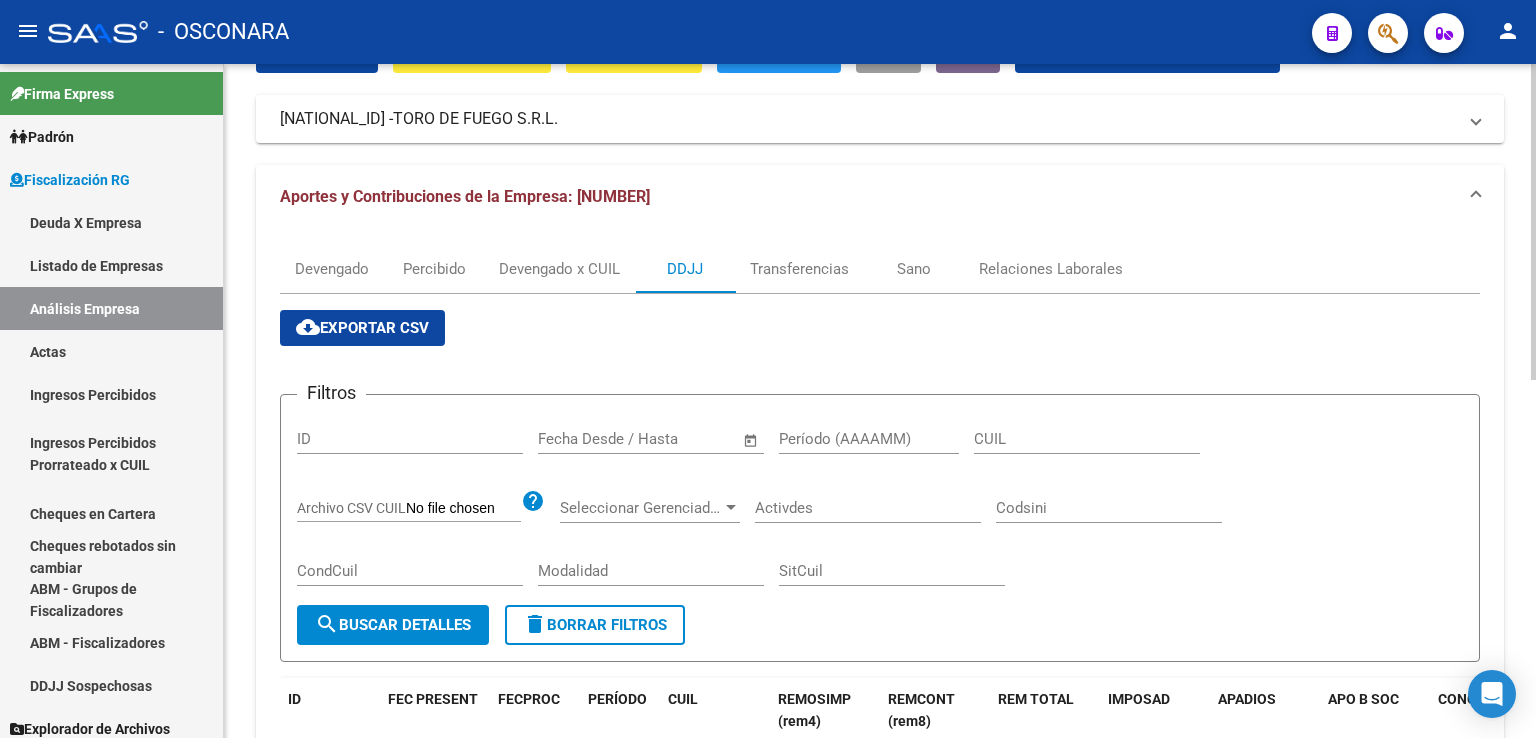 scroll, scrollTop: 0, scrollLeft: 0, axis: both 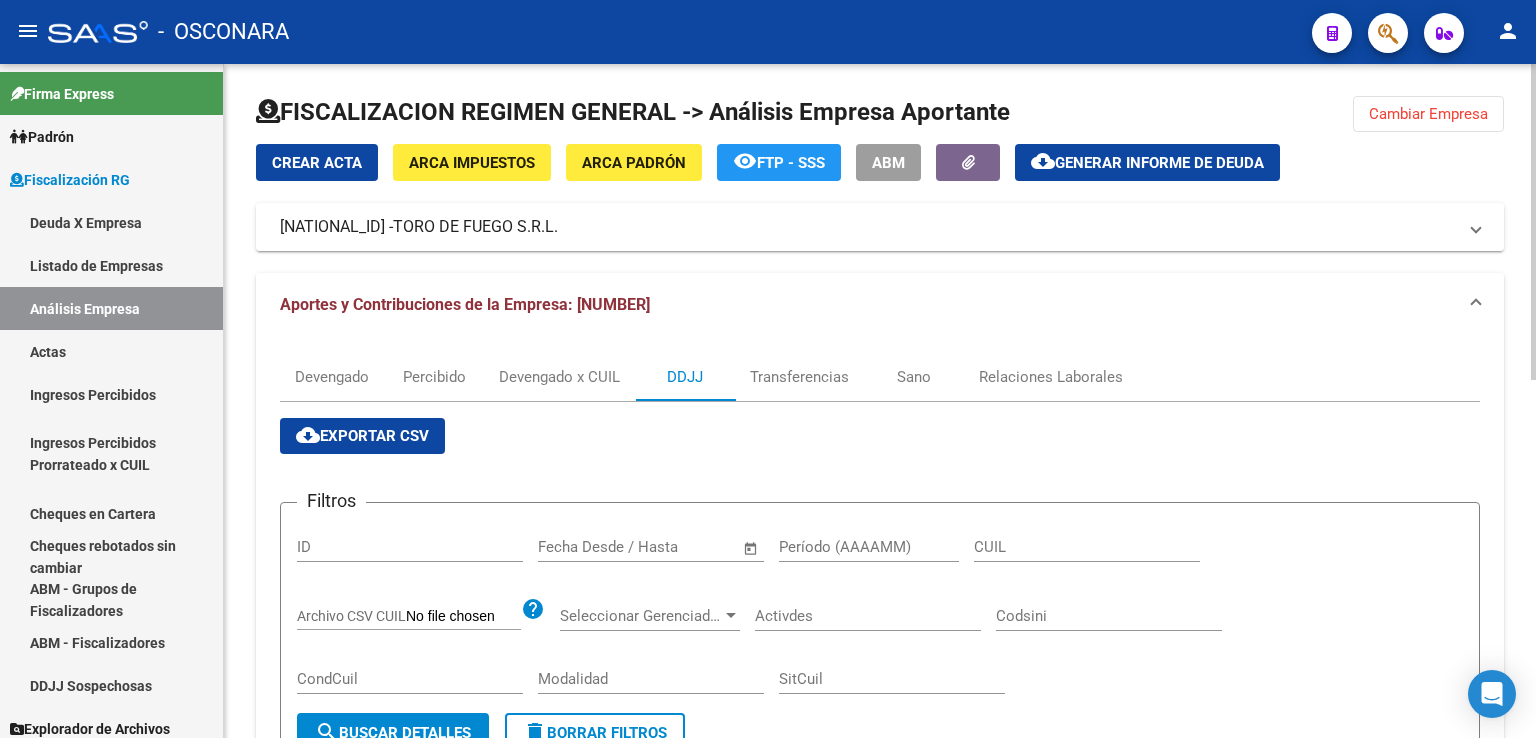 drag, startPoint x: 1456, startPoint y: 88, endPoint x: 1448, endPoint y: 113, distance: 26.24881 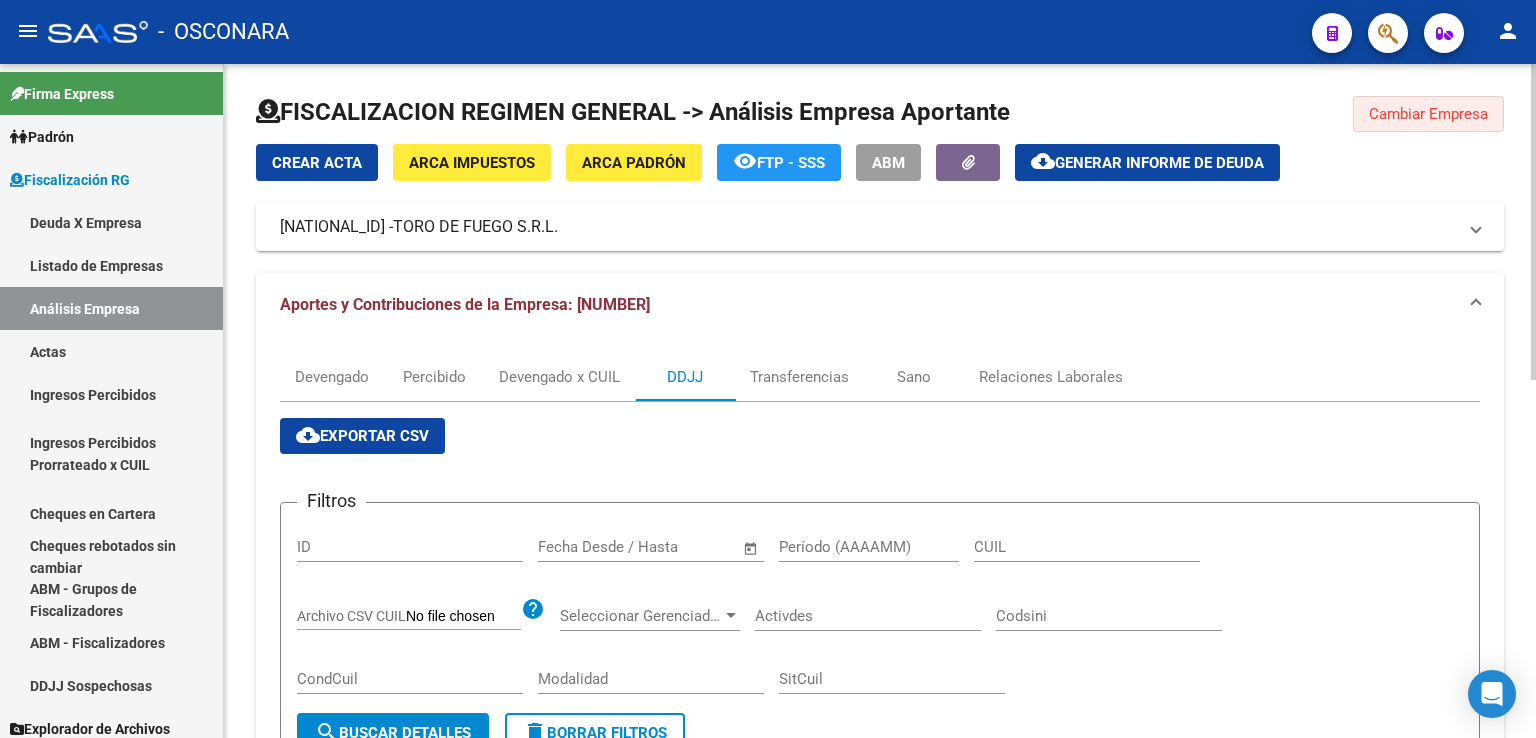 click on "Cambiar Empresa" 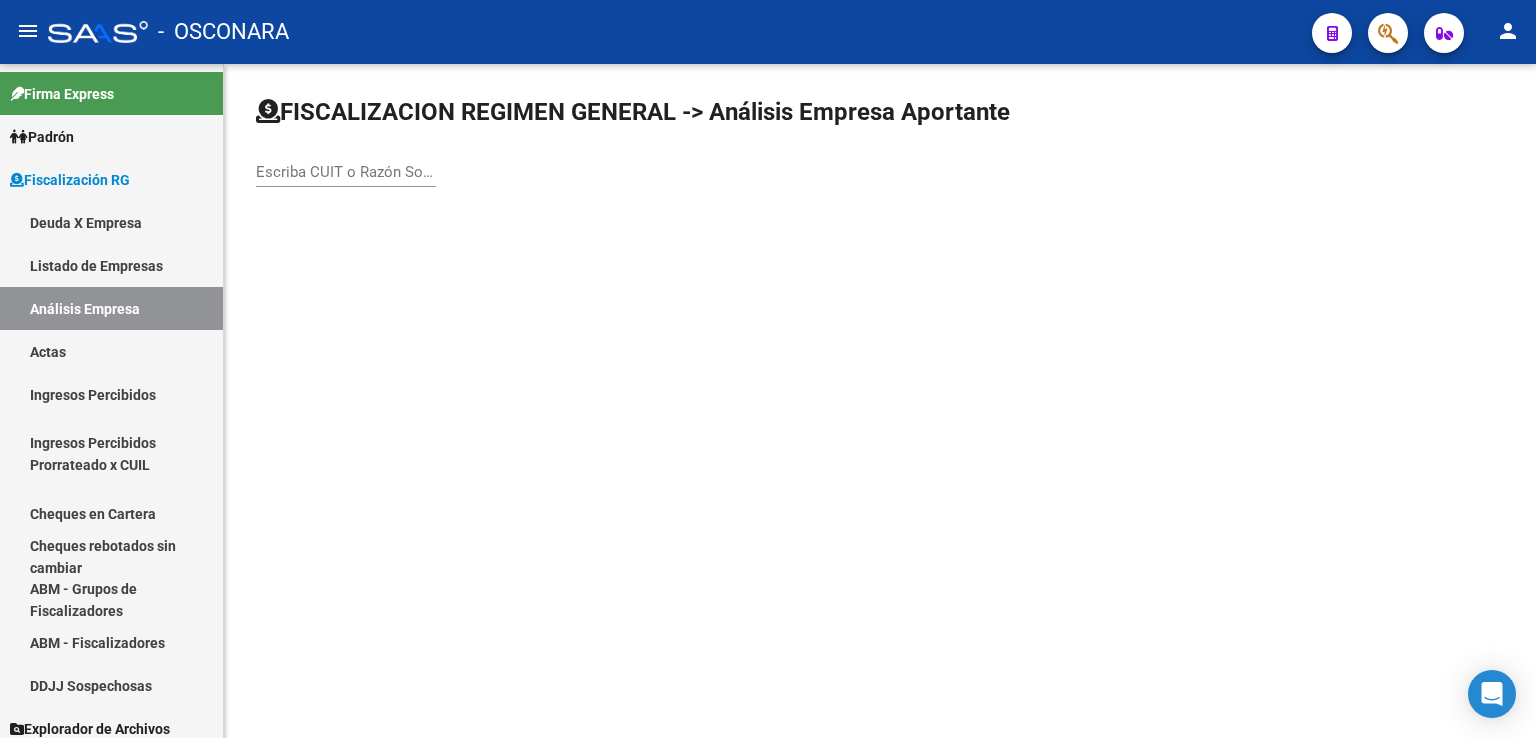 click on "Escriba CUIT o Razón Social para buscar" 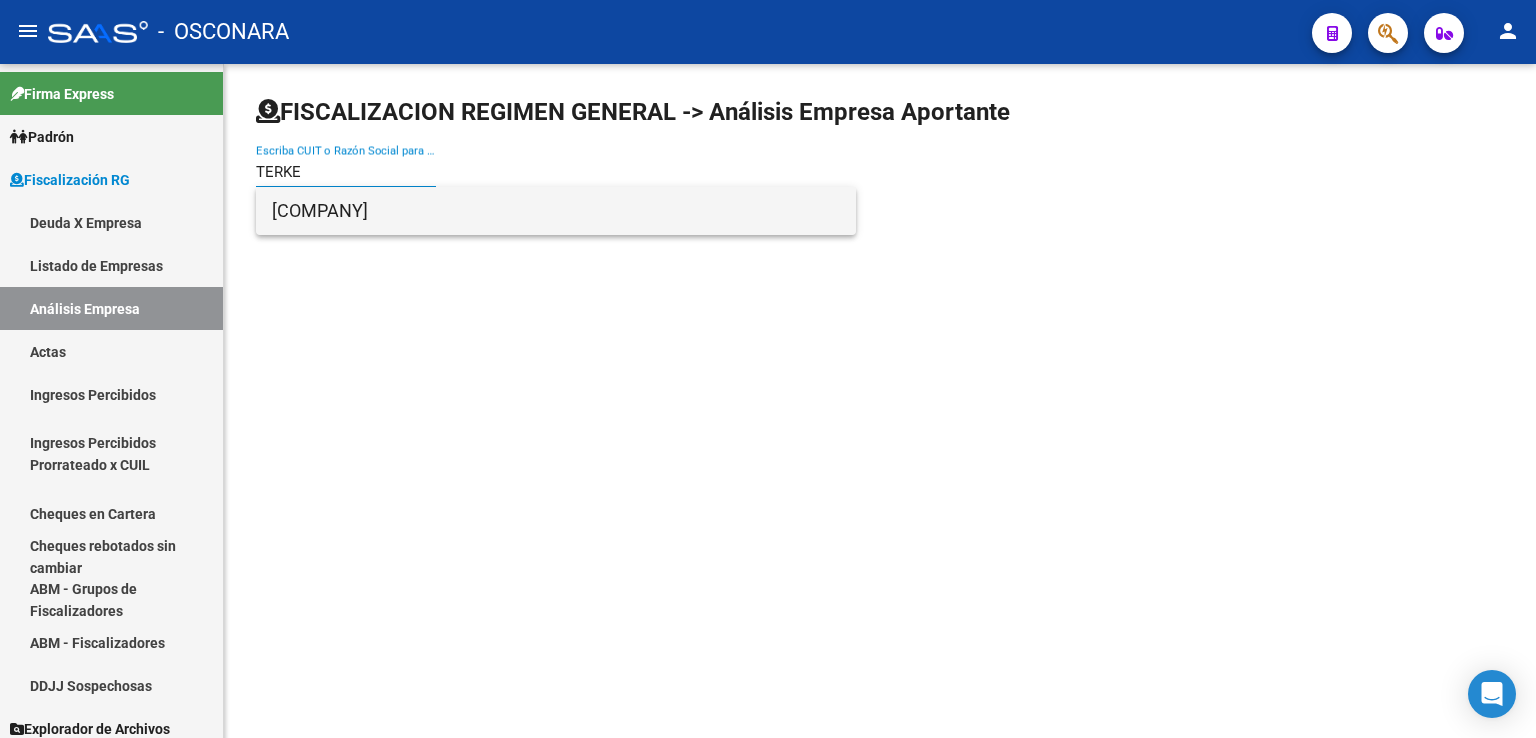 type on "TERKE" 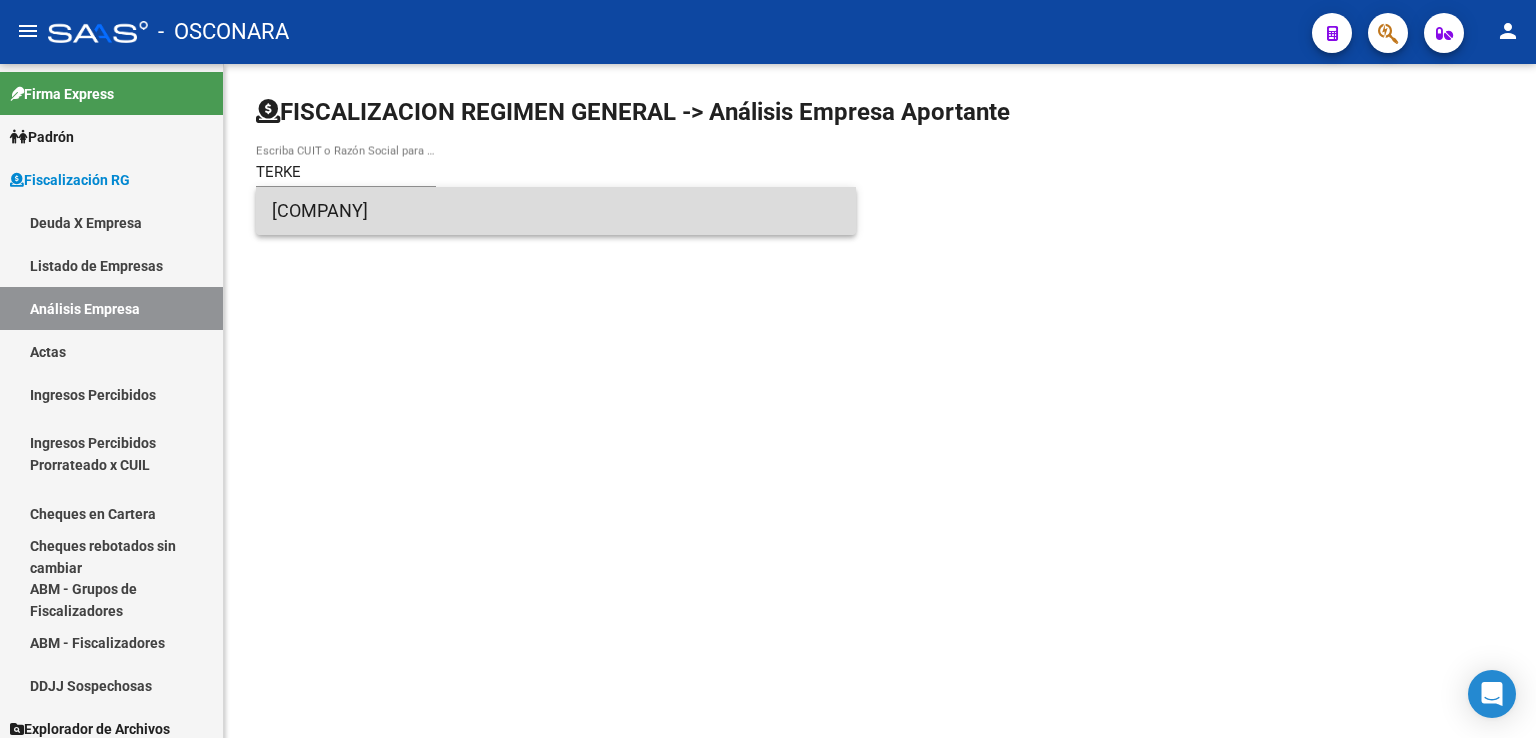 click on "[COMPANY]" at bounding box center (556, 211) 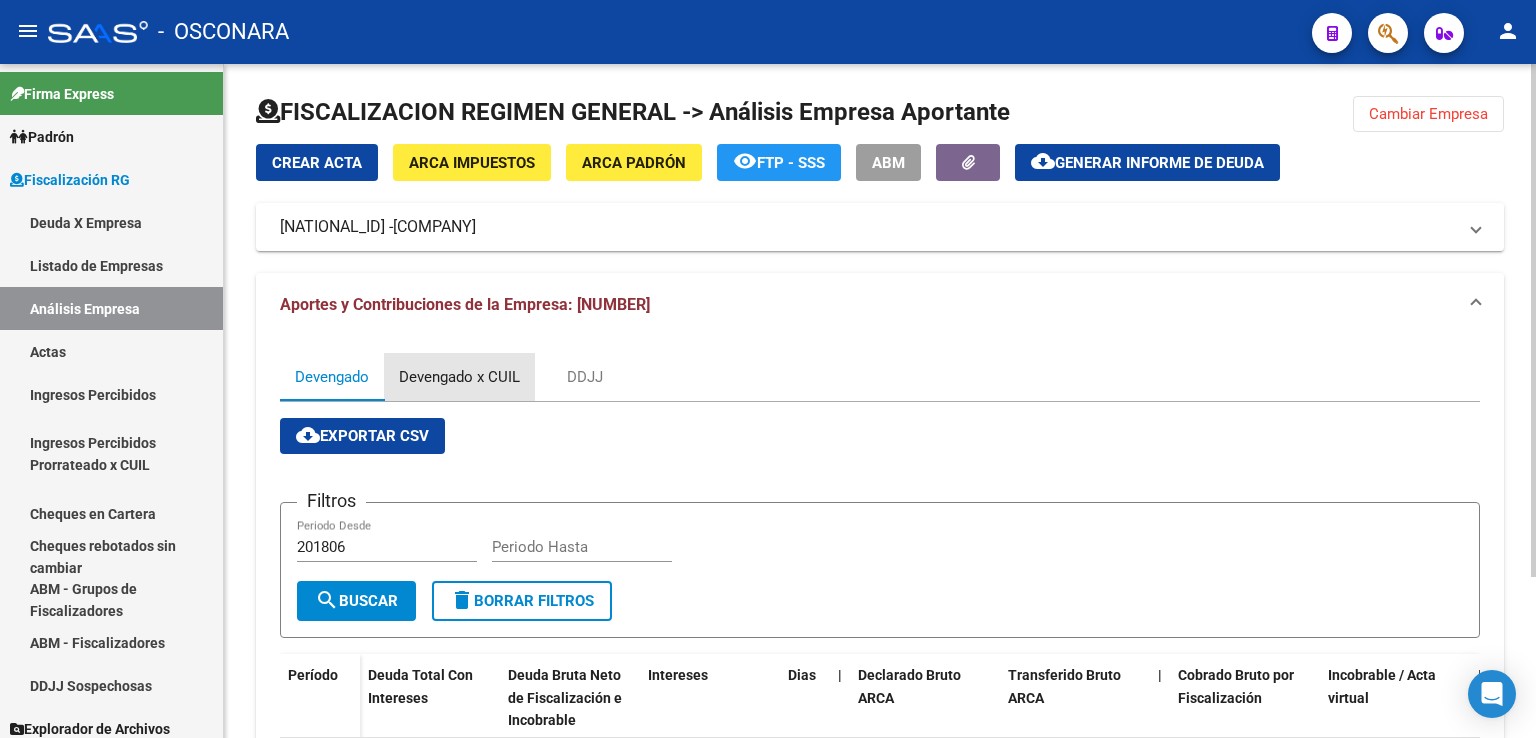 click on "Devengado x CUIL" at bounding box center (459, 377) 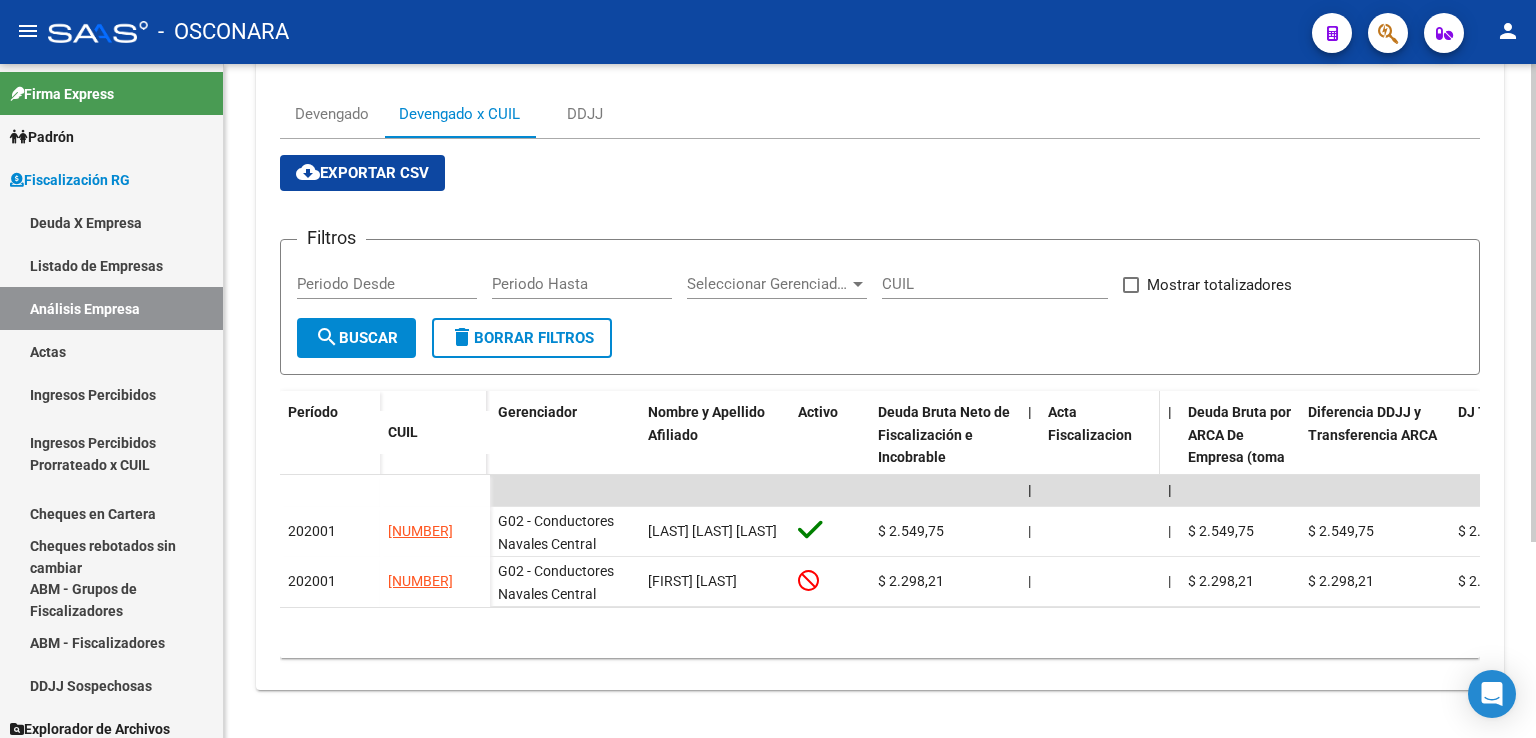 scroll, scrollTop: 0, scrollLeft: 0, axis: both 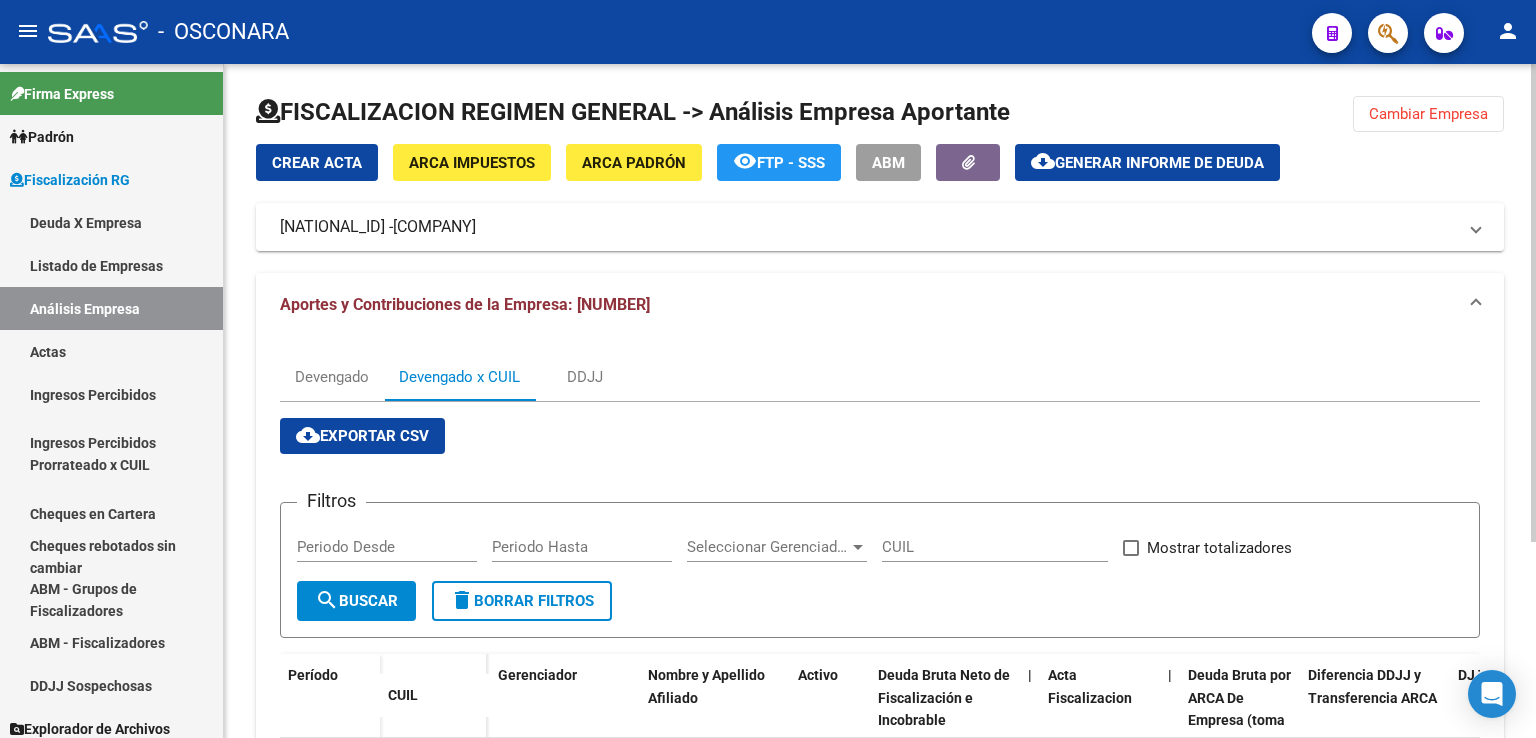 click on "Cambiar Empresa" 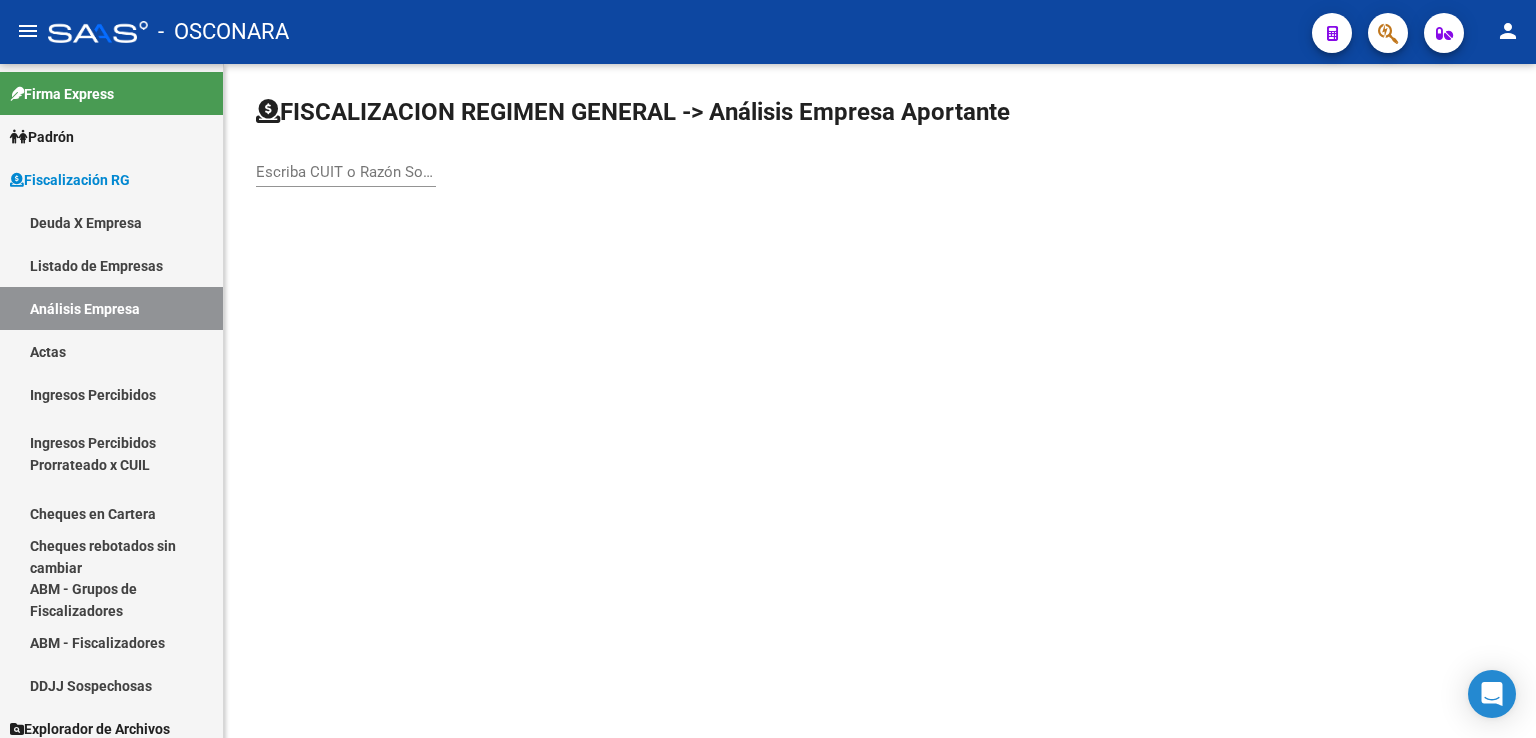 click on "Escriba CUIT o Razón Social para buscar" at bounding box center [346, 172] 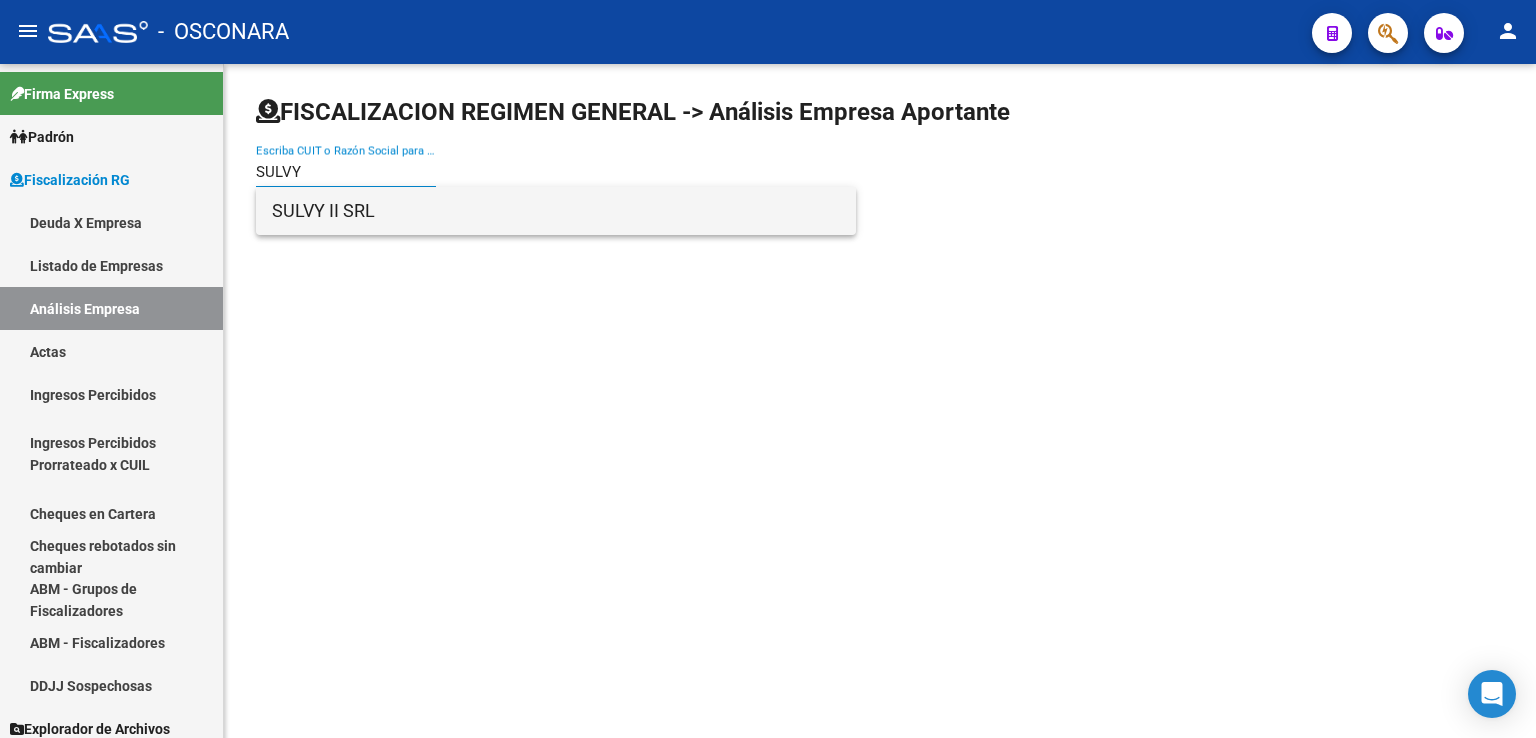 type on "SULVY" 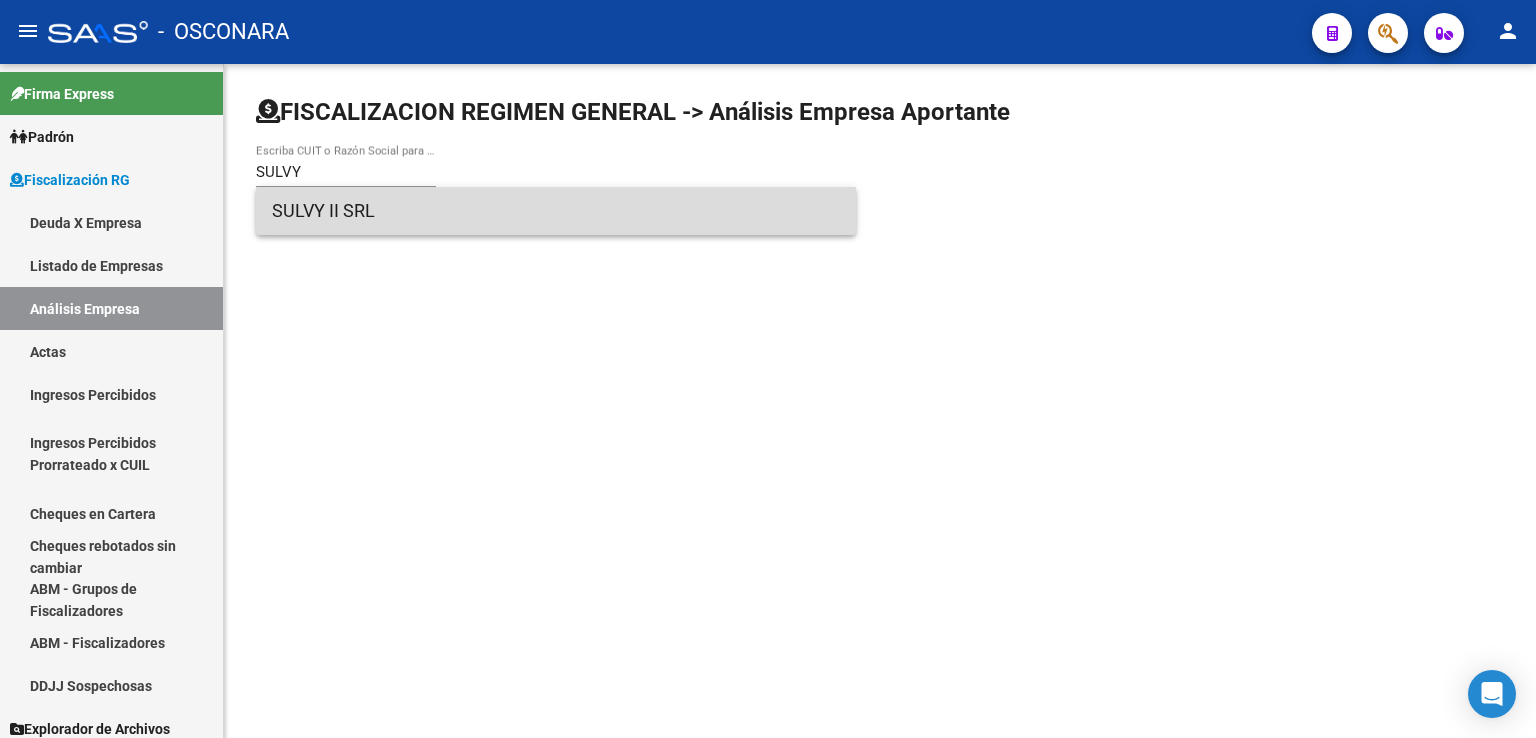 click on "SULVY II SRL" at bounding box center (556, 211) 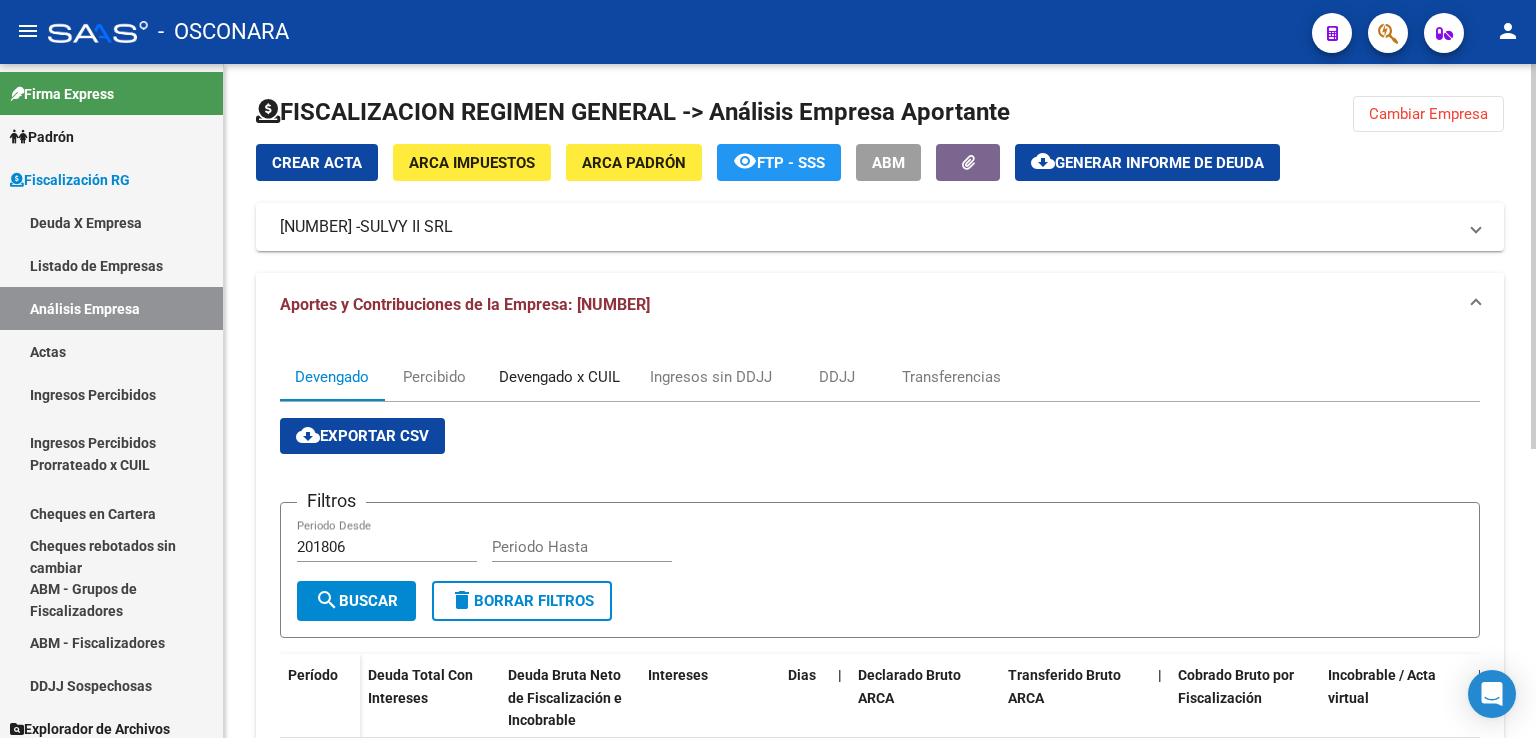 click on "Devengado x CUIL" at bounding box center (559, 377) 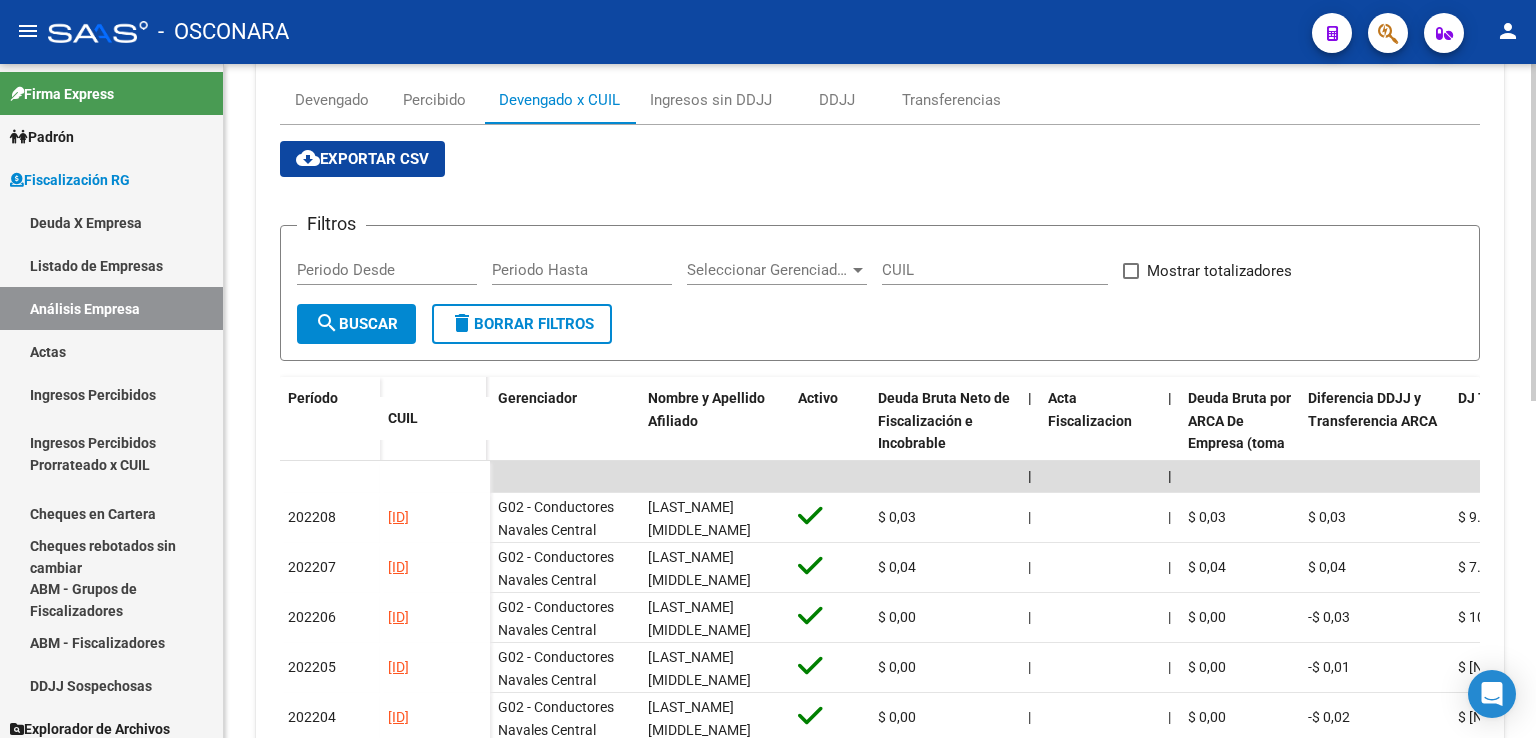 scroll, scrollTop: 554, scrollLeft: 0, axis: vertical 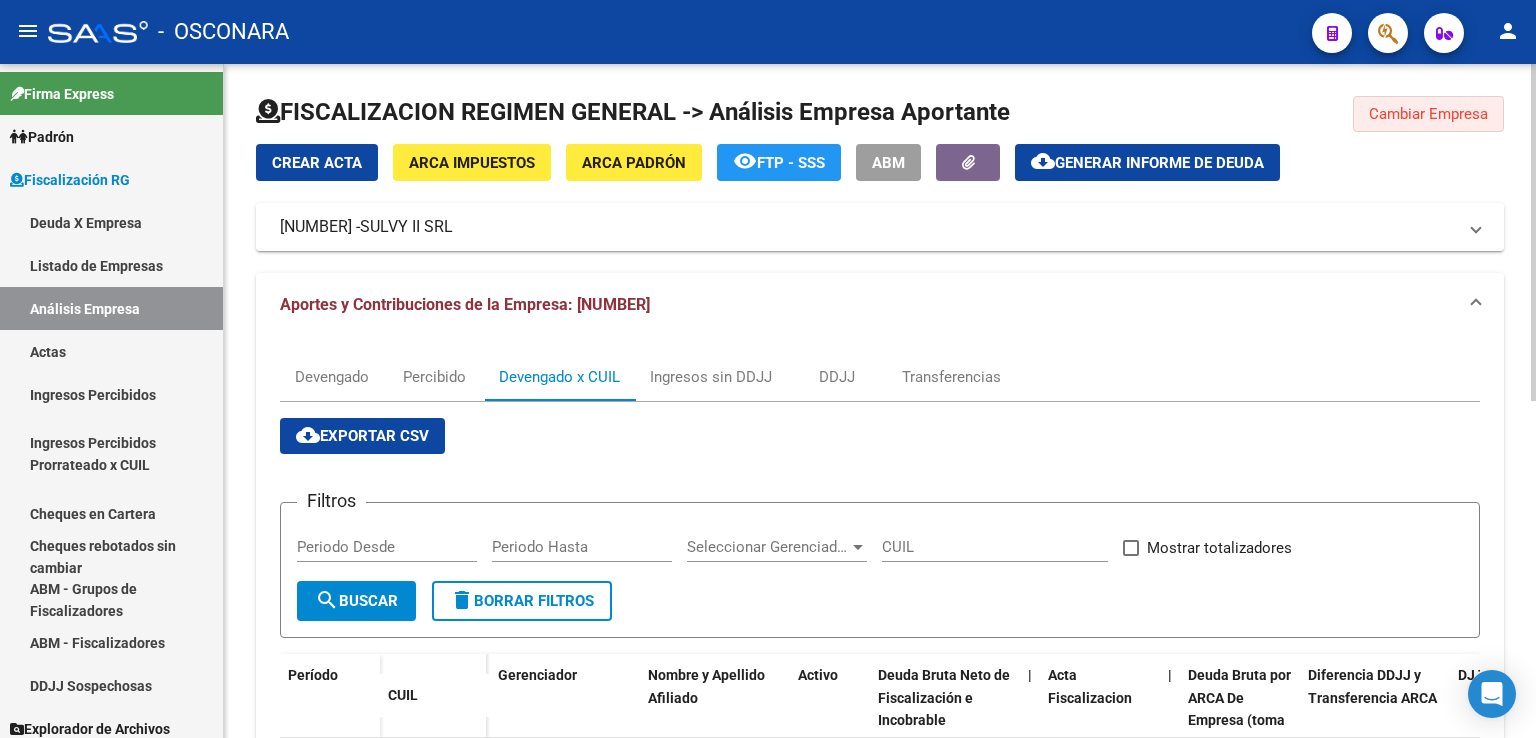 click on "Cambiar Empresa" 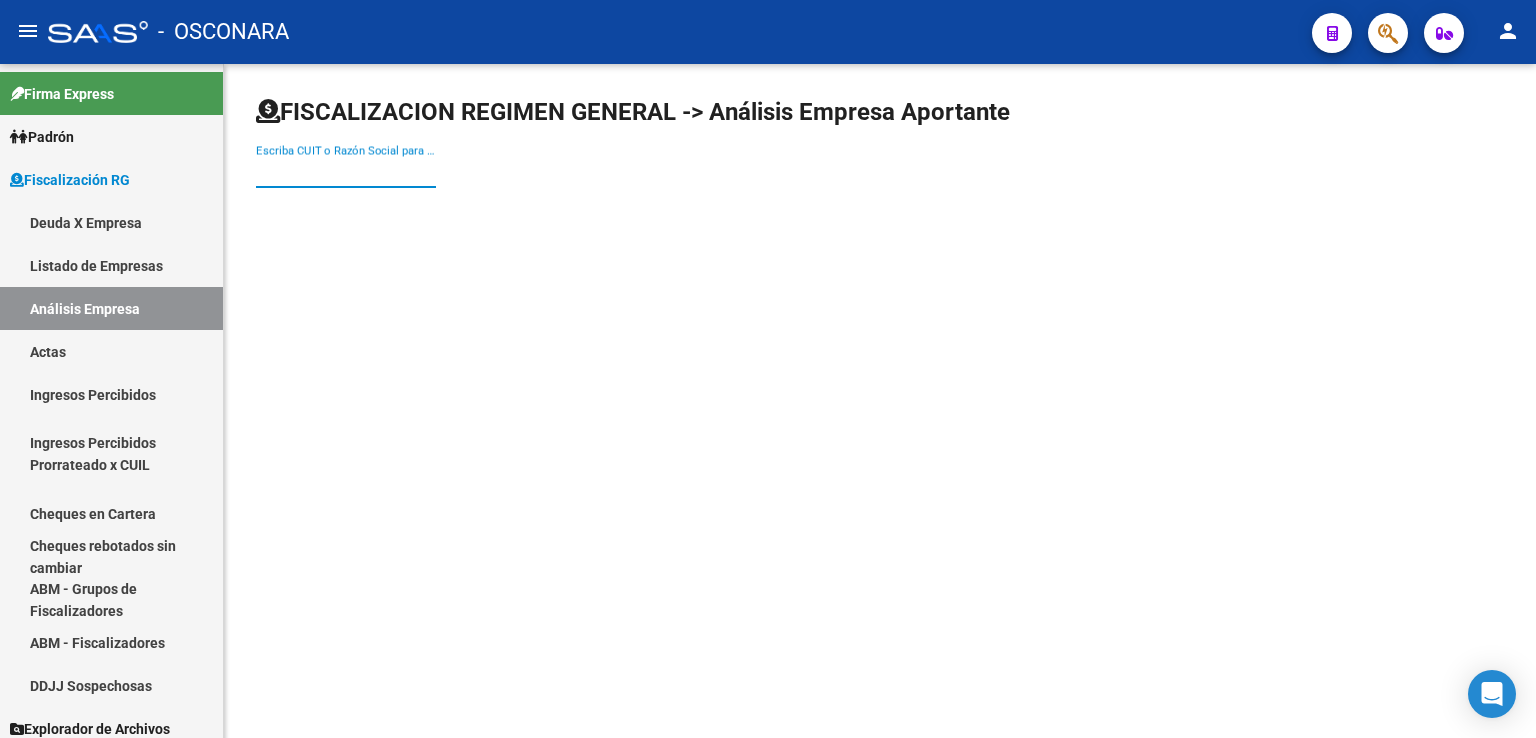 click on "Escriba CUIT o Razón Social para buscar" at bounding box center [346, 172] 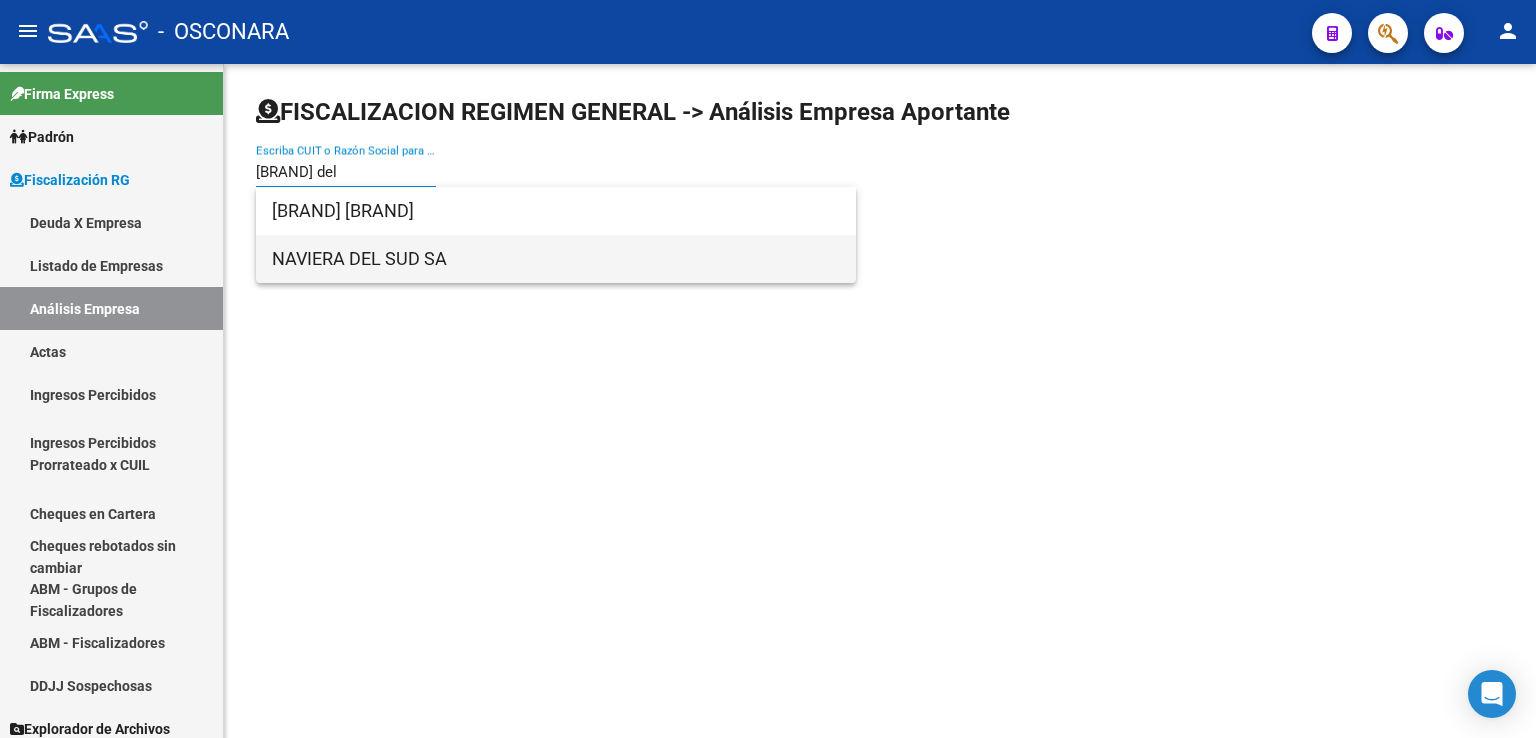 type on "[BRAND] del" 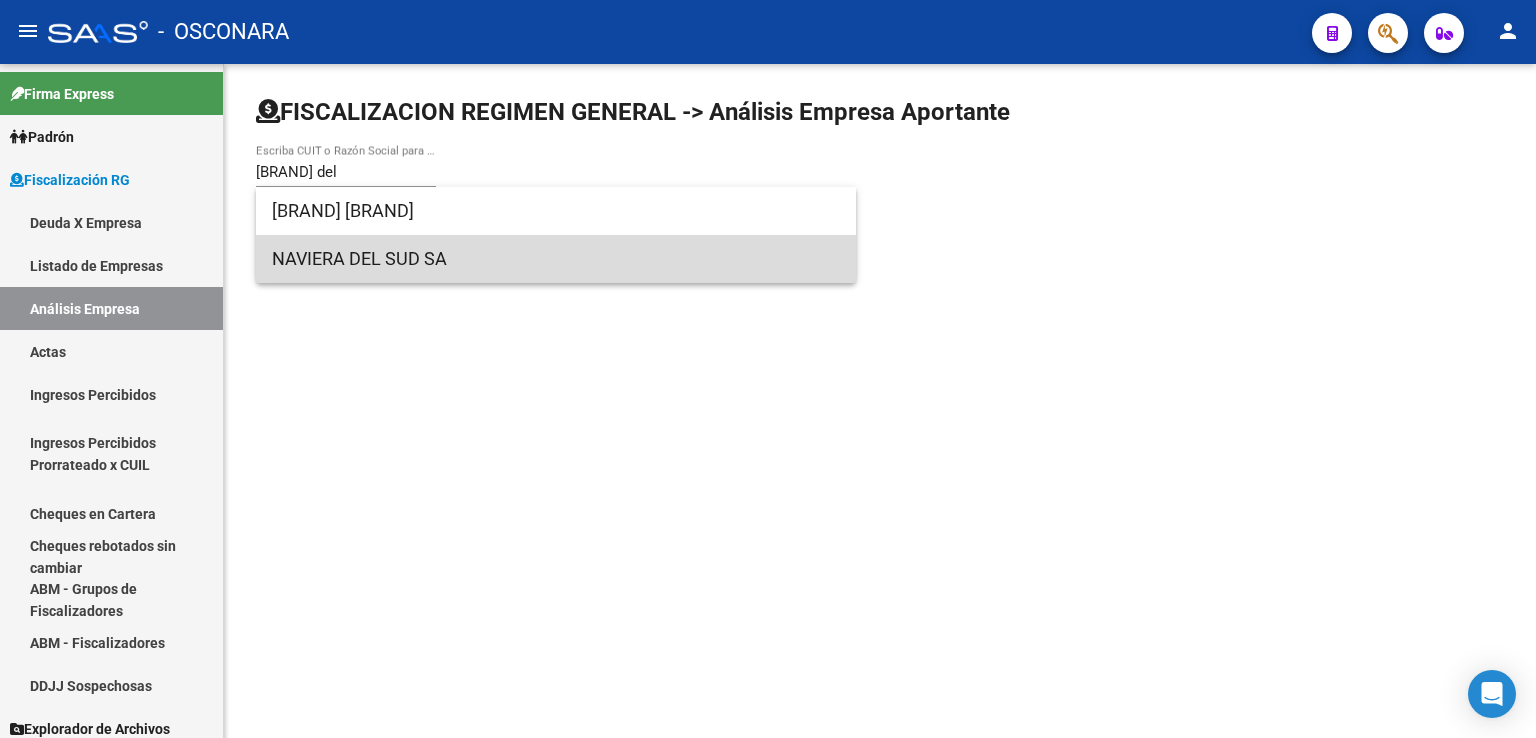 click on "NAVIERA DEL SUD SA" at bounding box center [556, 259] 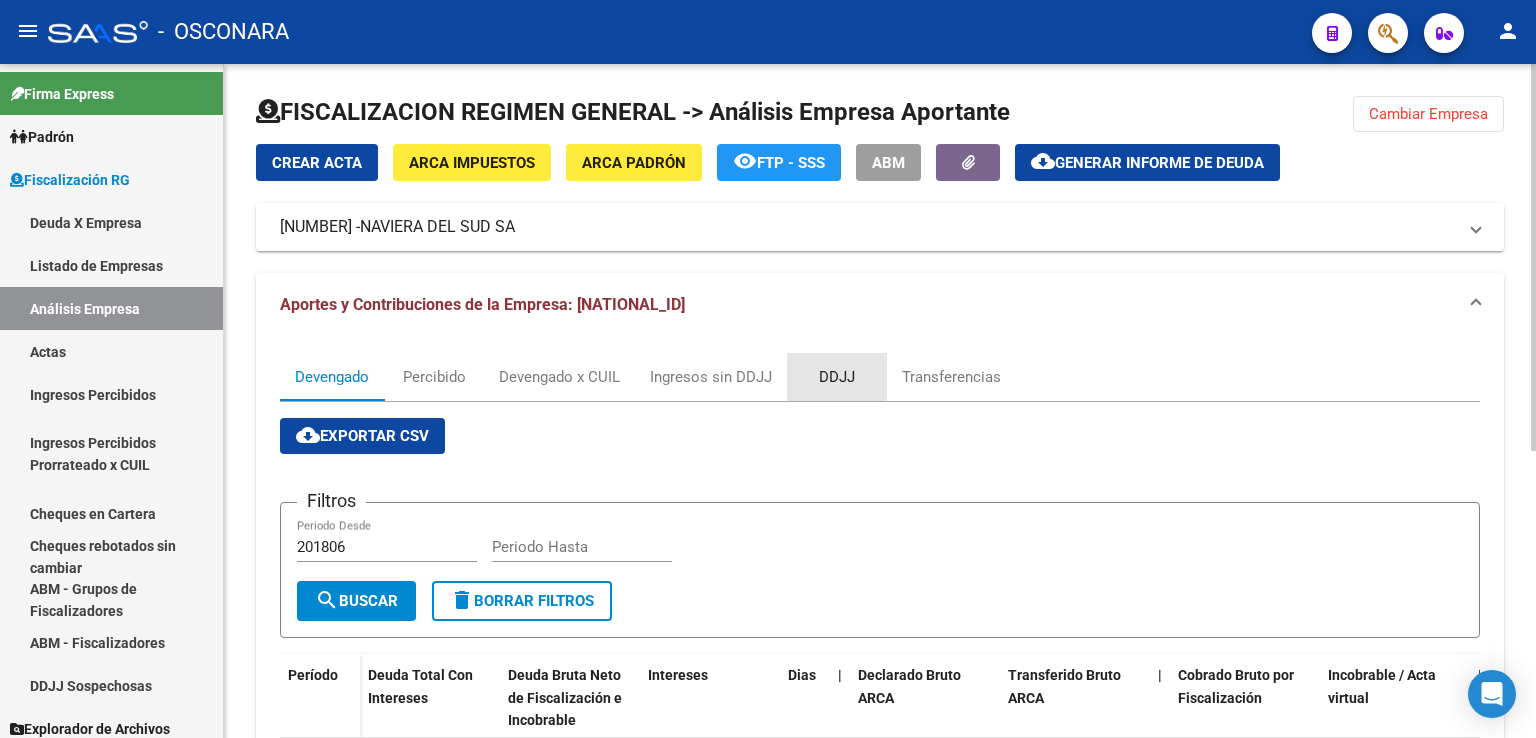 click on "DDJJ" at bounding box center (837, 377) 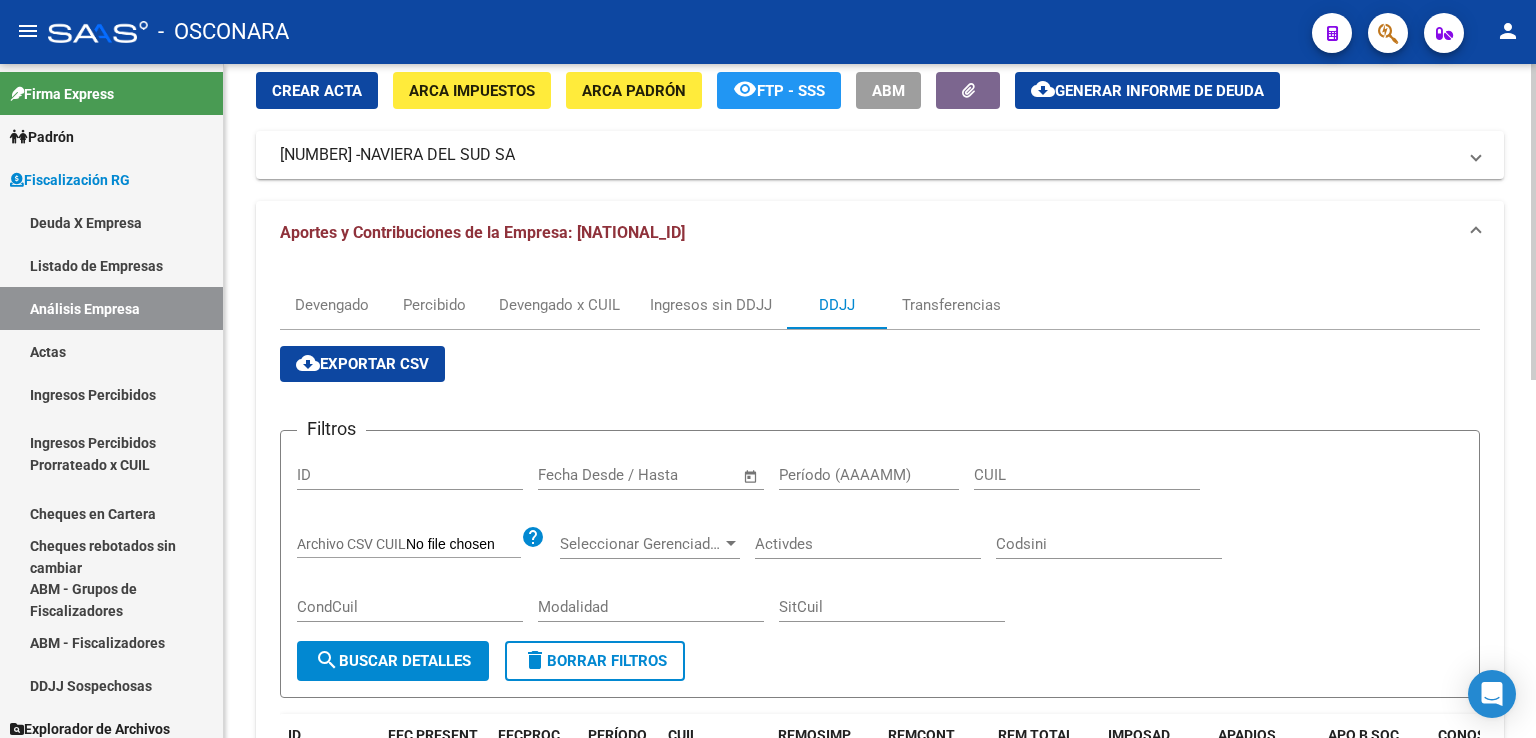 scroll, scrollTop: 67, scrollLeft: 0, axis: vertical 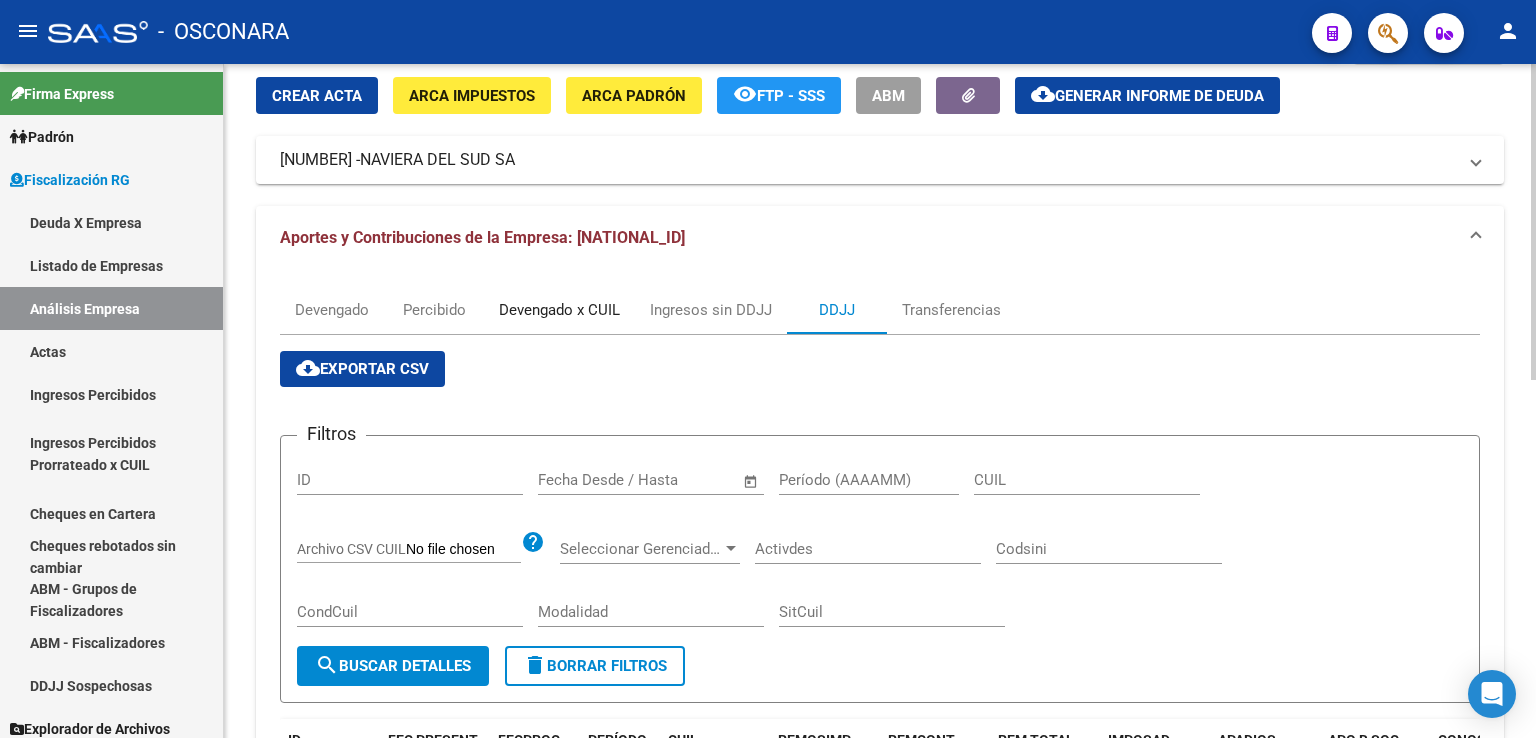 click on "Devengado x CUIL" at bounding box center [559, 310] 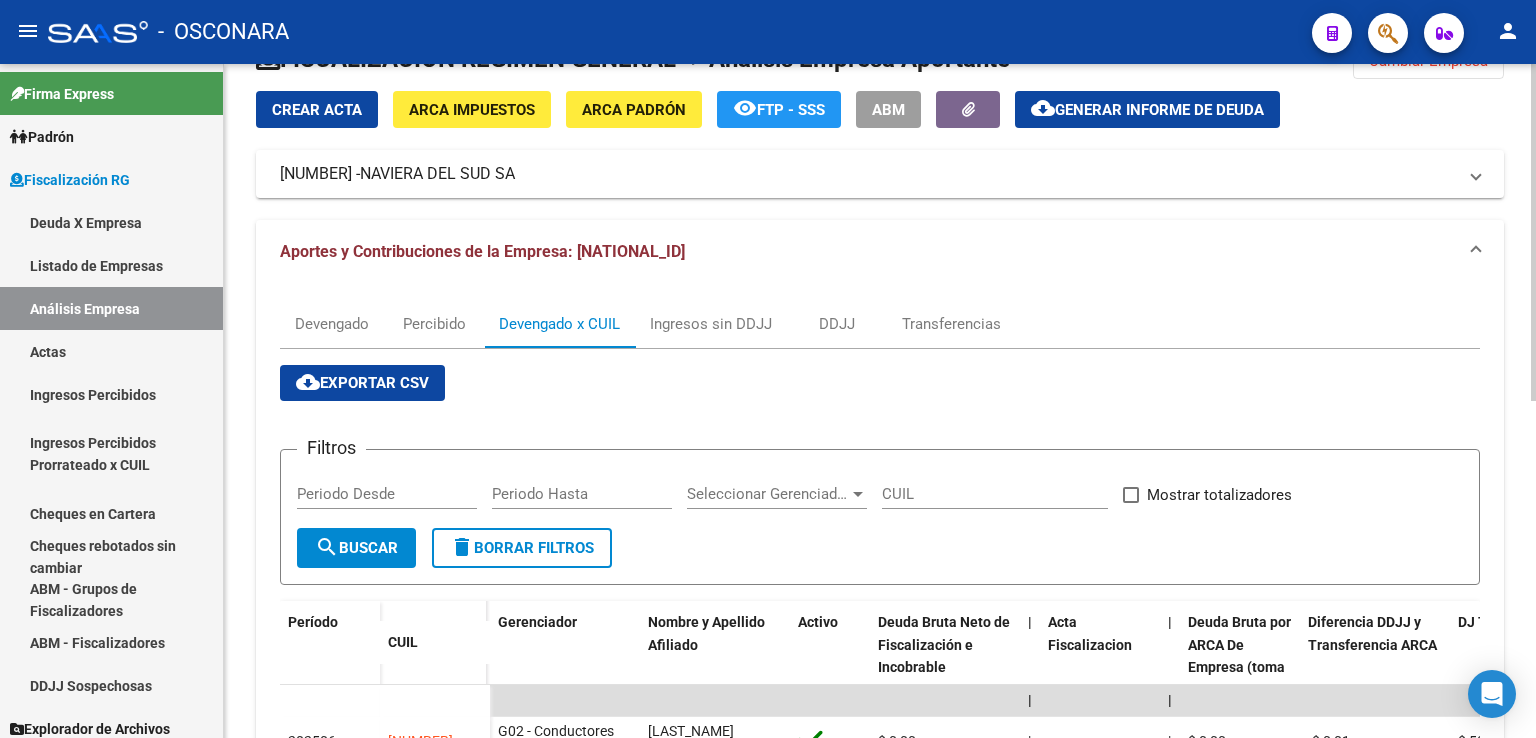 scroll, scrollTop: 0, scrollLeft: 0, axis: both 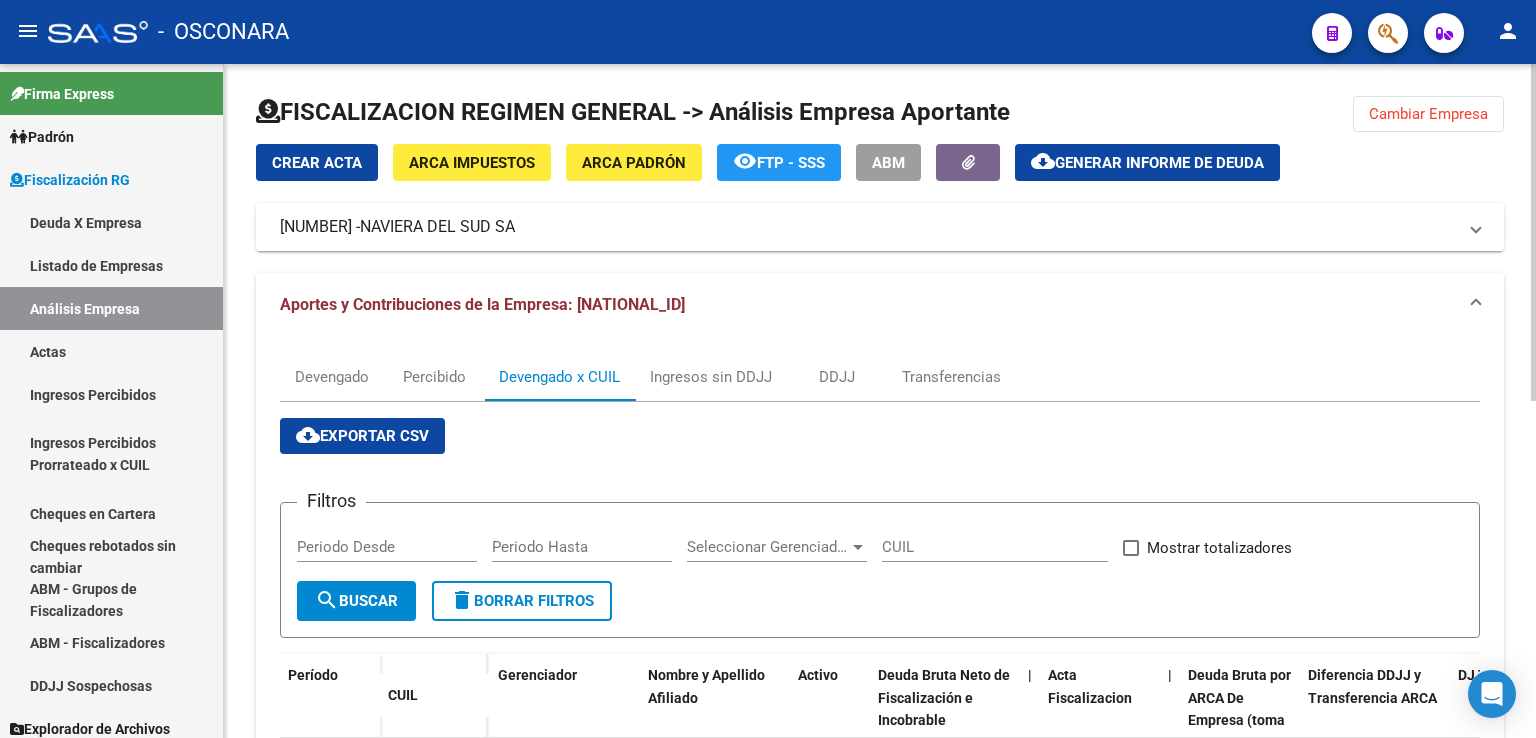 click on "30714531219 -  NAVIERA DEL SUD SA" at bounding box center [880, 227] 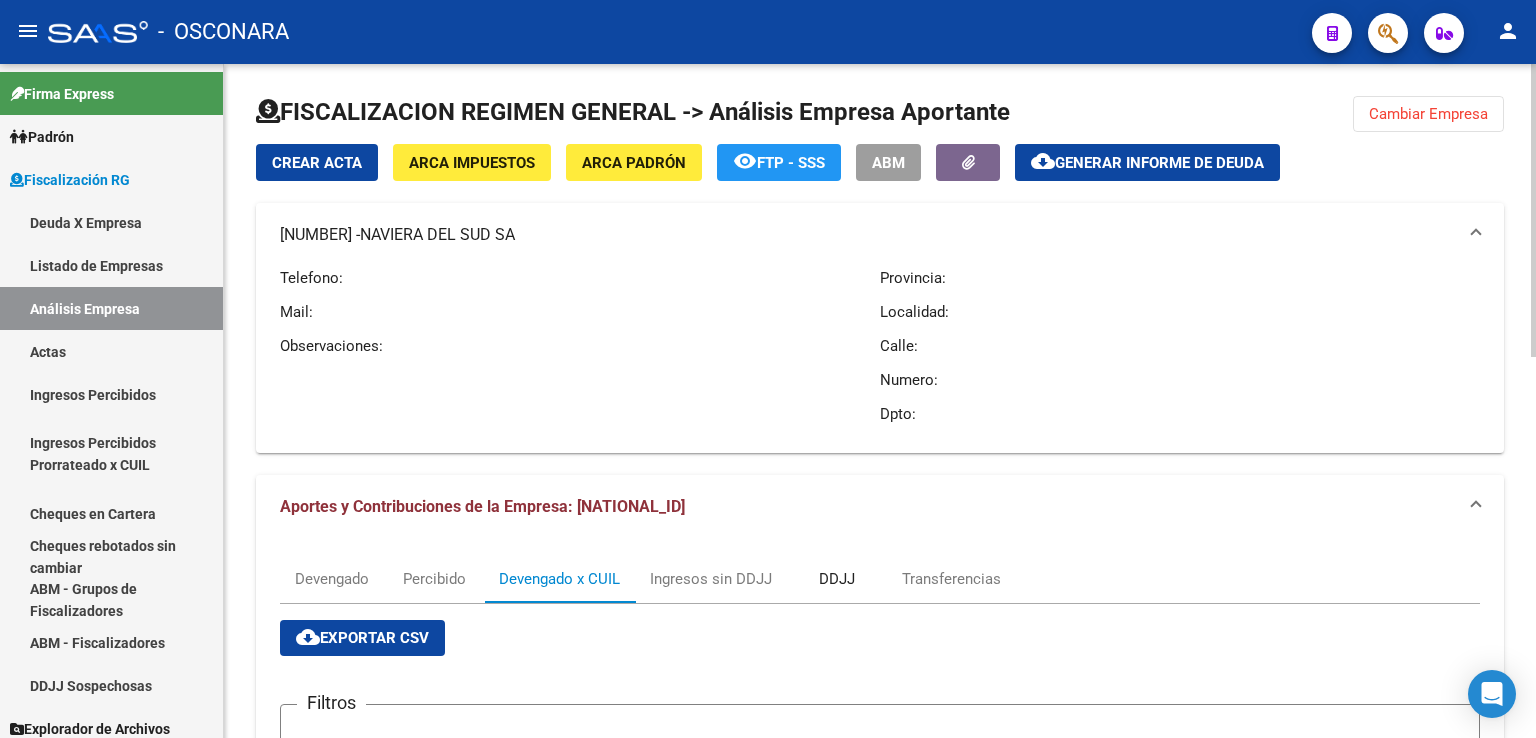 click on "DDJJ" at bounding box center (837, 579) 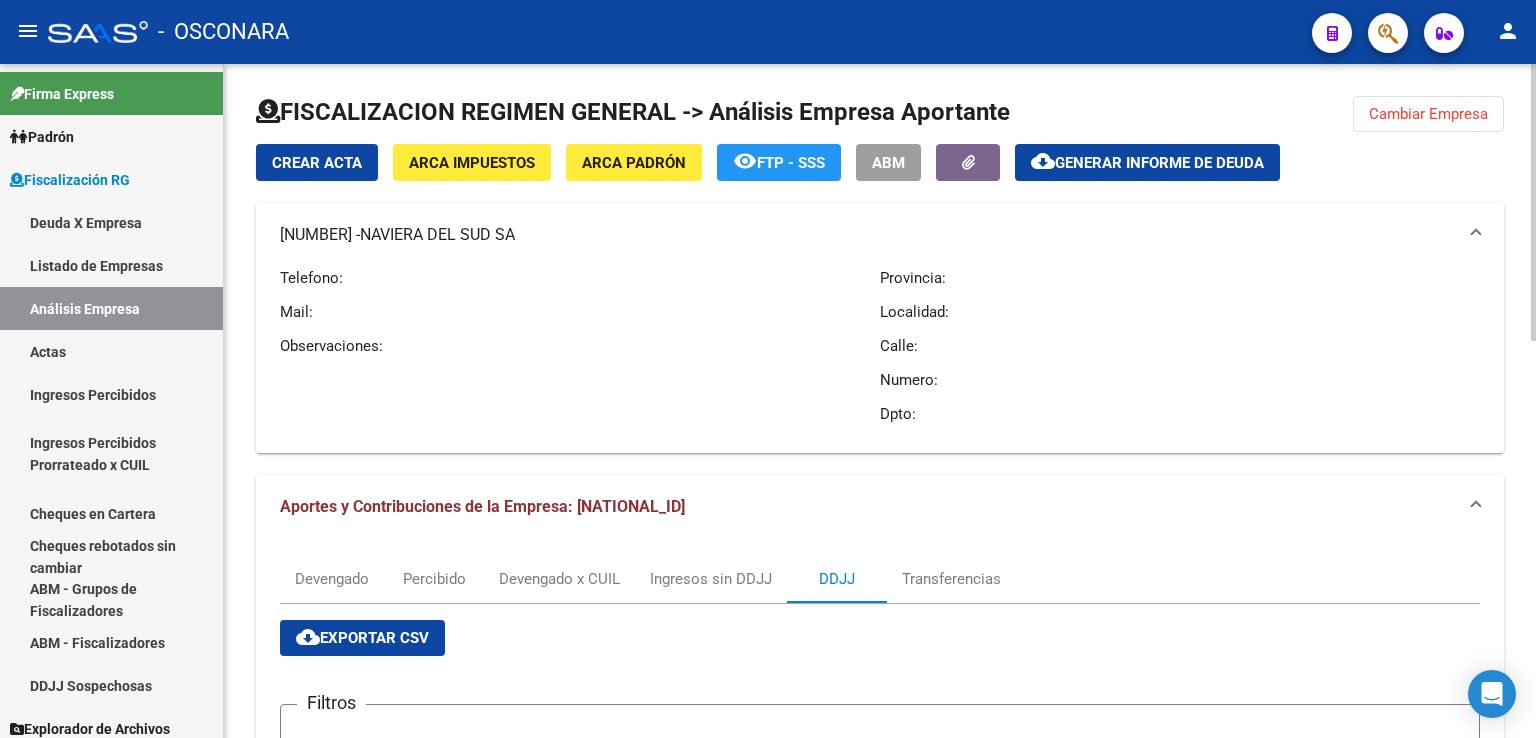 click on "cloud_download  Exportar CSV" at bounding box center [362, 638] 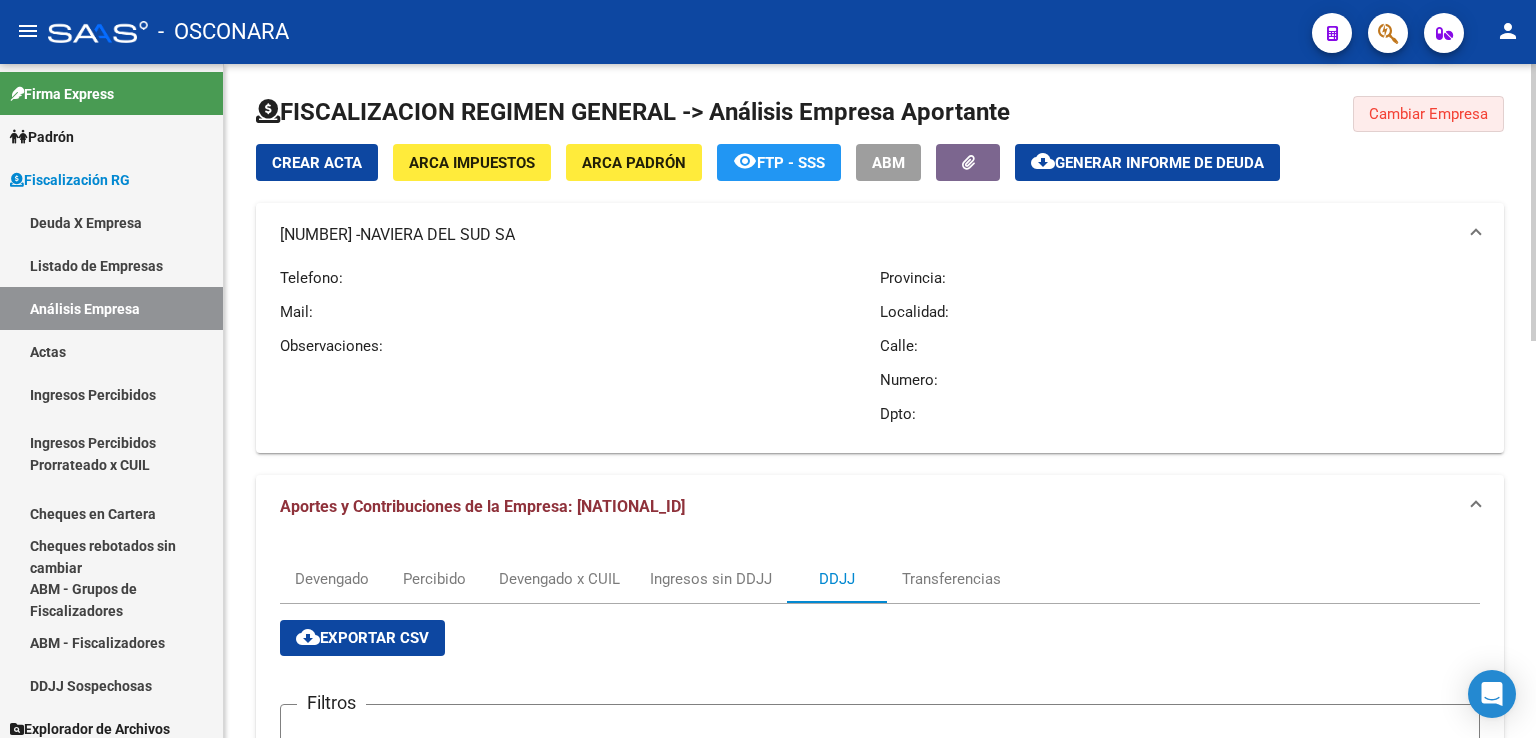 click on "Cambiar Empresa" 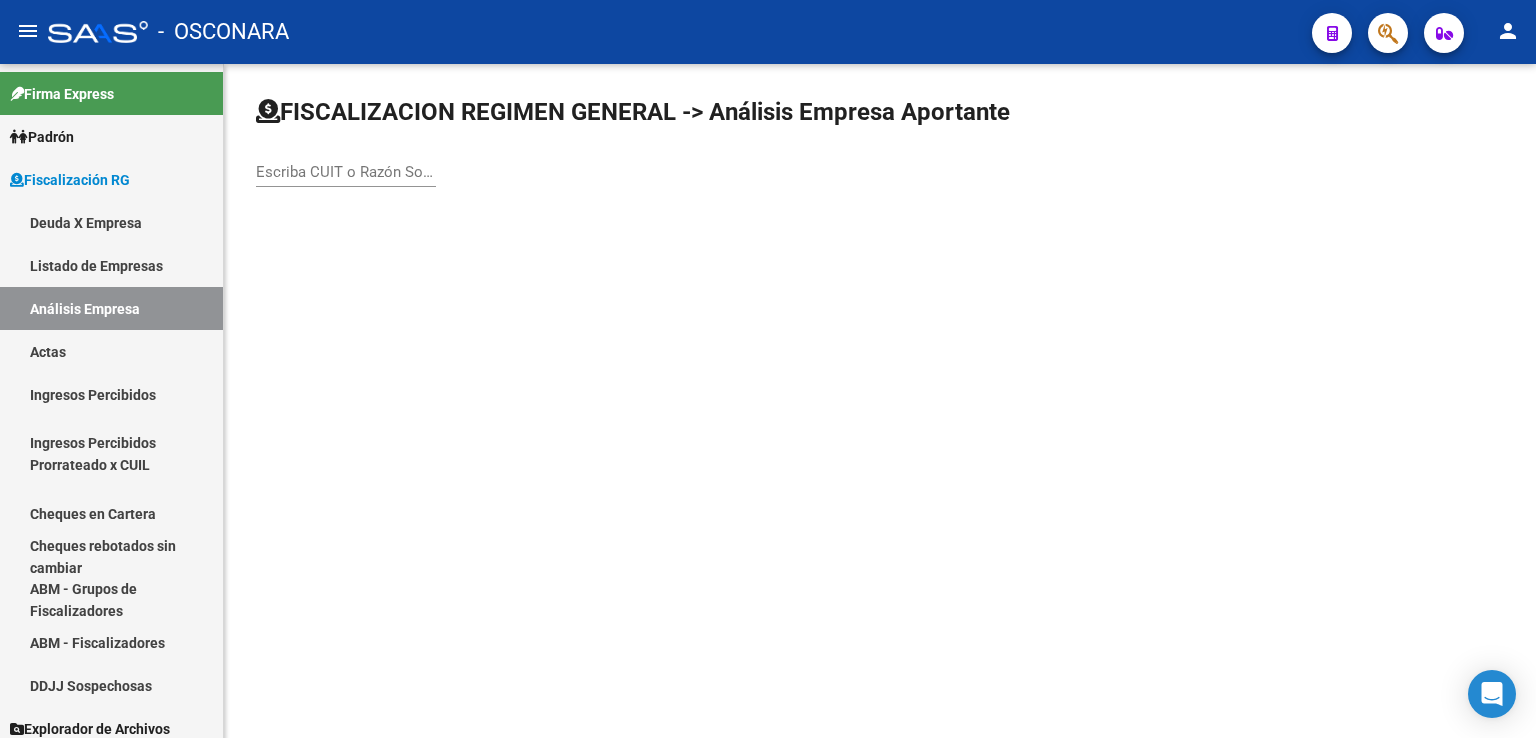 click on "Escriba CUIT o Razón Social para buscar" at bounding box center [346, 172] 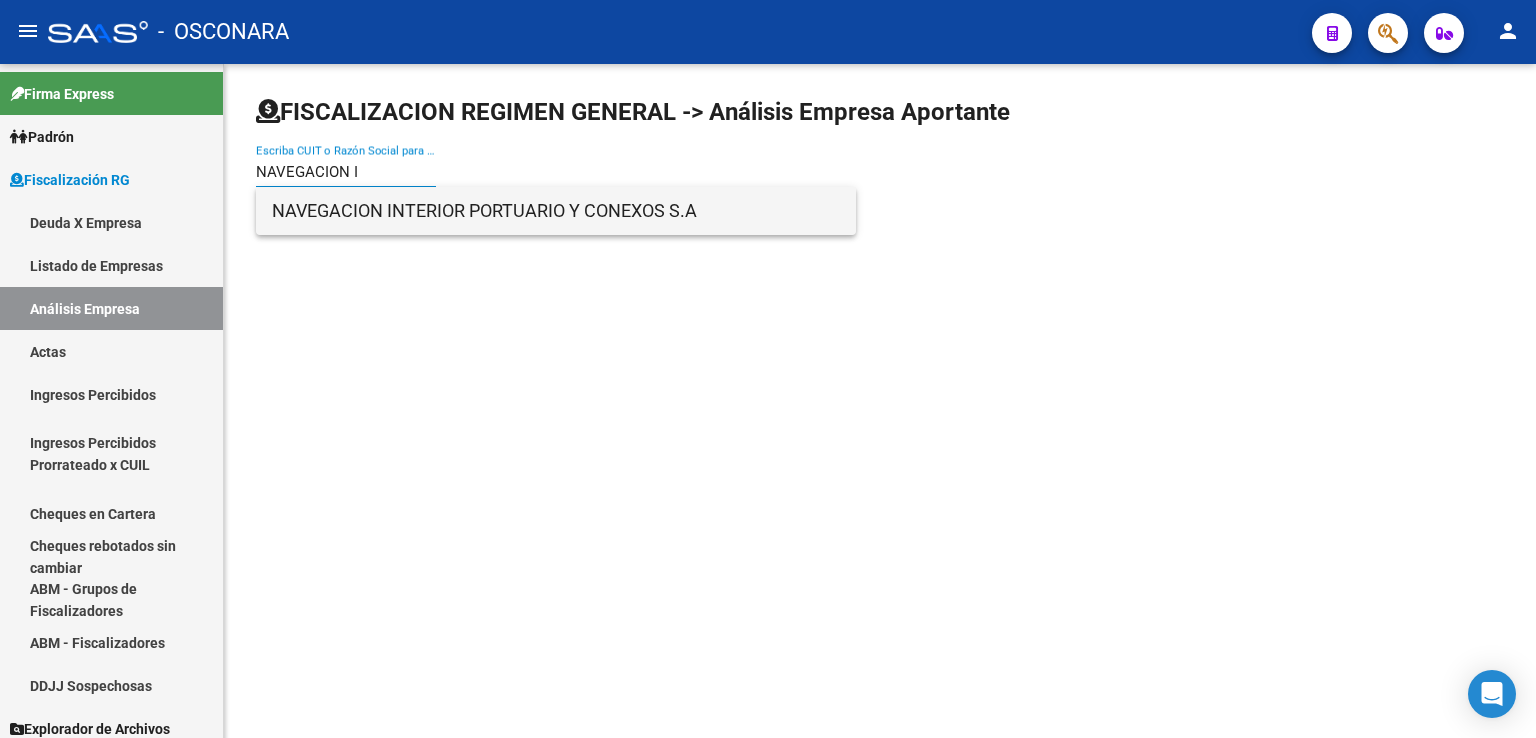 type on "NAVEGACION I" 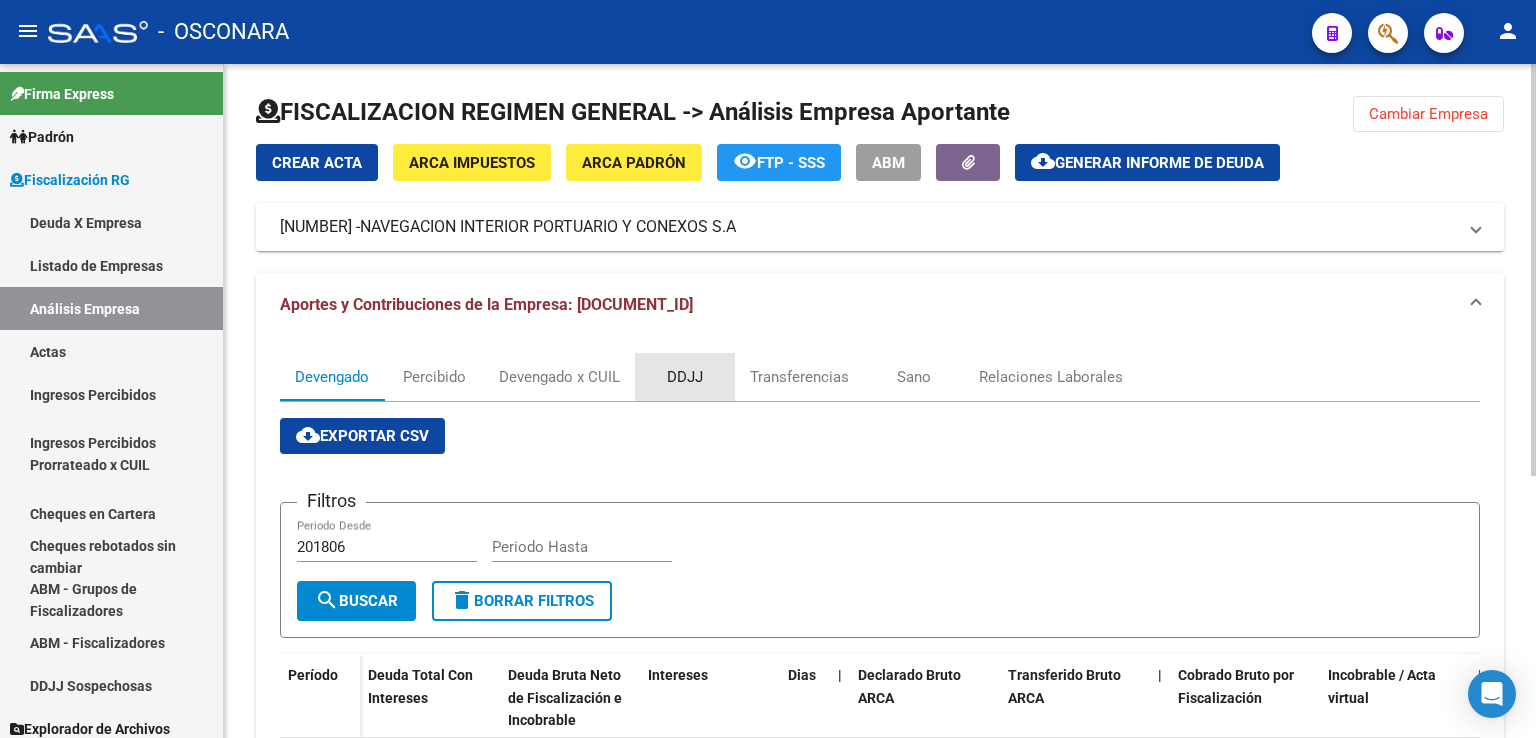 click on "DDJJ" at bounding box center [685, 377] 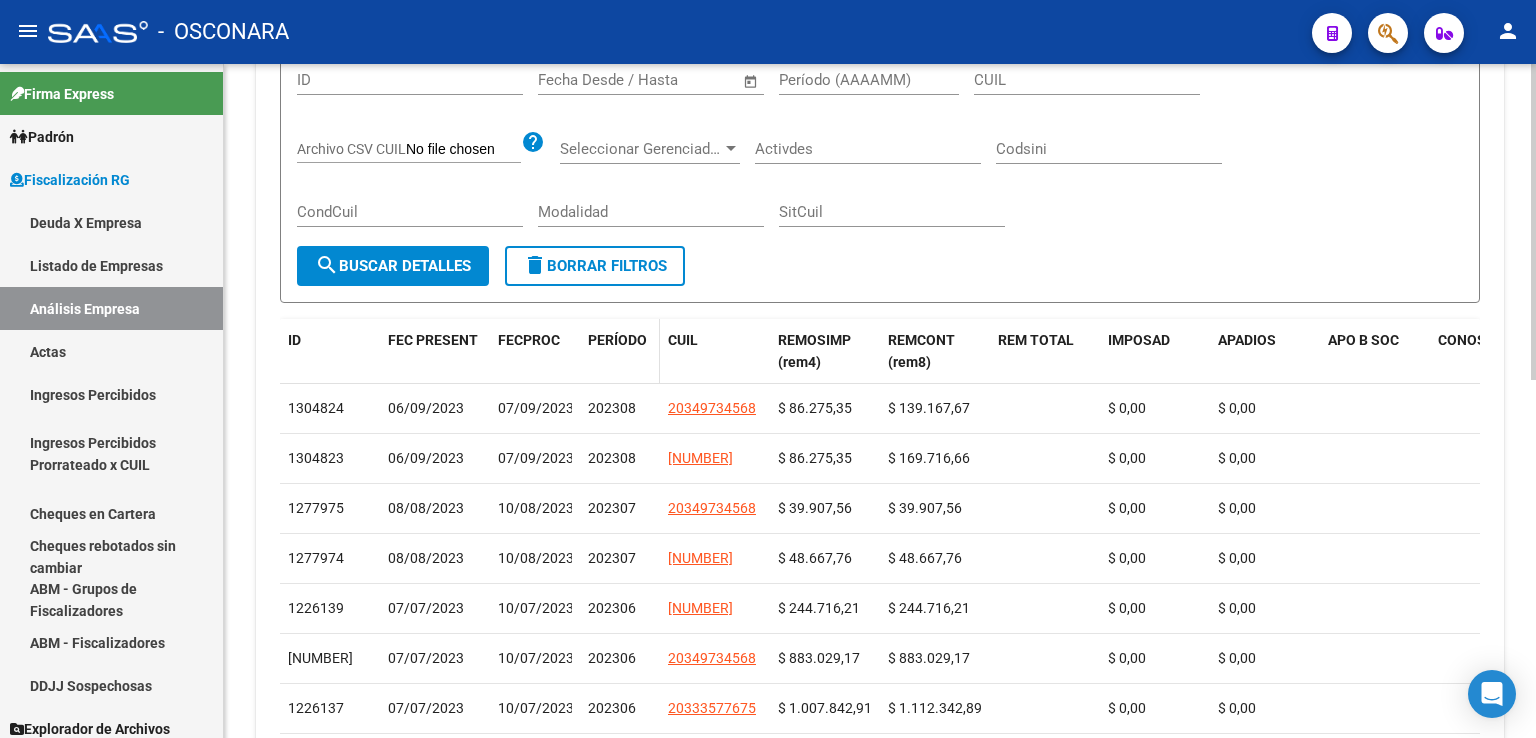 click on "PERÍODO" 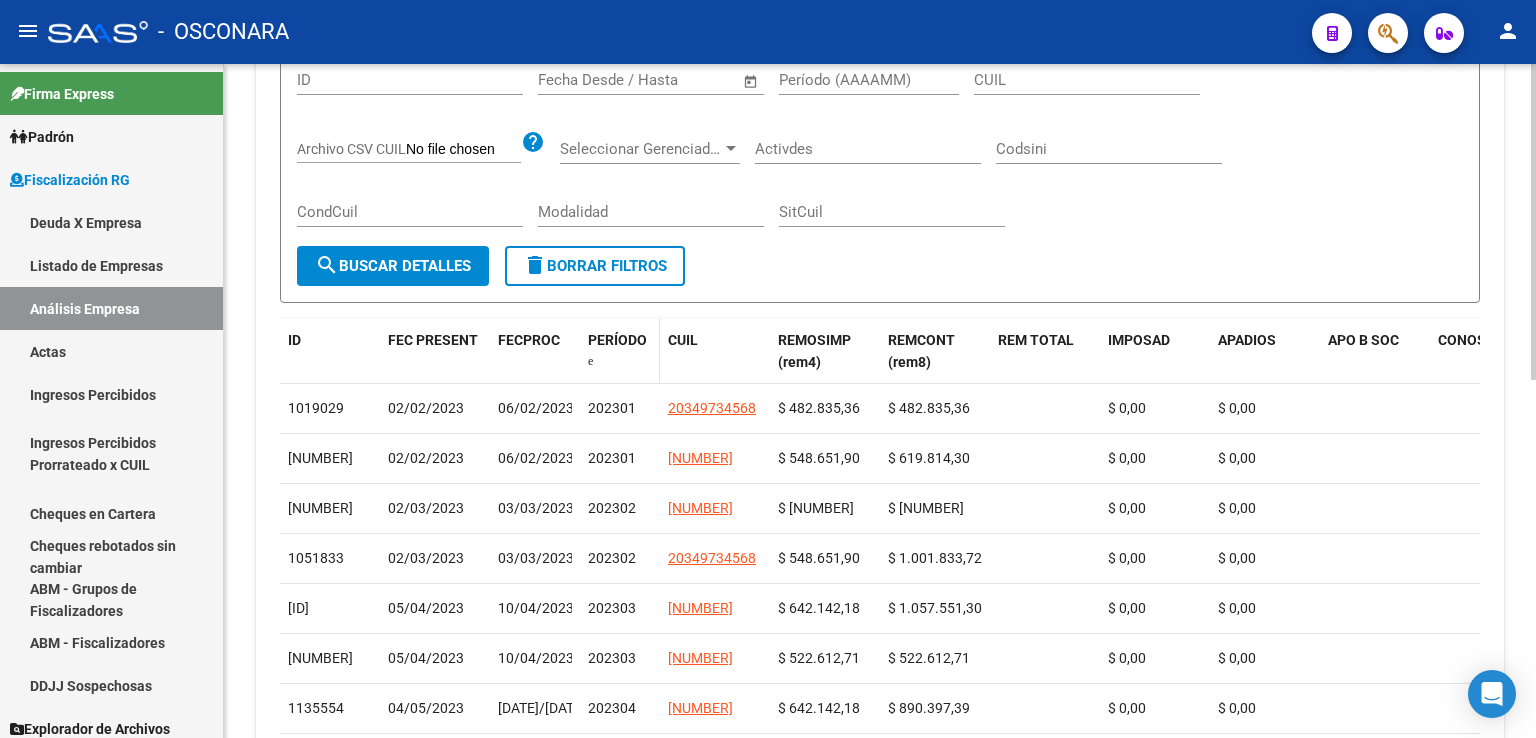click on "PERÍODO" 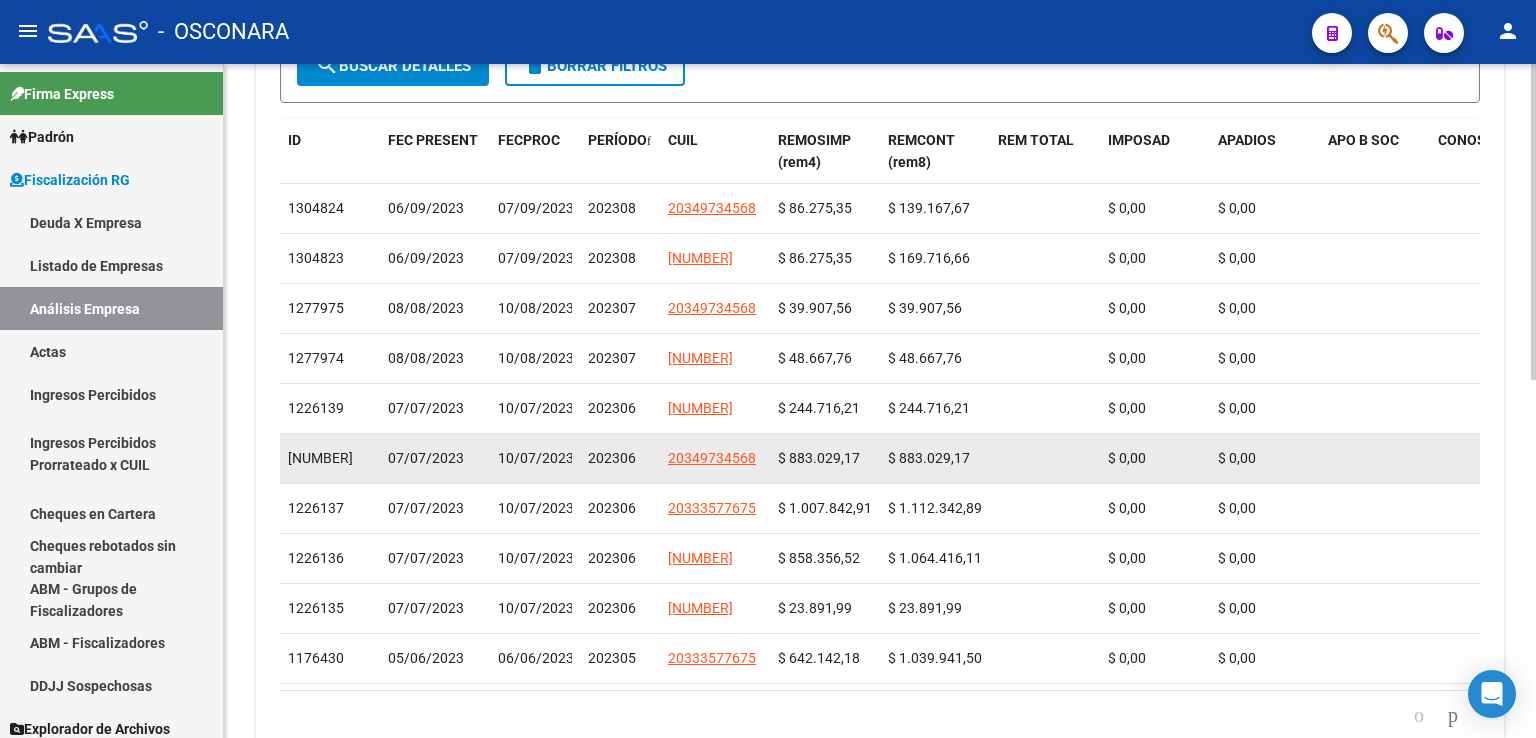 scroll, scrollTop: 567, scrollLeft: 0, axis: vertical 